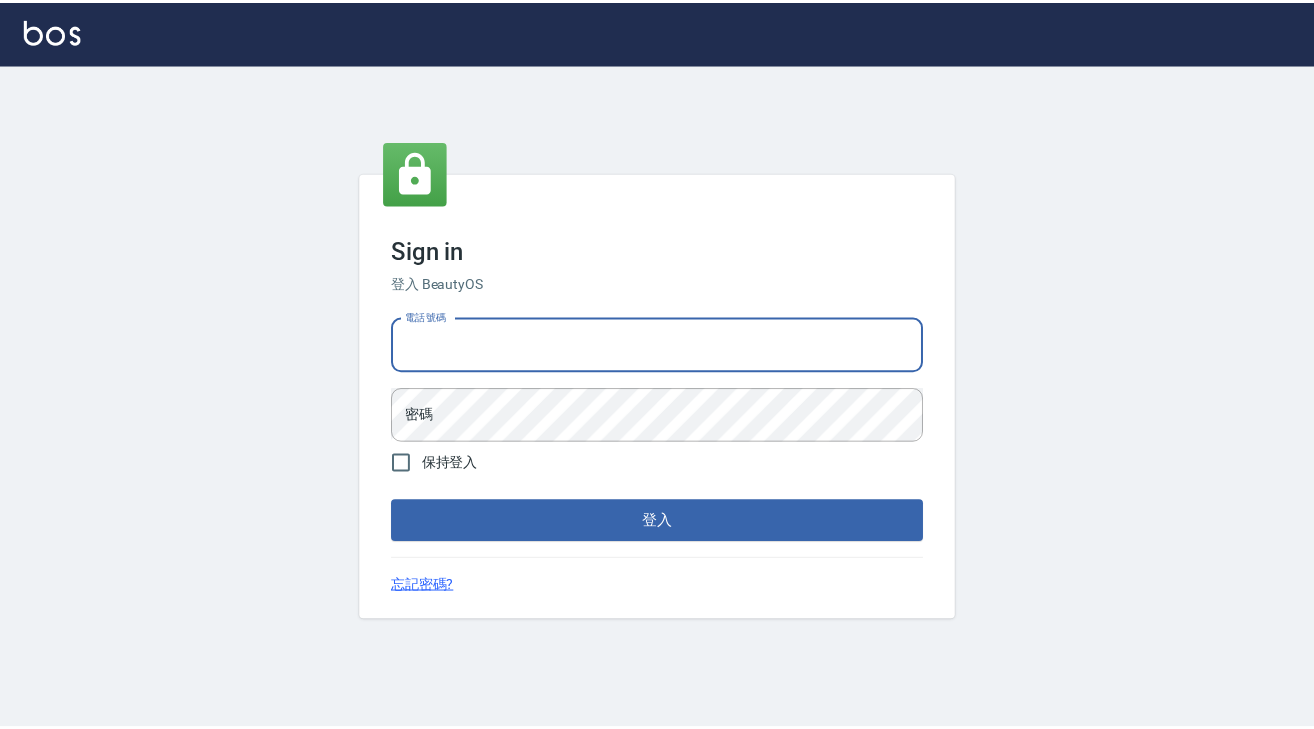 scroll, scrollTop: 0, scrollLeft: 0, axis: both 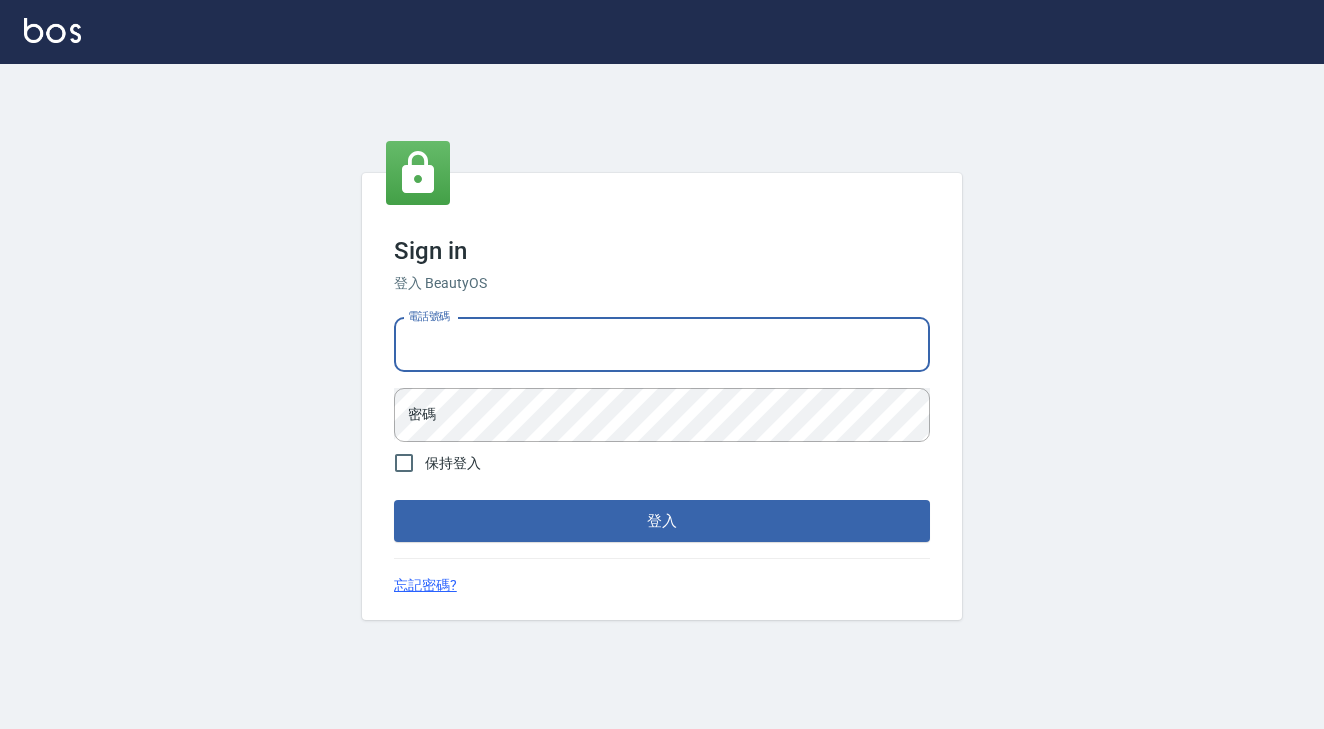type on "0930893319" 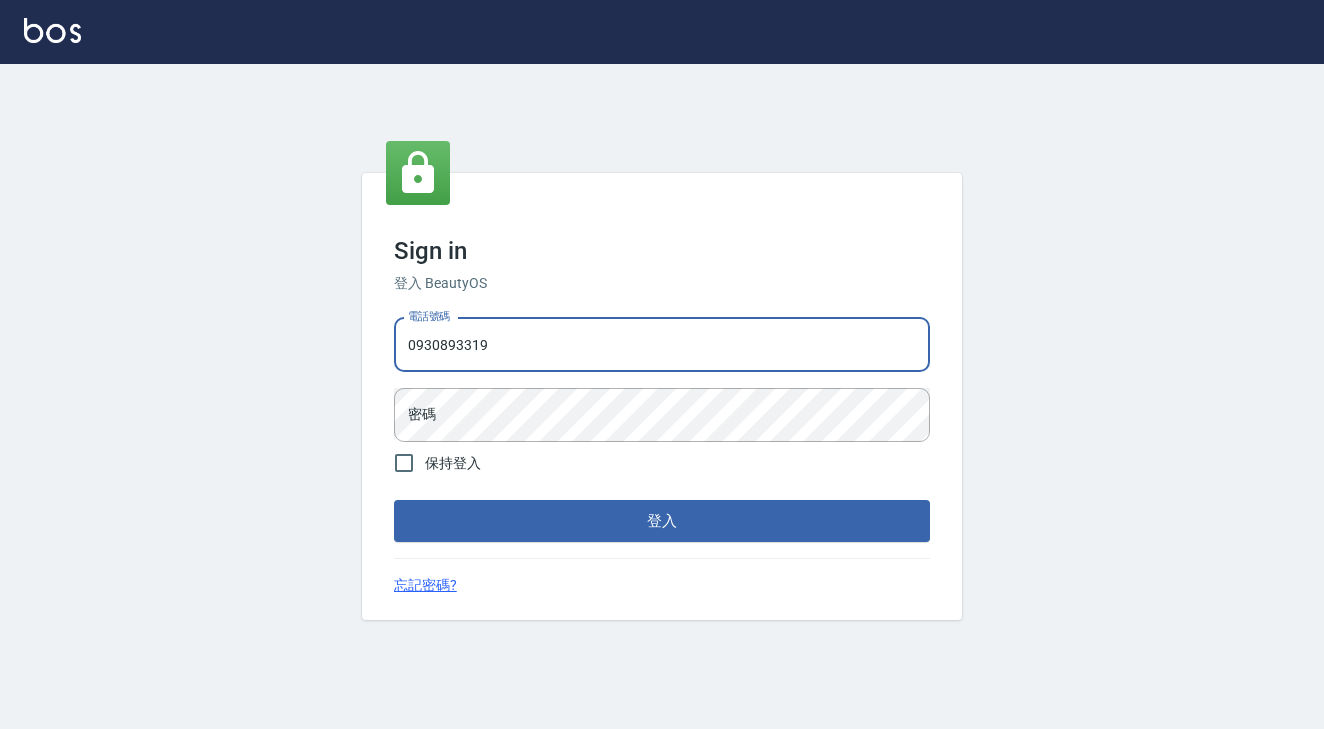 click on "登入" at bounding box center [662, 521] 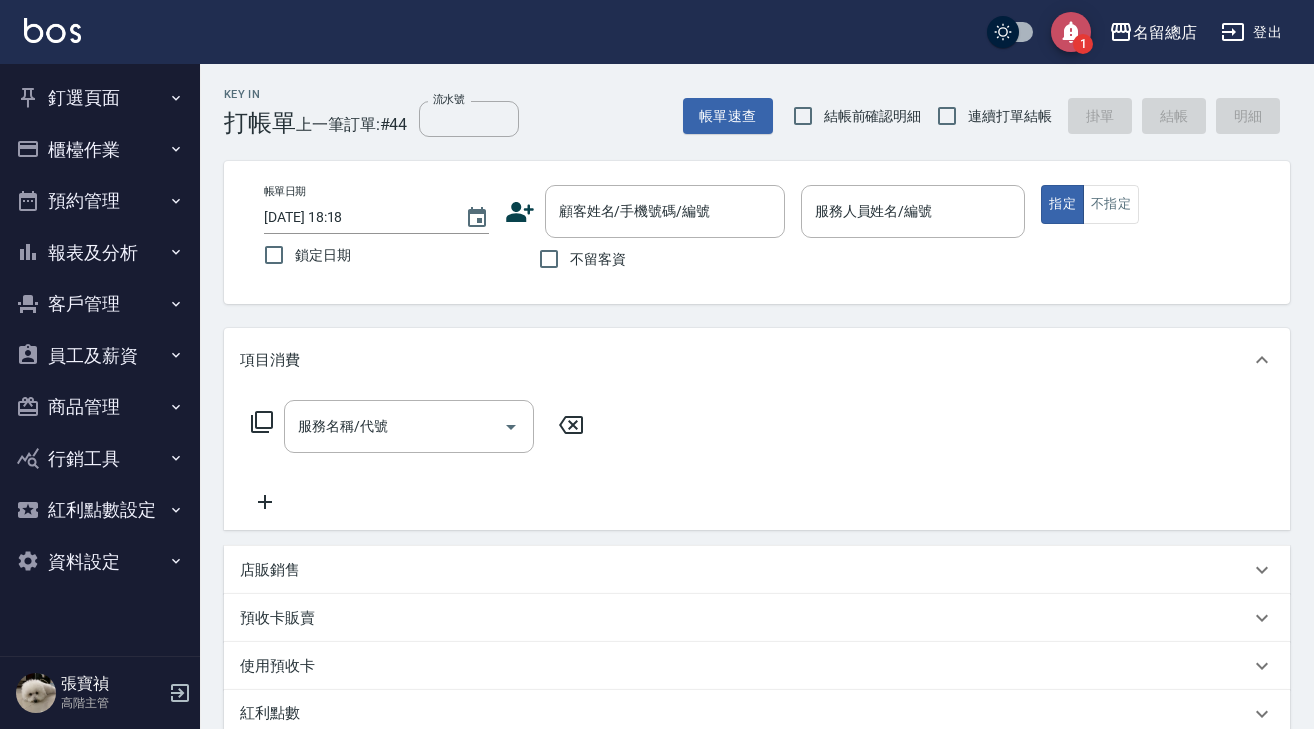 click on "1" at bounding box center (1083, 44) 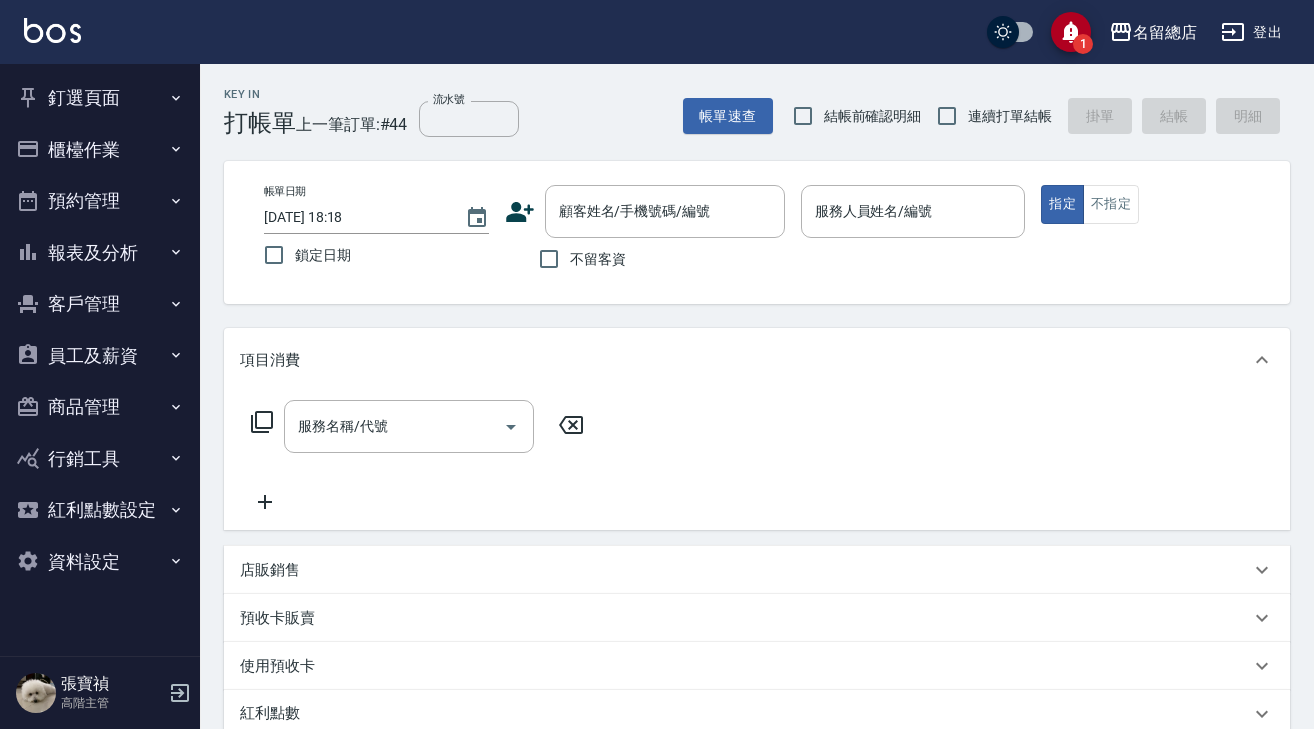 click on "Key In 打帳單 上一筆訂單:#44 流水號 流水號 帳單速查 結帳前確認明細 連續打單結帳 掛單 結帳 明細" at bounding box center [745, 100] 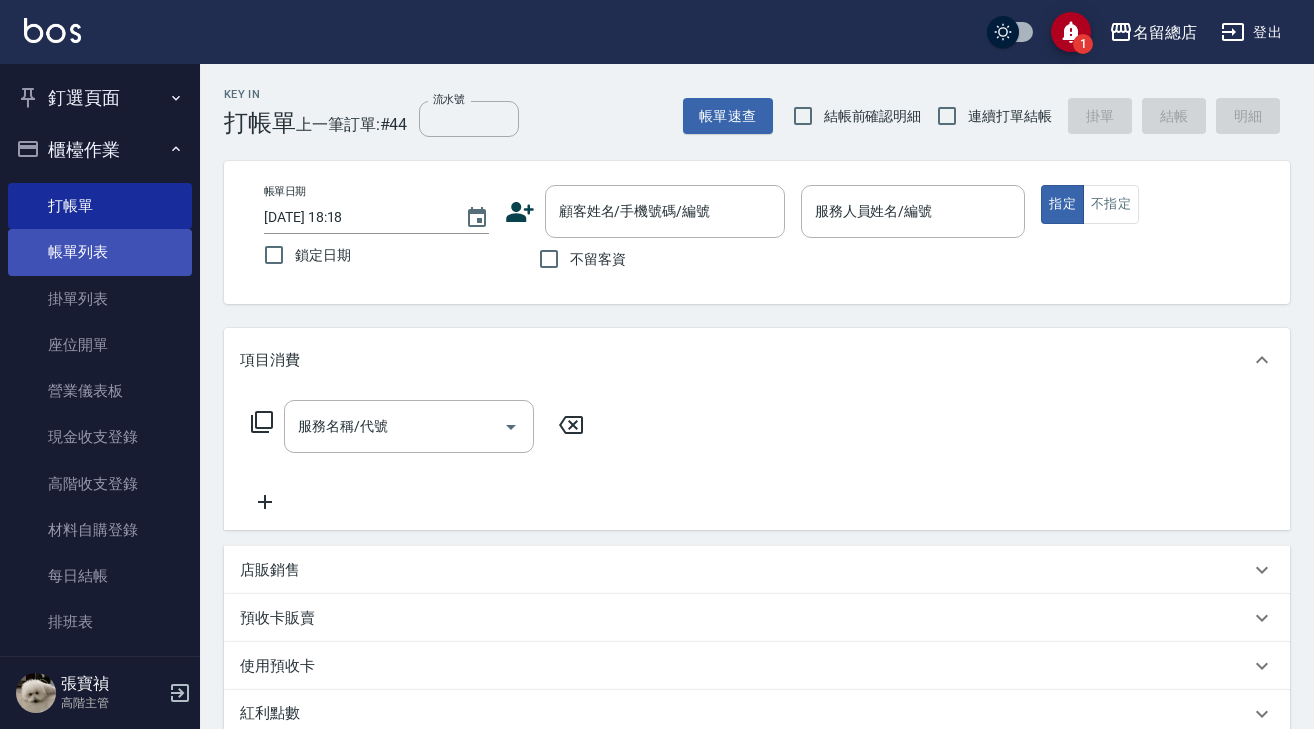 click on "帳單列表" at bounding box center (100, 252) 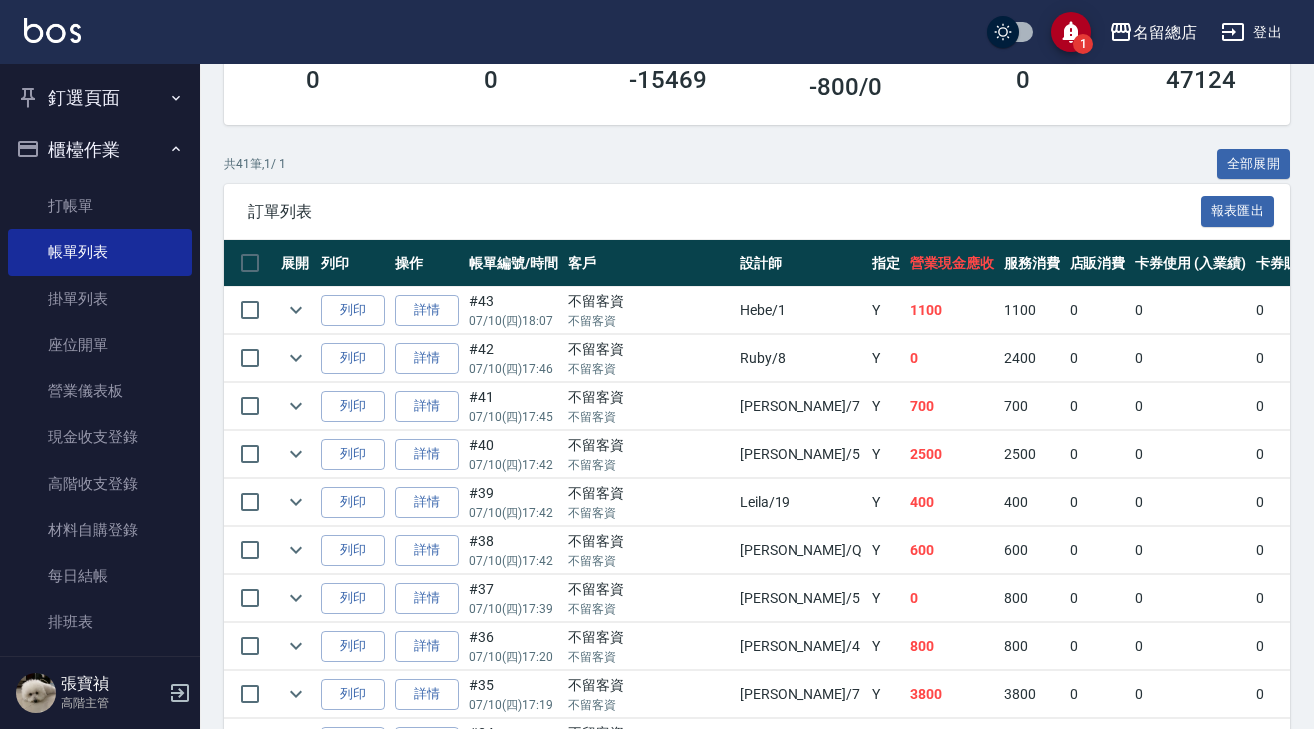 scroll, scrollTop: 394, scrollLeft: 0, axis: vertical 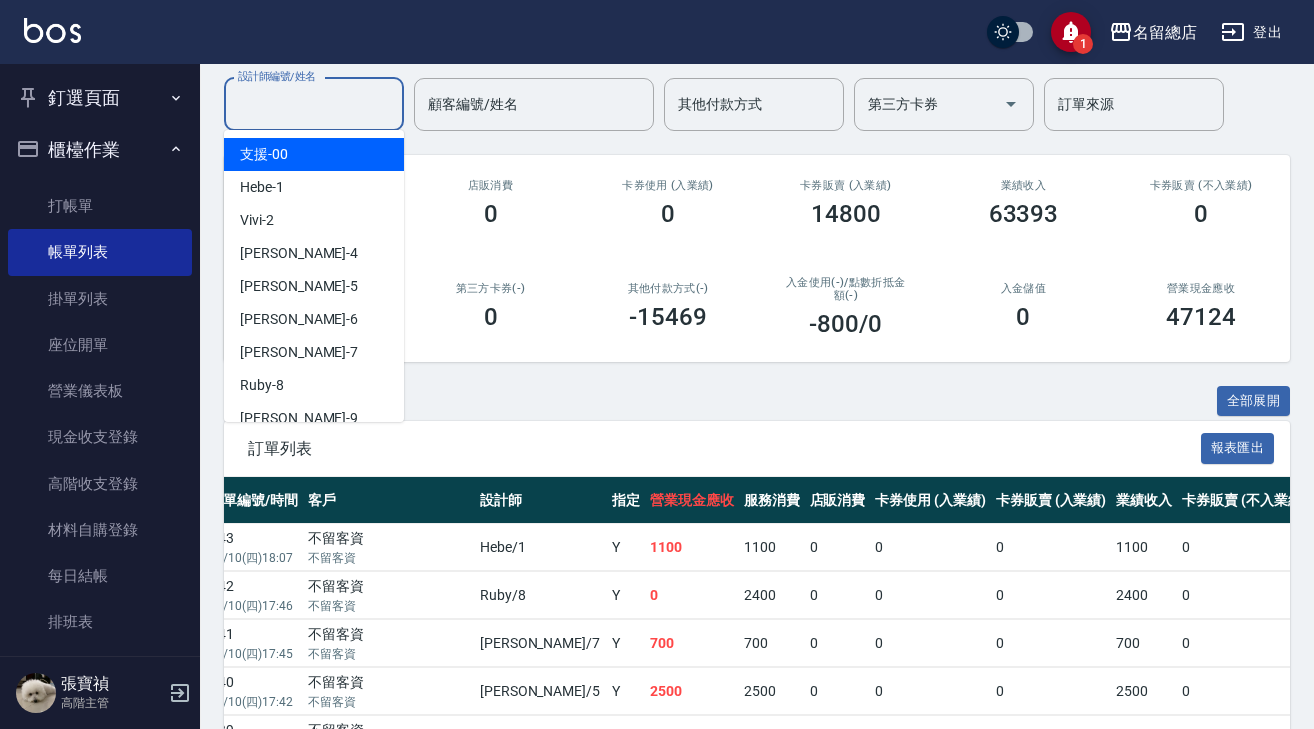 click on "設計師編號/姓名" at bounding box center [314, 104] 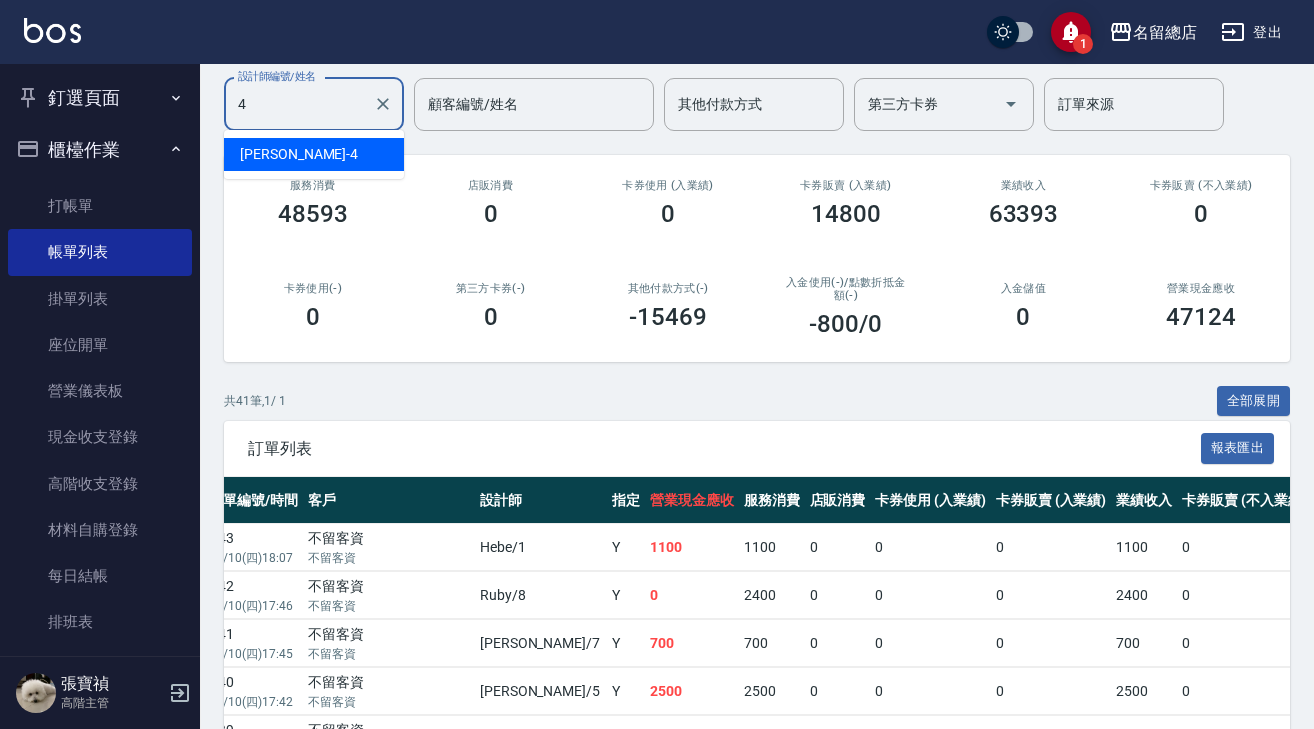type on "[PERSON_NAME]-4" 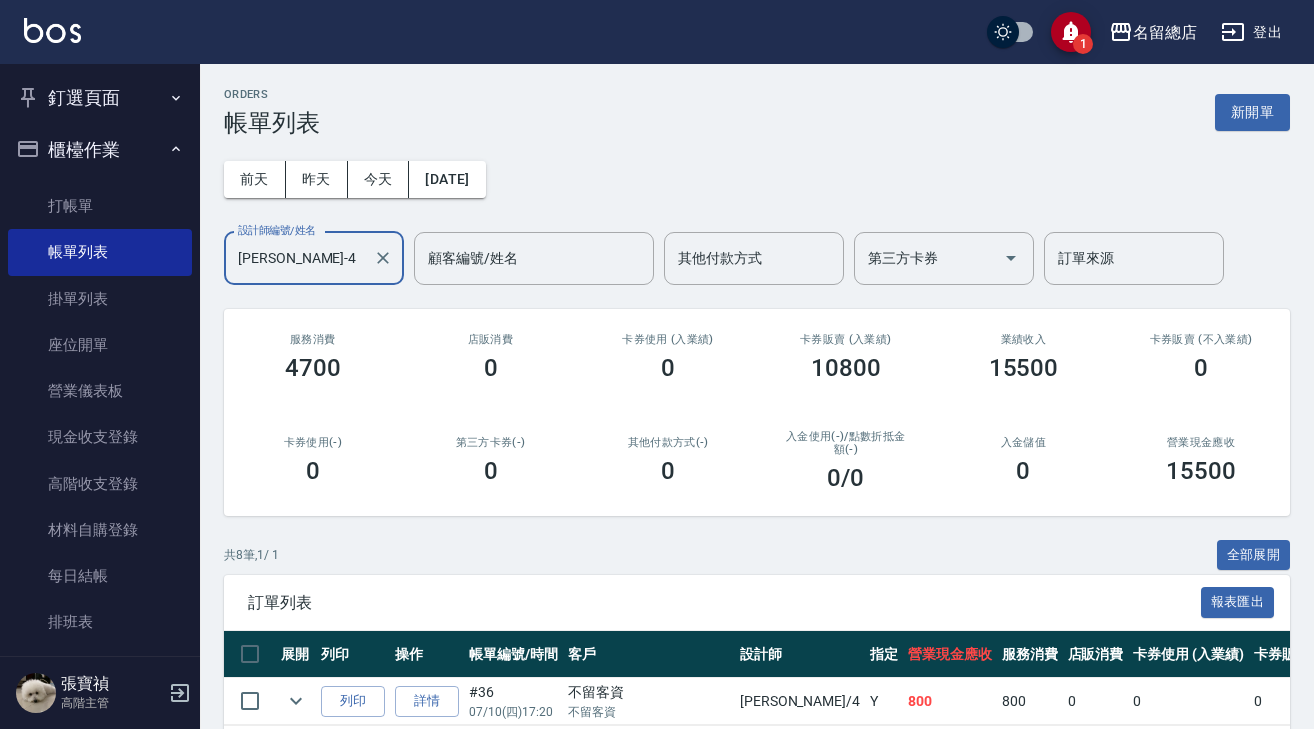 scroll, scrollTop: 0, scrollLeft: 0, axis: both 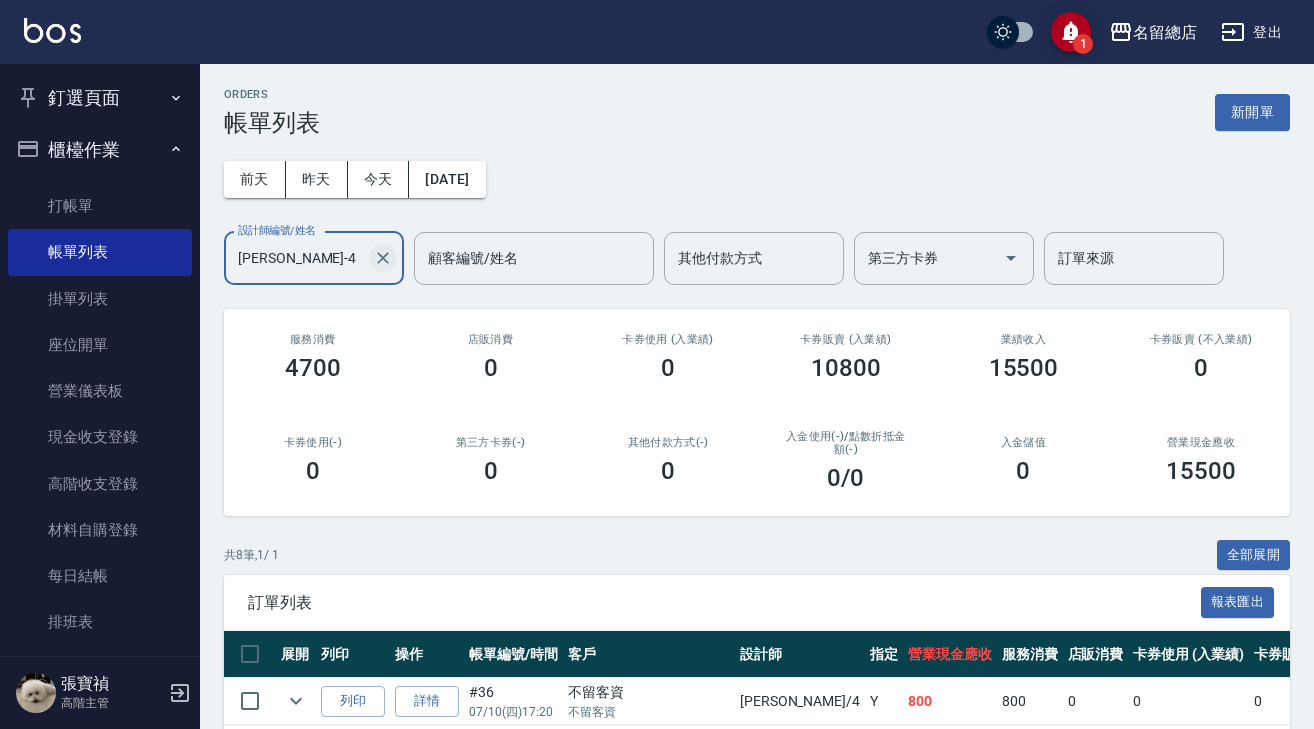 click 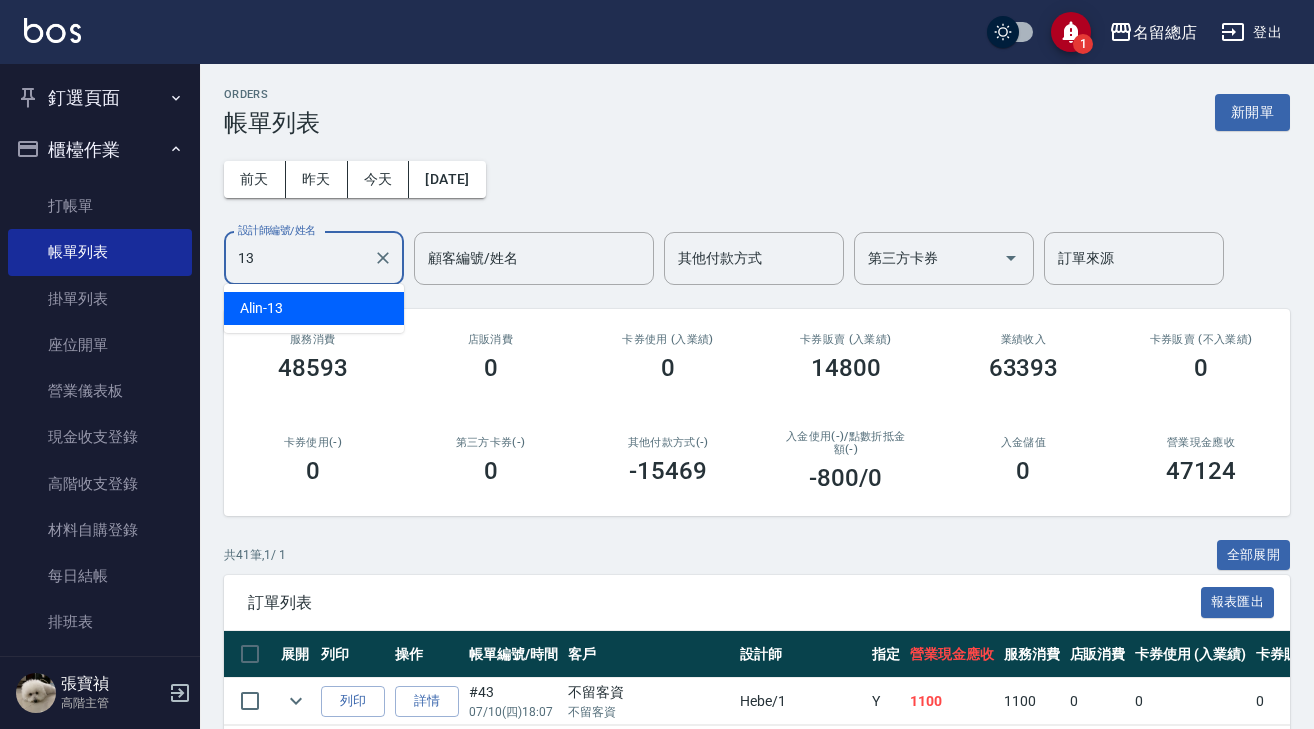type on "Alin-13" 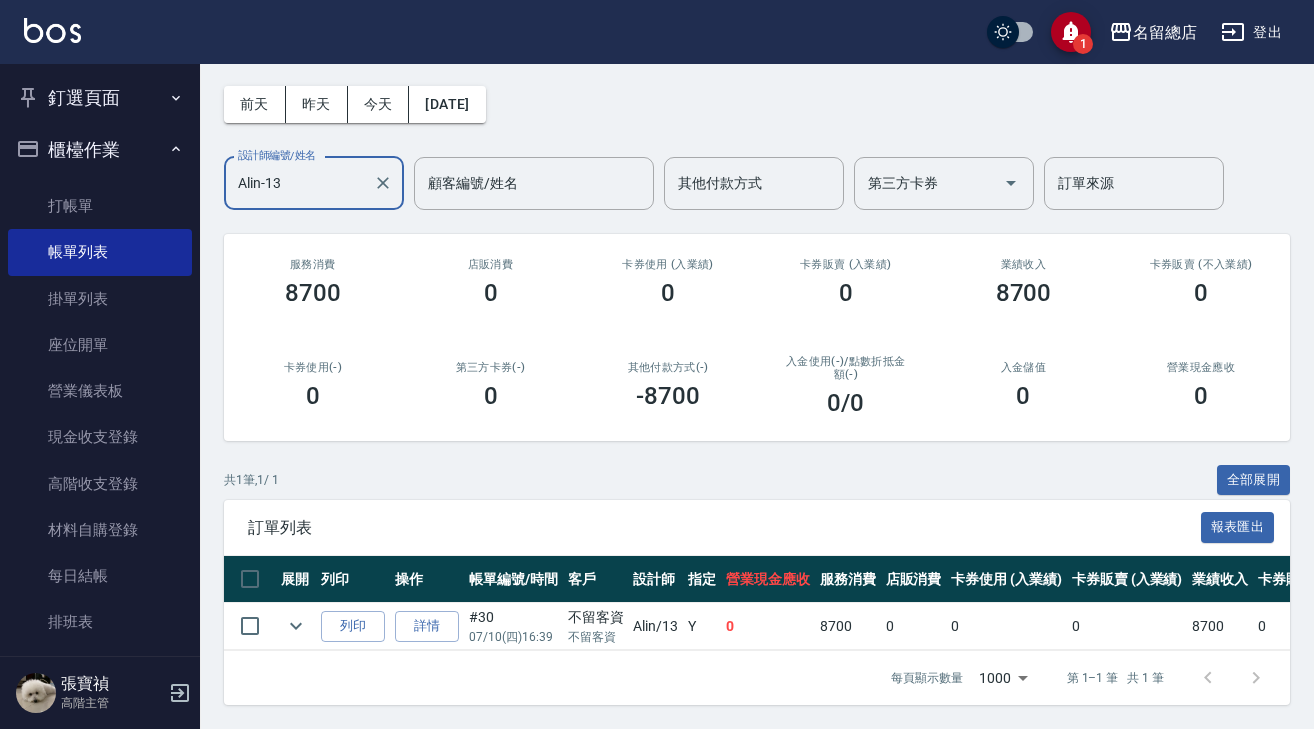 scroll, scrollTop: 89, scrollLeft: 0, axis: vertical 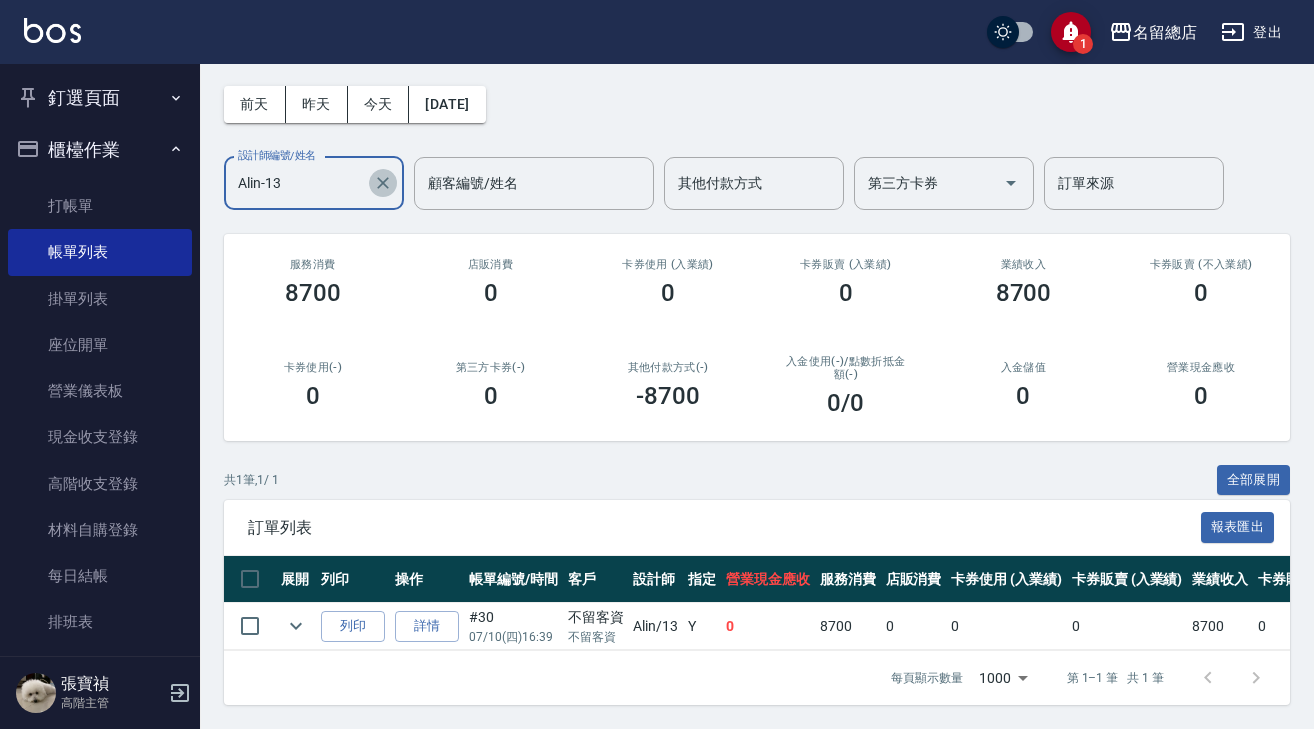 click 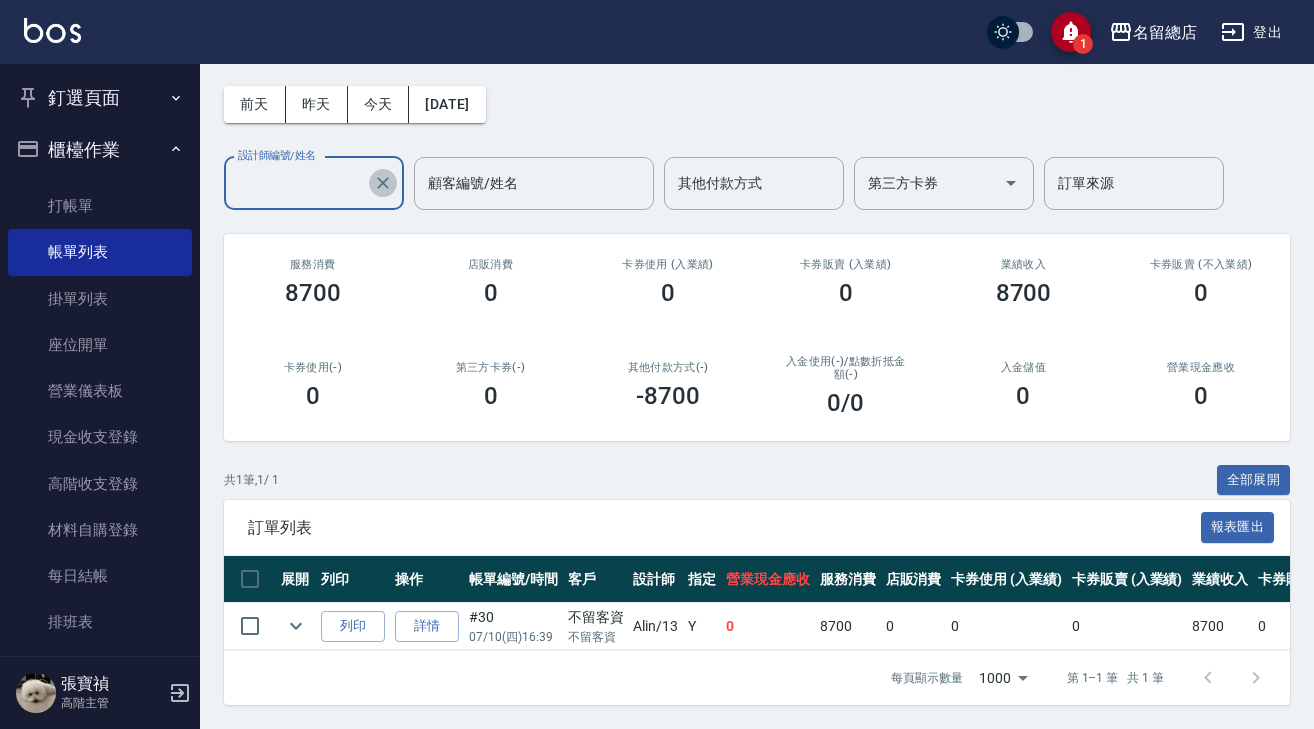 scroll, scrollTop: 0, scrollLeft: 0, axis: both 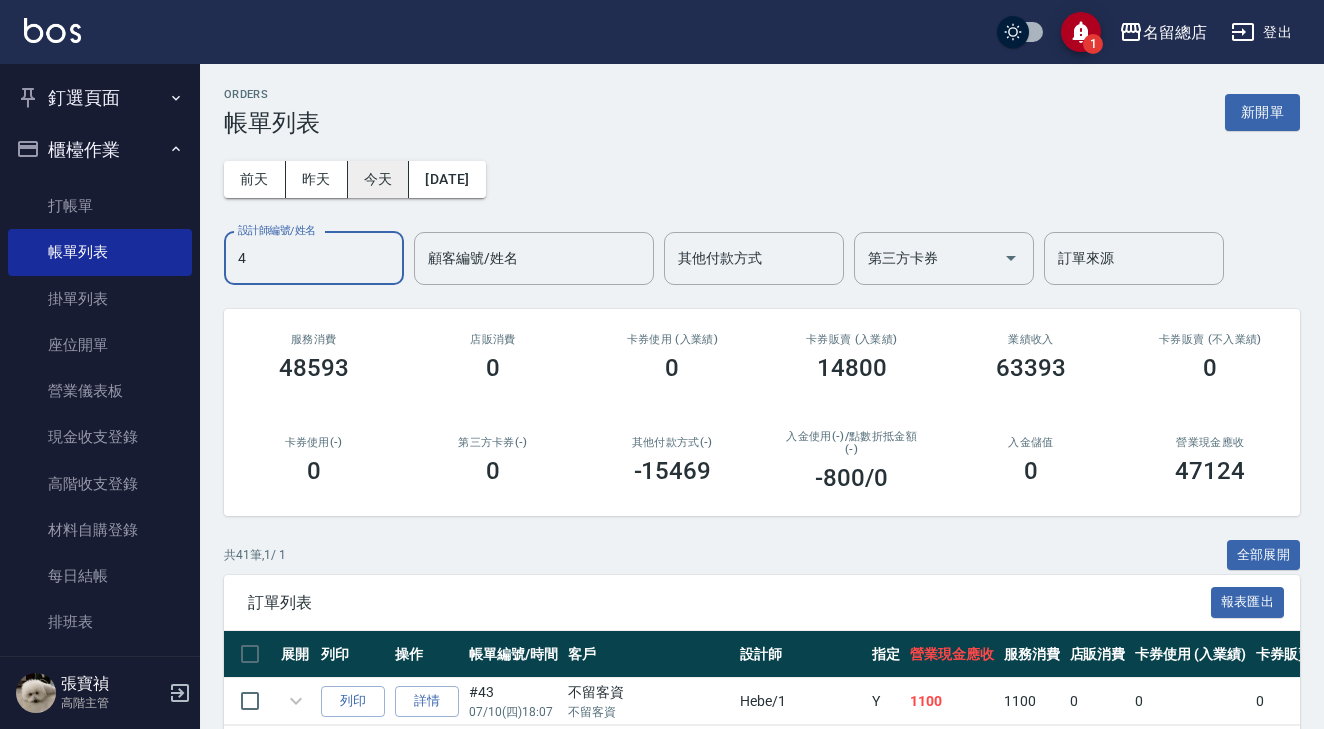 type on "[PERSON_NAME]-4" 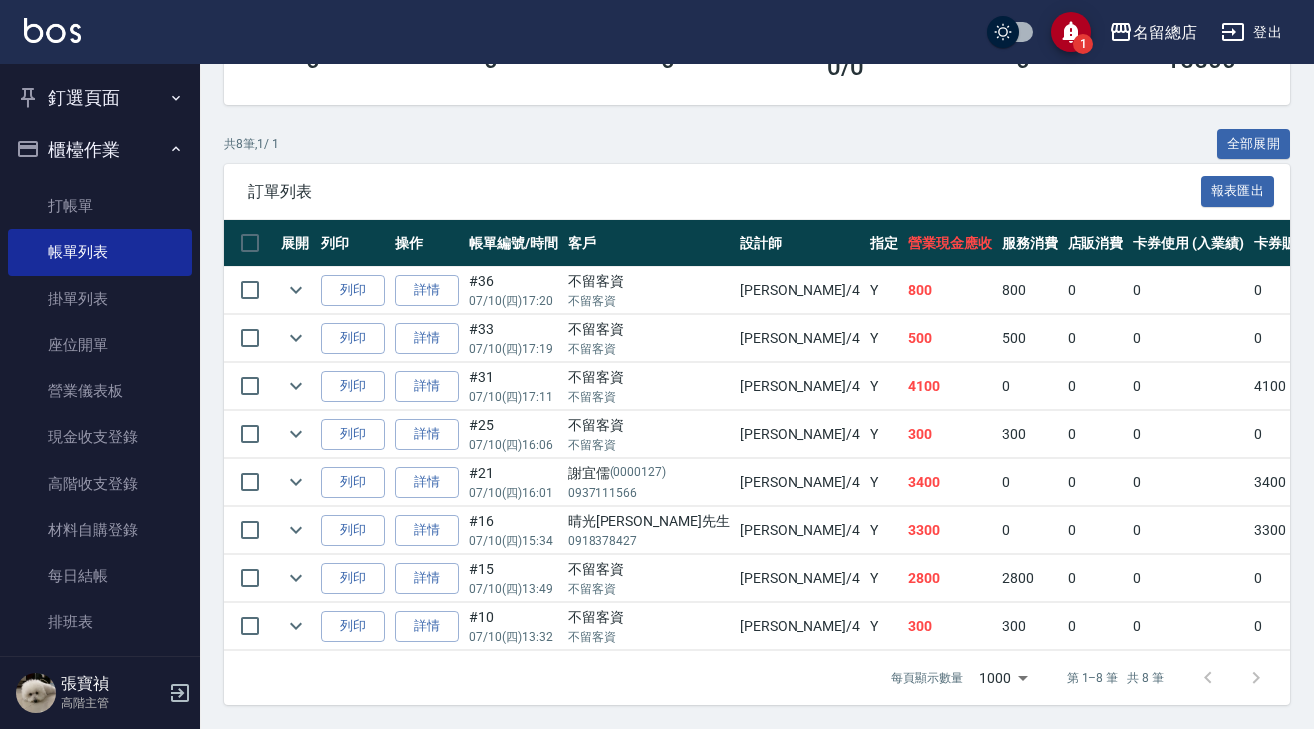 scroll, scrollTop: 421, scrollLeft: 0, axis: vertical 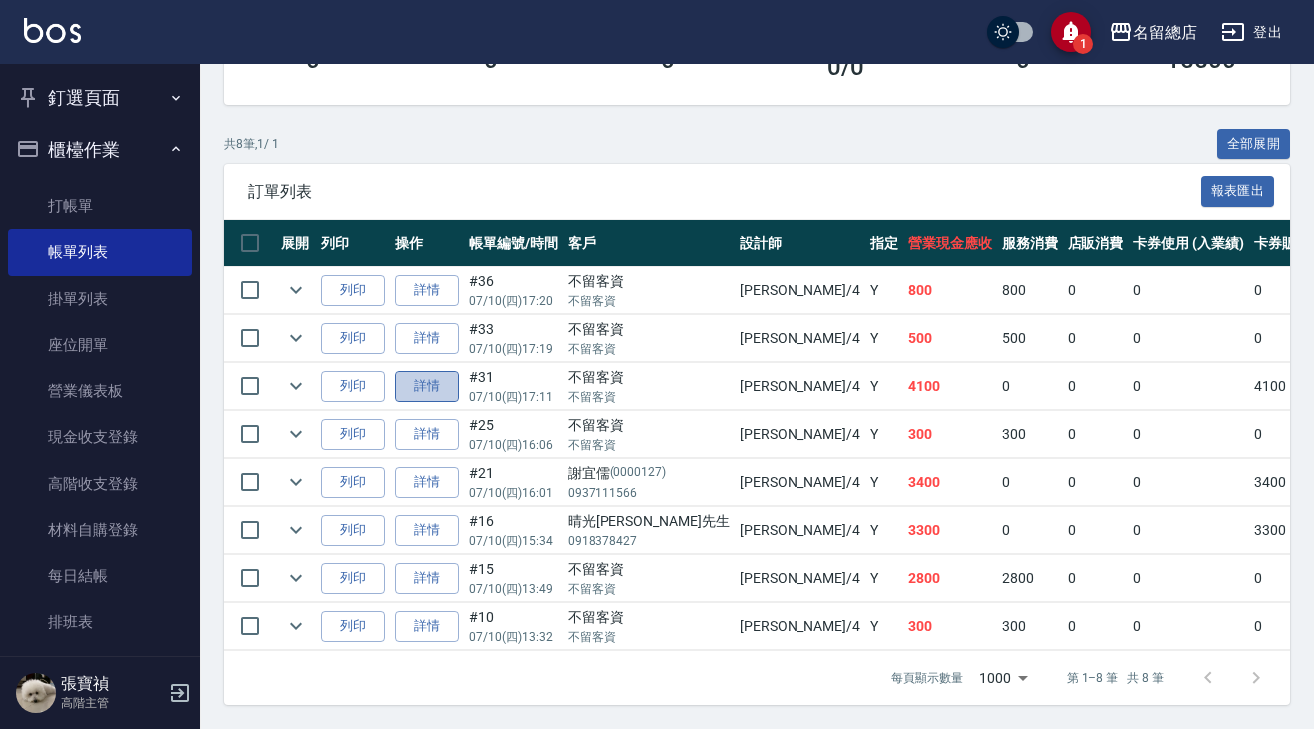 click on "詳情" at bounding box center [427, 386] 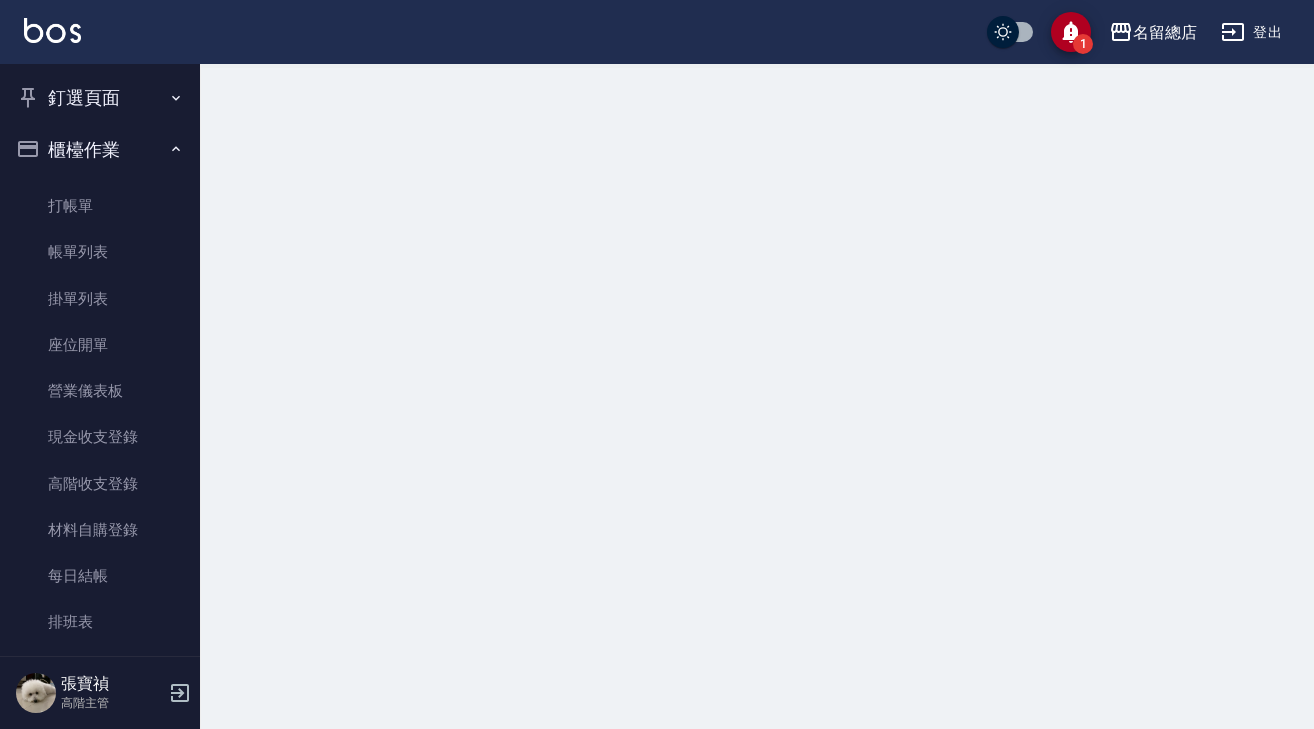 scroll, scrollTop: 0, scrollLeft: 0, axis: both 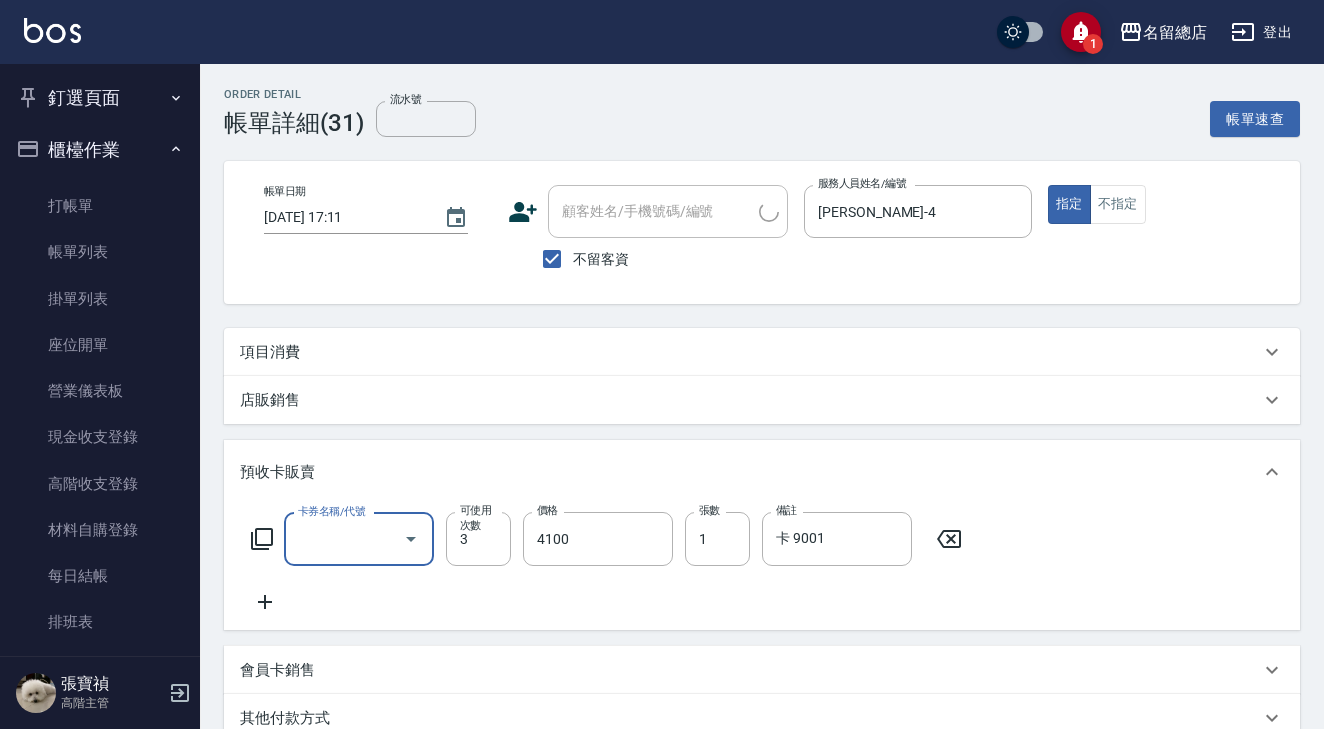 type on "[DATE] 17:11" 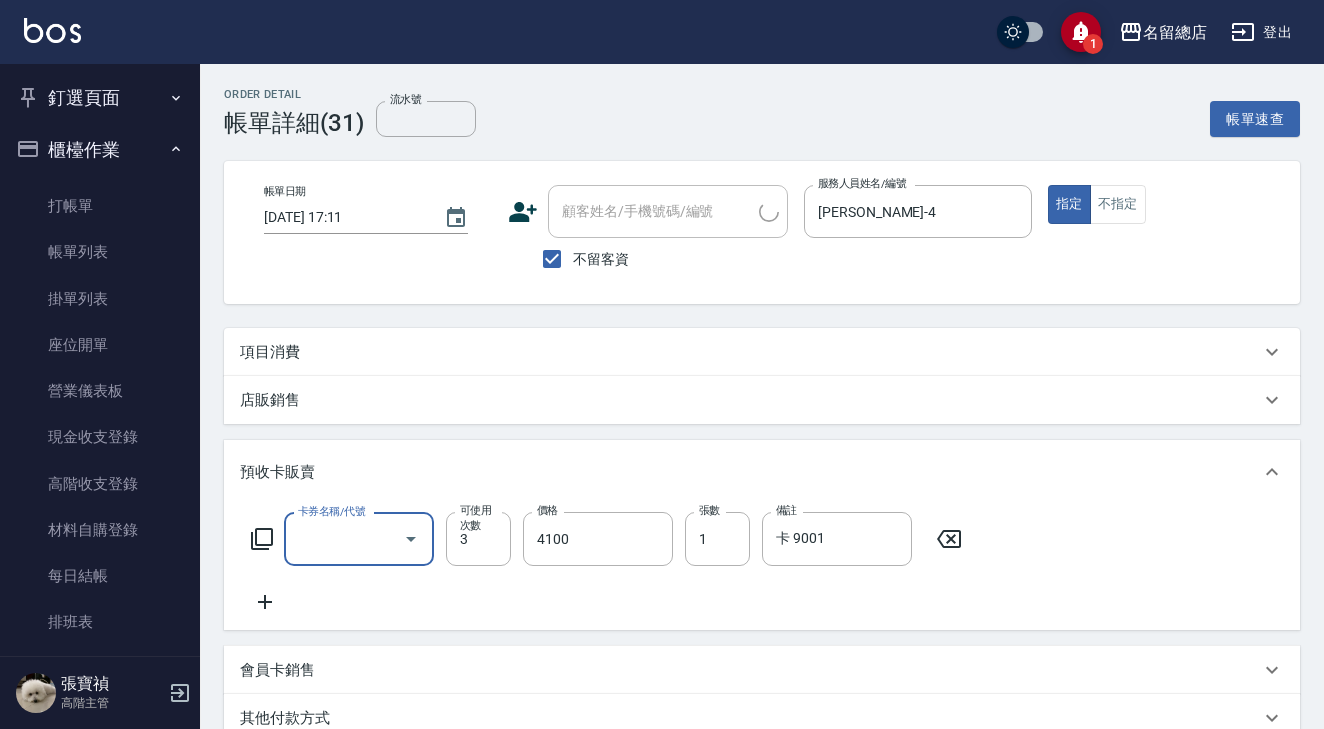 checkbox on "true" 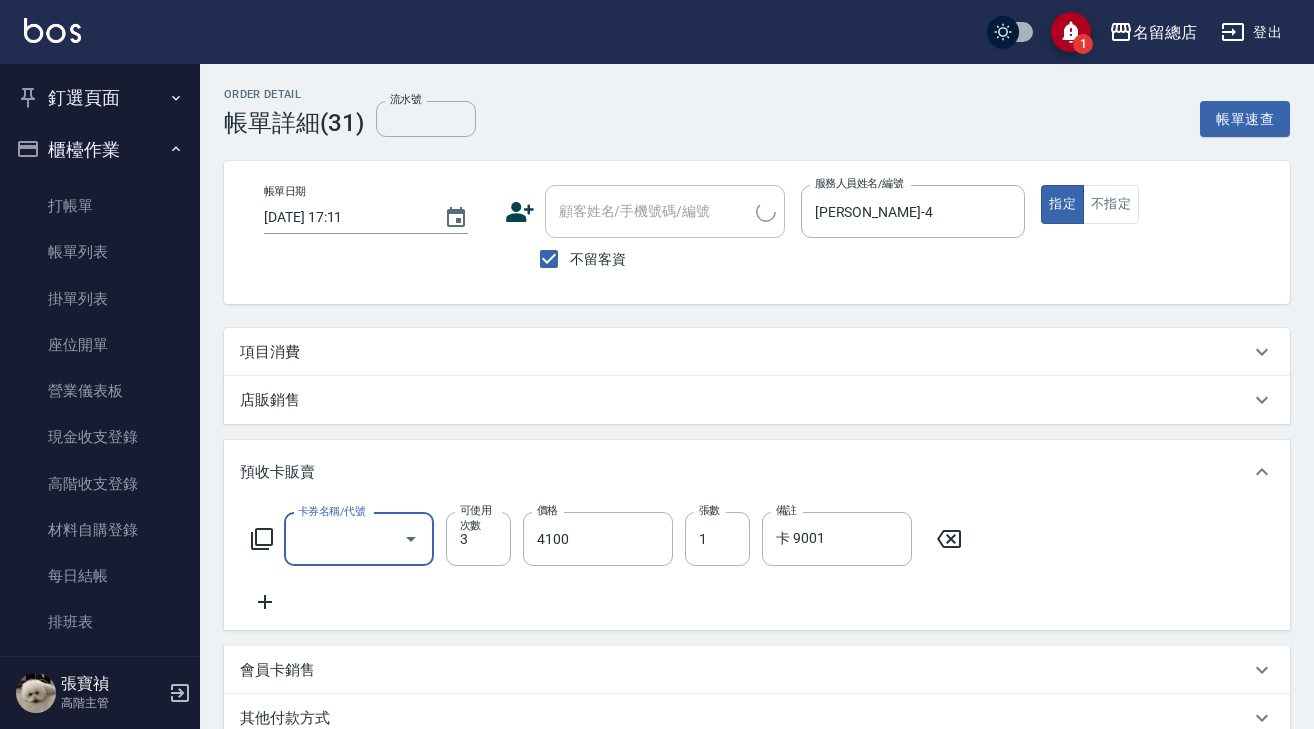 scroll, scrollTop: 0, scrollLeft: 0, axis: both 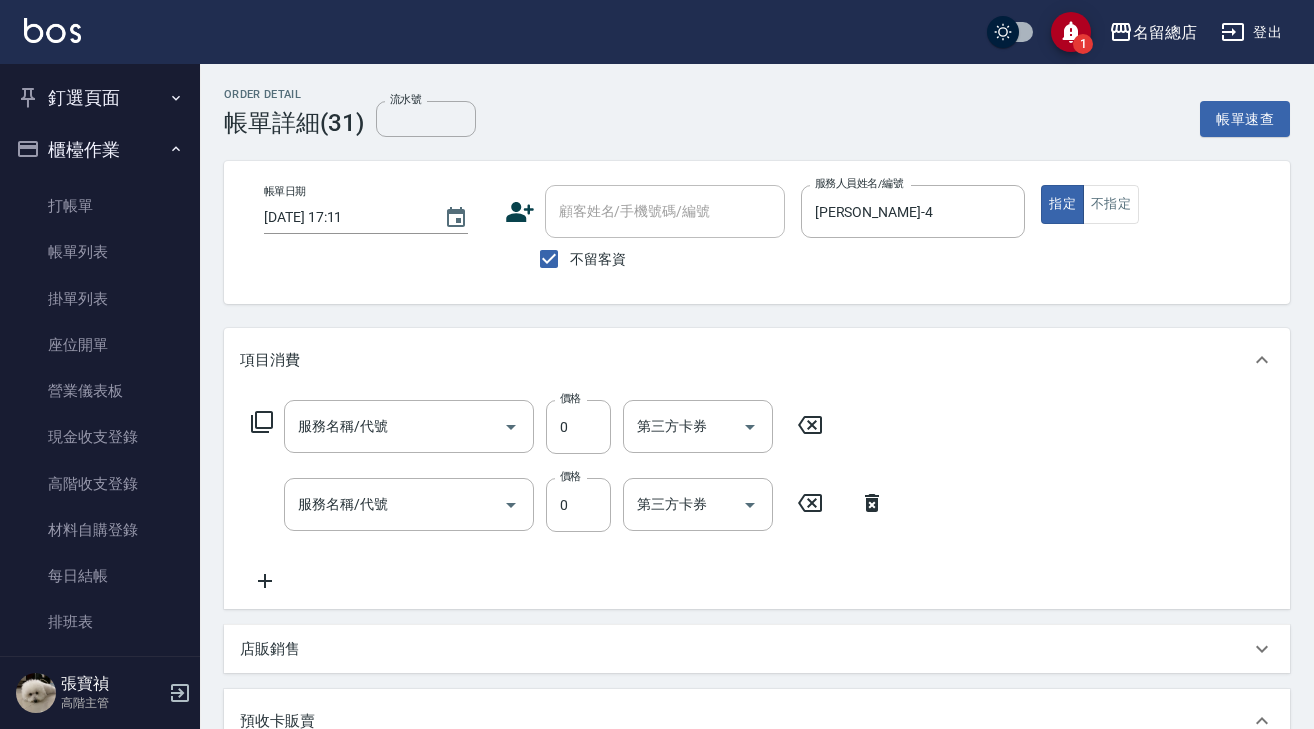 type on "二段自備卡(407)" 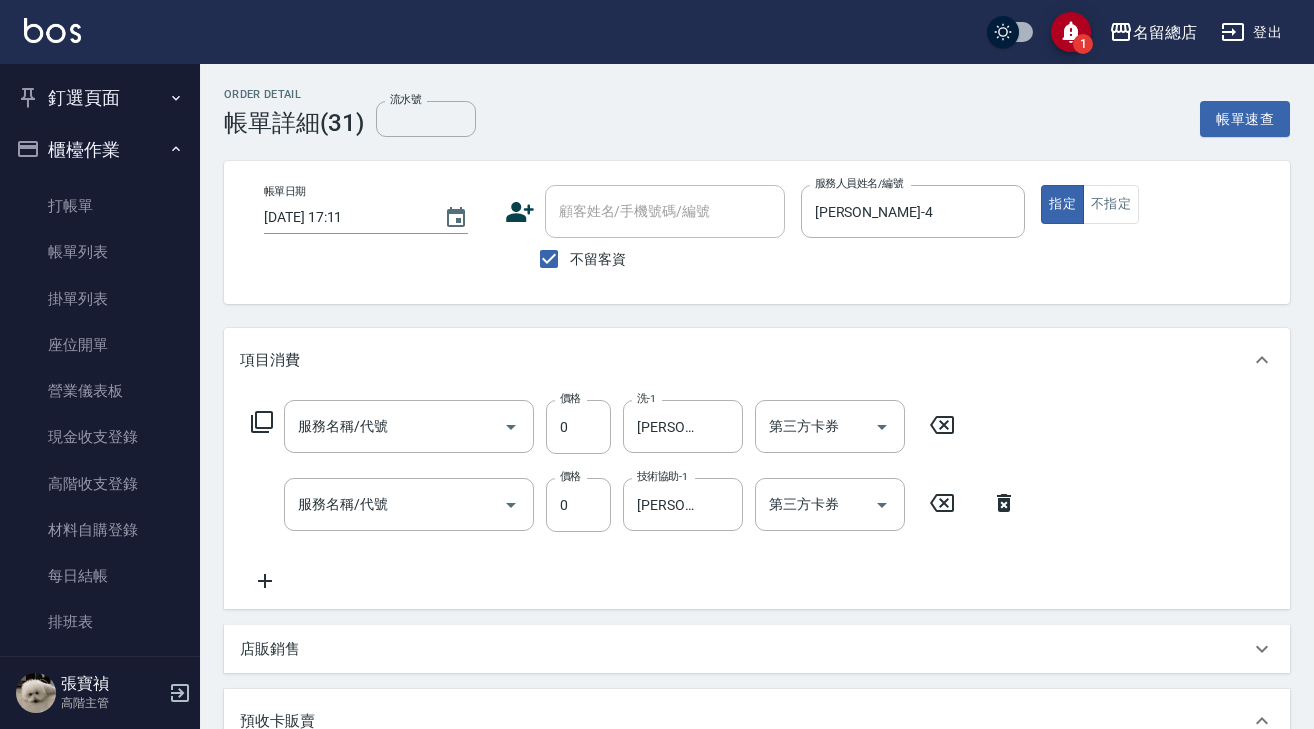 scroll, scrollTop: 404, scrollLeft: 0, axis: vertical 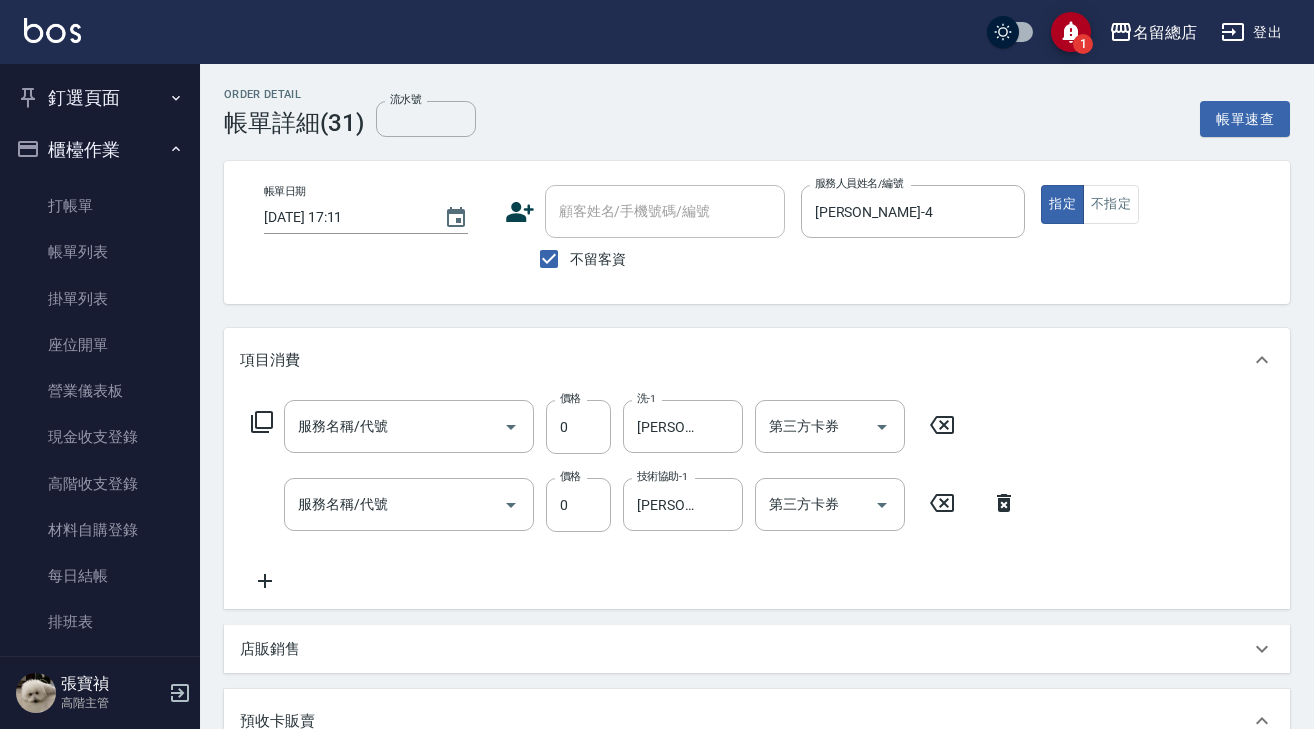 type on "洗髮(免費)(600)" 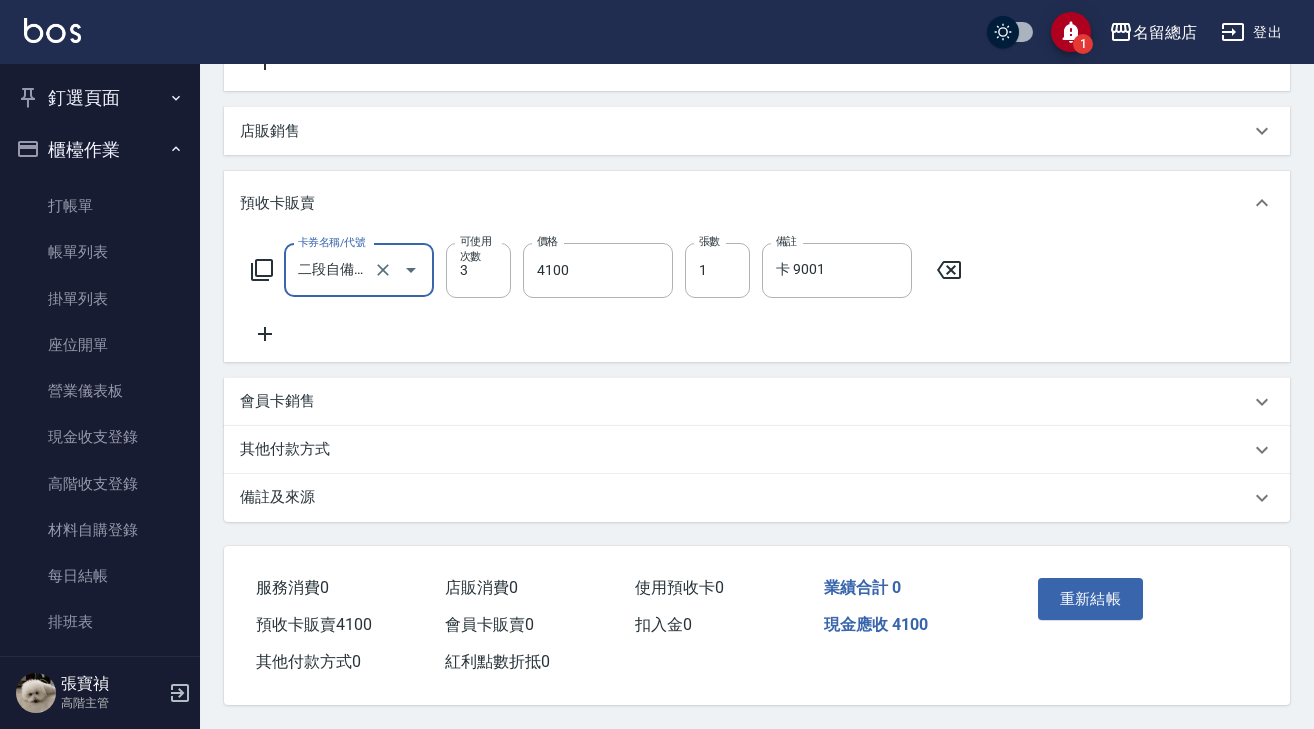 scroll, scrollTop: 527, scrollLeft: 0, axis: vertical 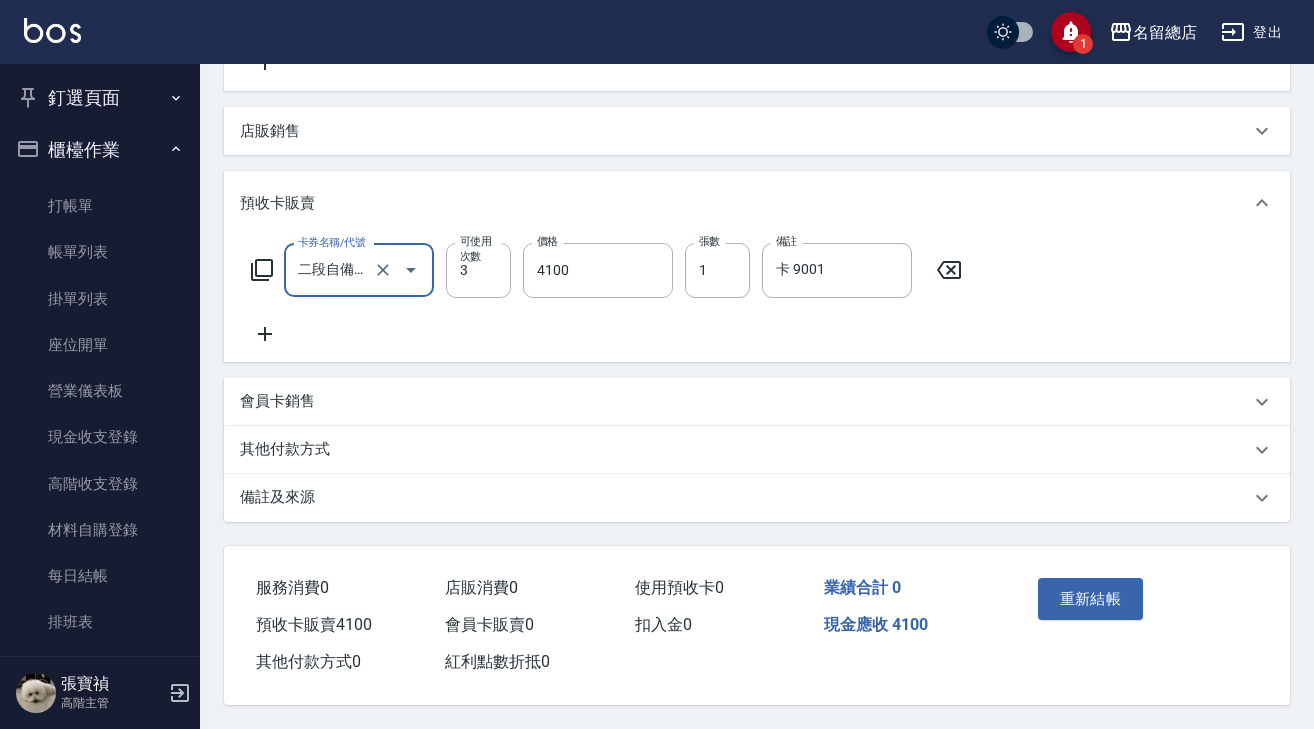 click on "其他付款方式" at bounding box center [285, 449] 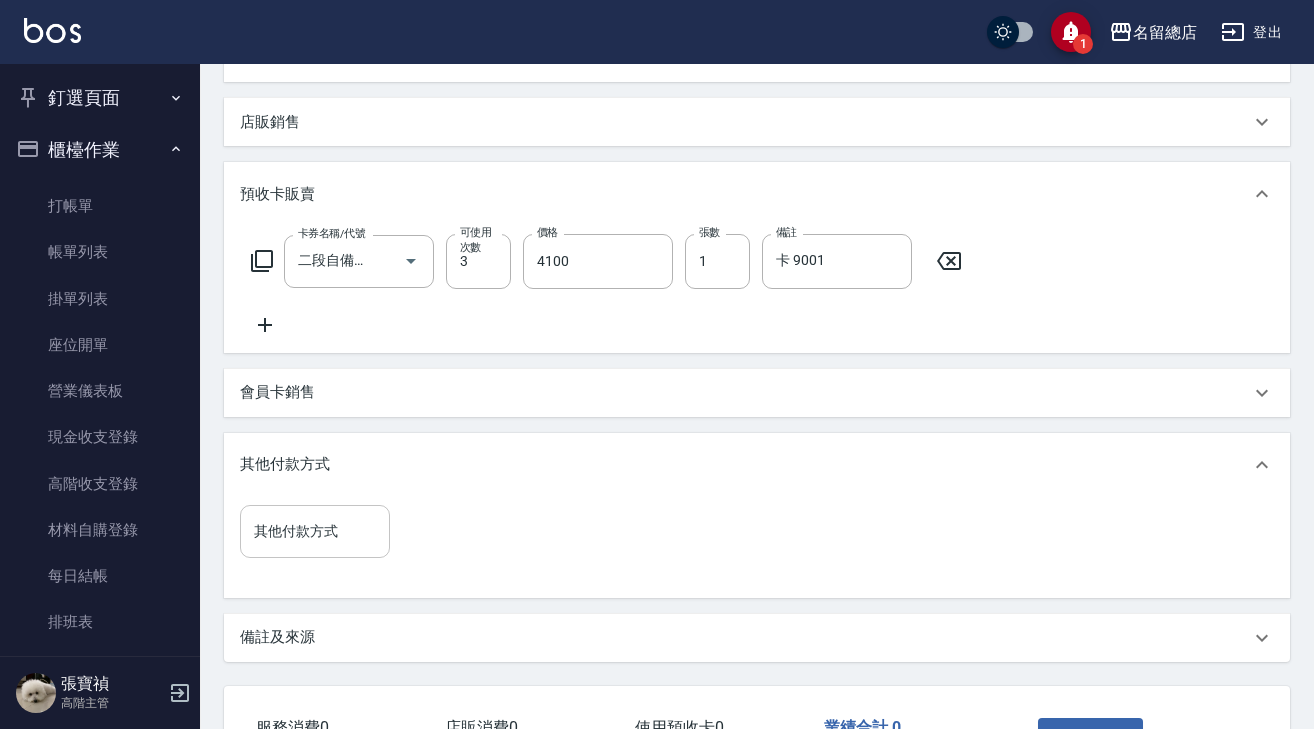 click on "其他付款方式" at bounding box center [315, 531] 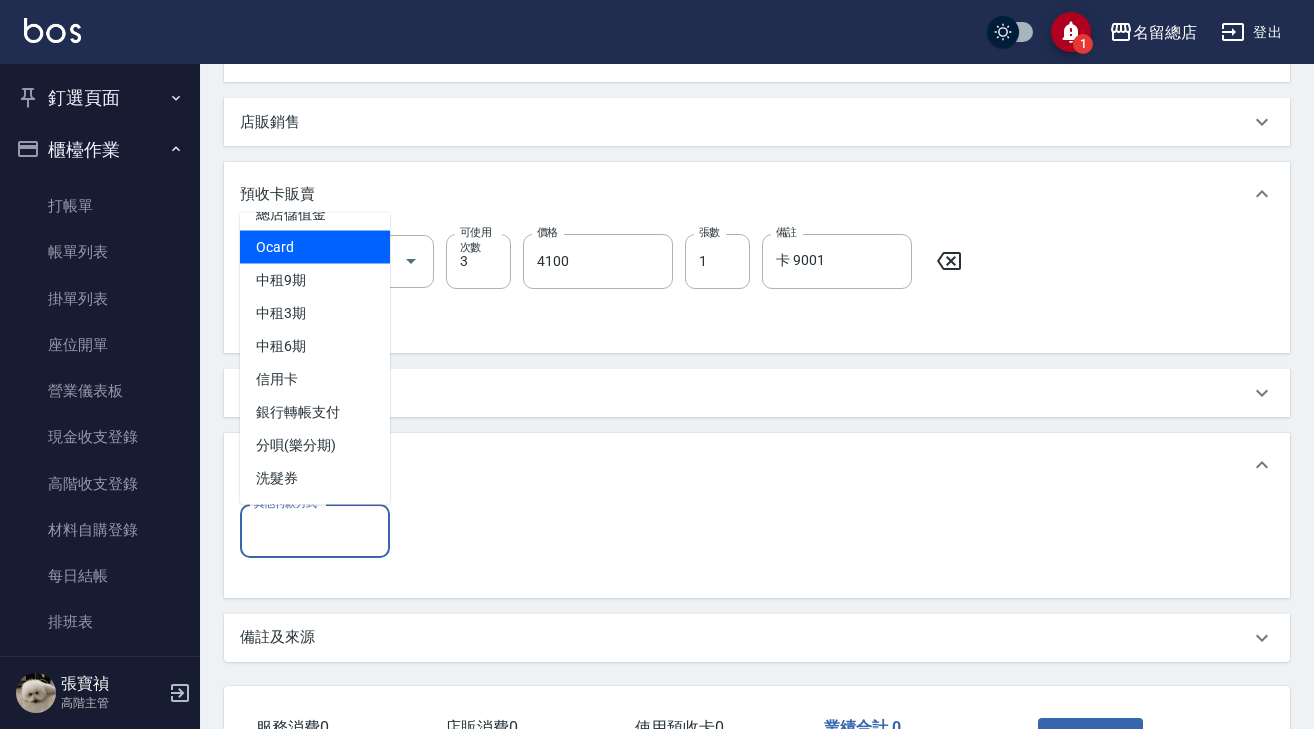 scroll, scrollTop: 129, scrollLeft: 0, axis: vertical 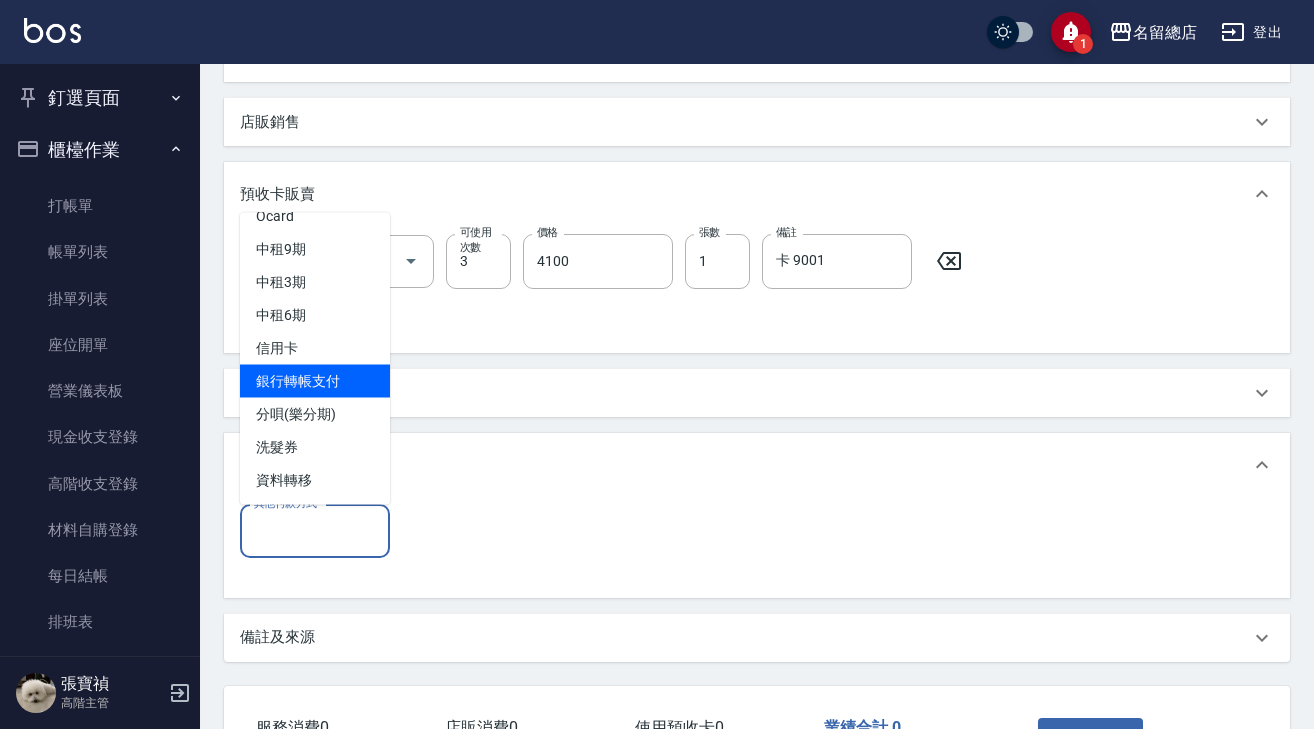 click on "銀行轉帳支付" at bounding box center (315, 381) 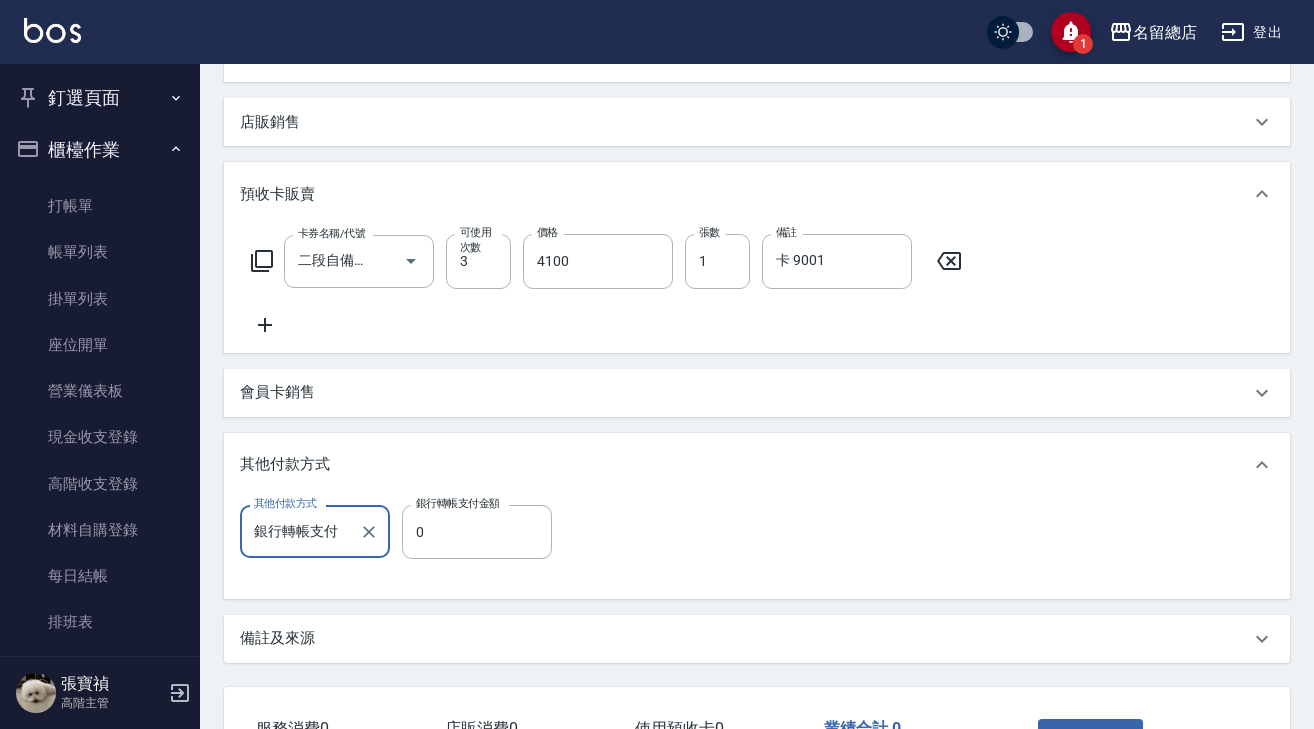 type on "銀行轉帳支付" 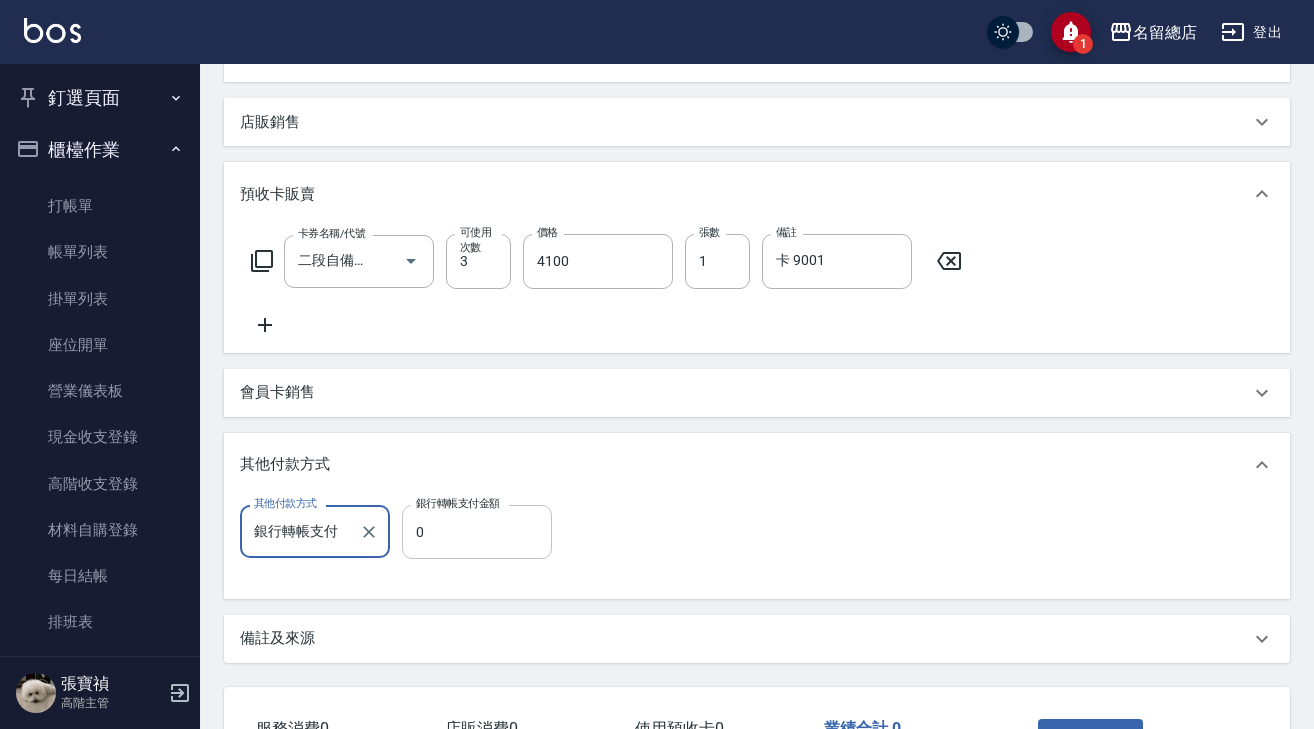 click on "0" at bounding box center (477, 532) 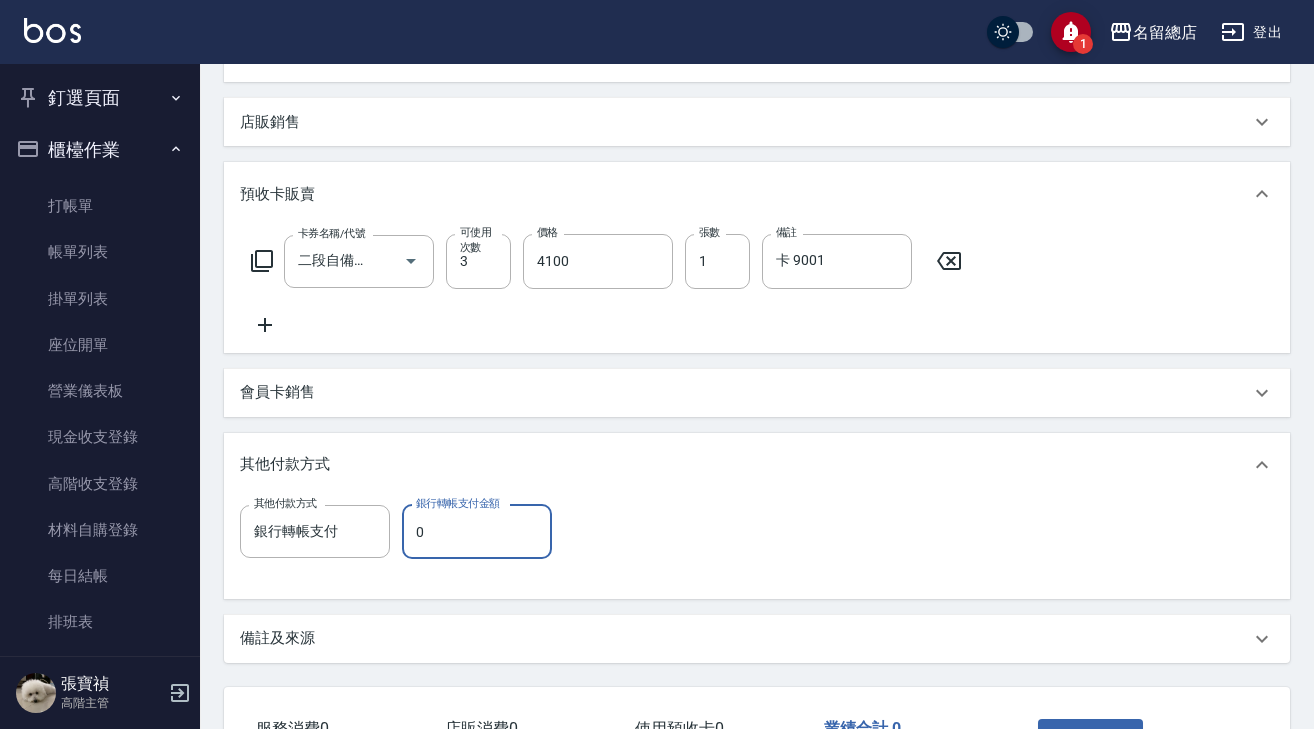 click on "0" at bounding box center [477, 532] 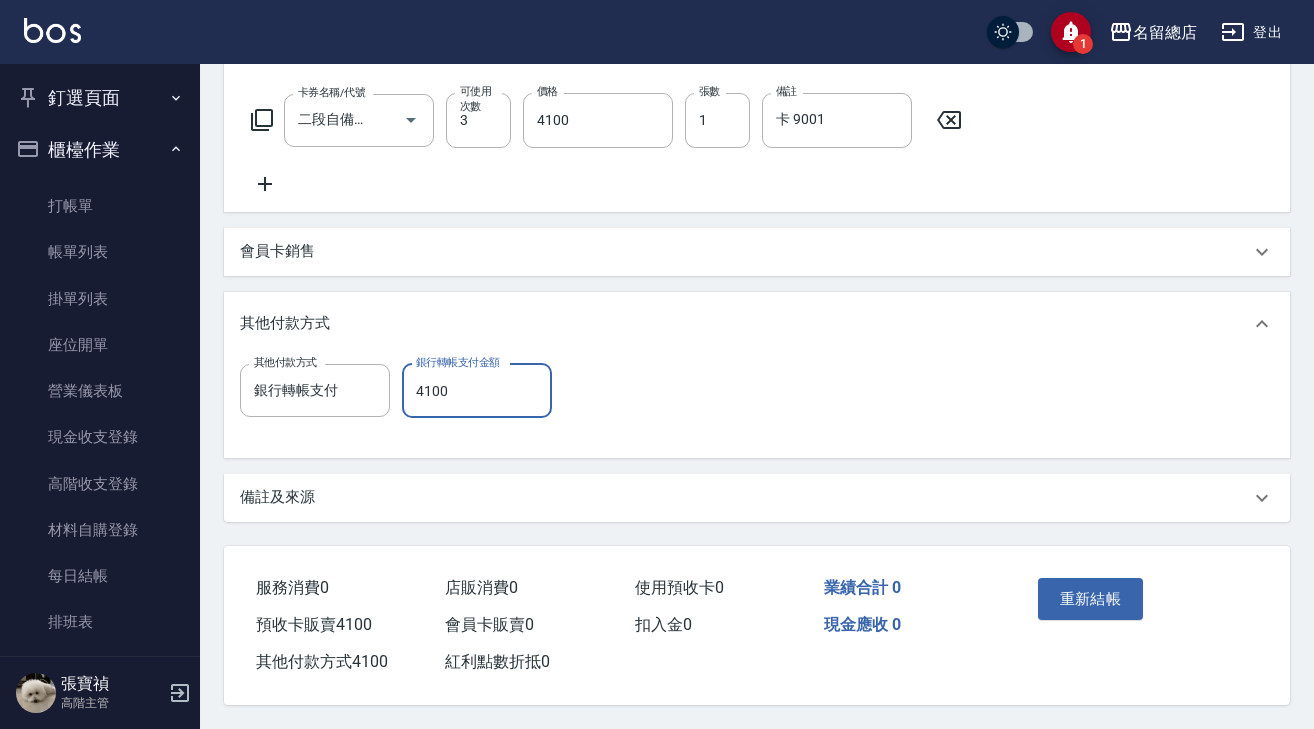 scroll, scrollTop: 677, scrollLeft: 0, axis: vertical 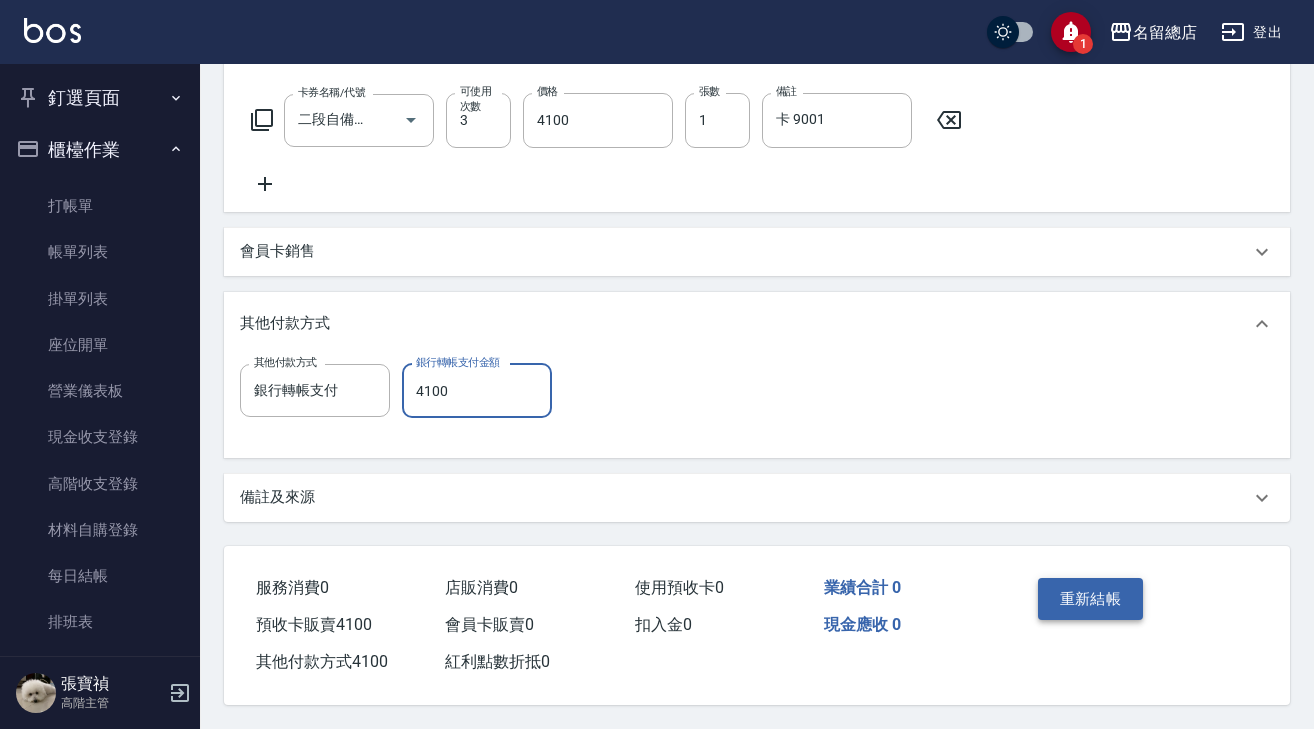 type on "4100" 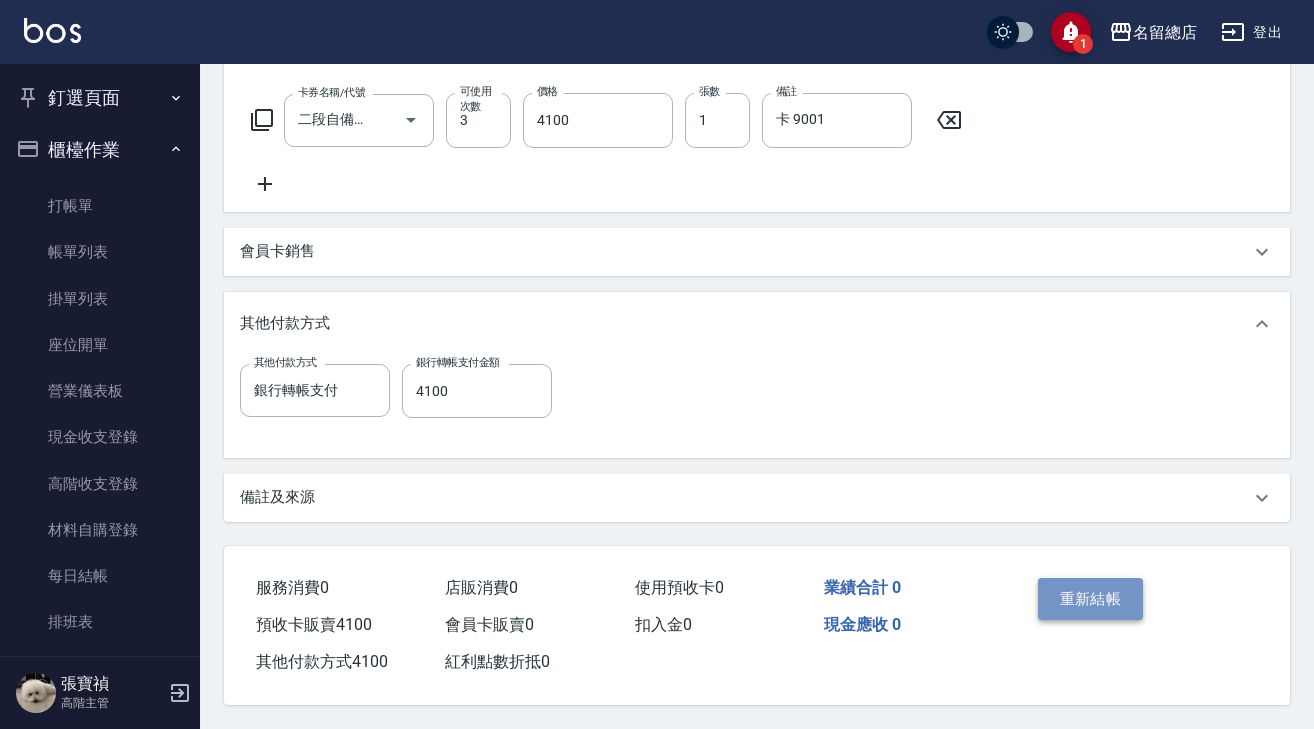 click on "重新結帳" at bounding box center [1091, 599] 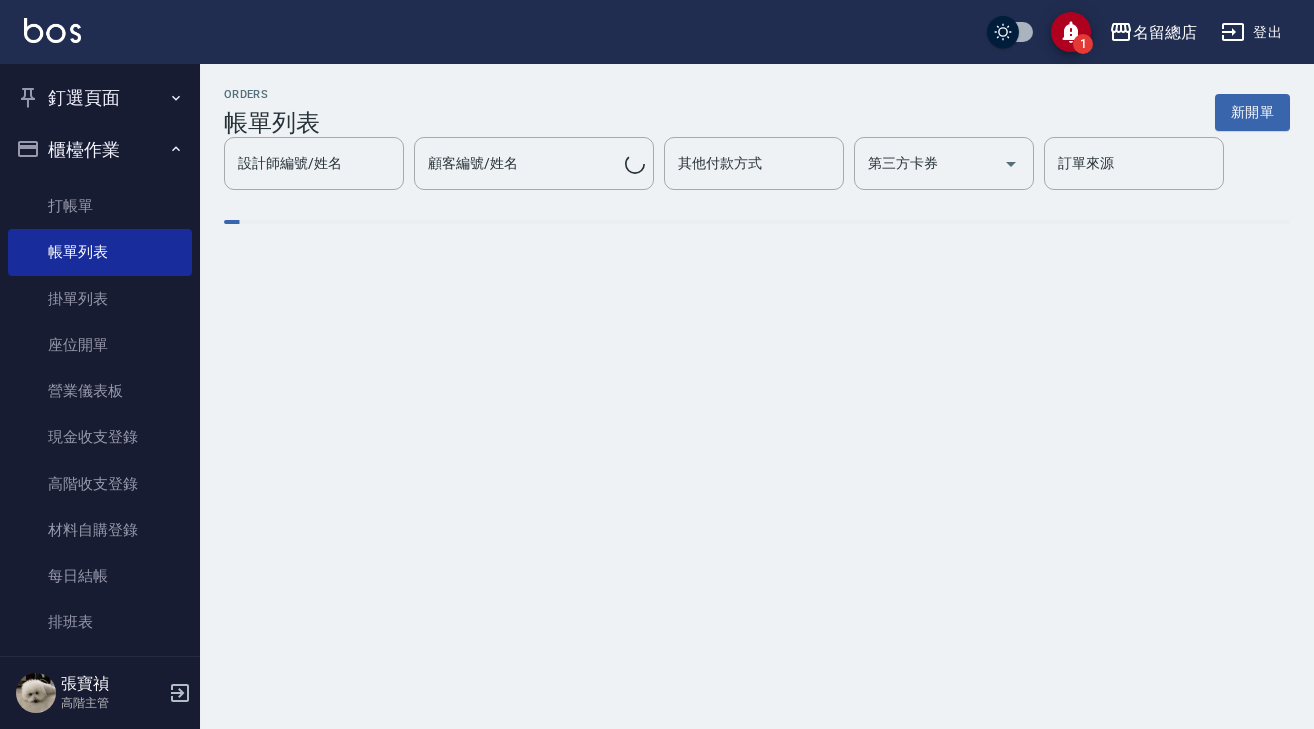 scroll, scrollTop: 0, scrollLeft: 0, axis: both 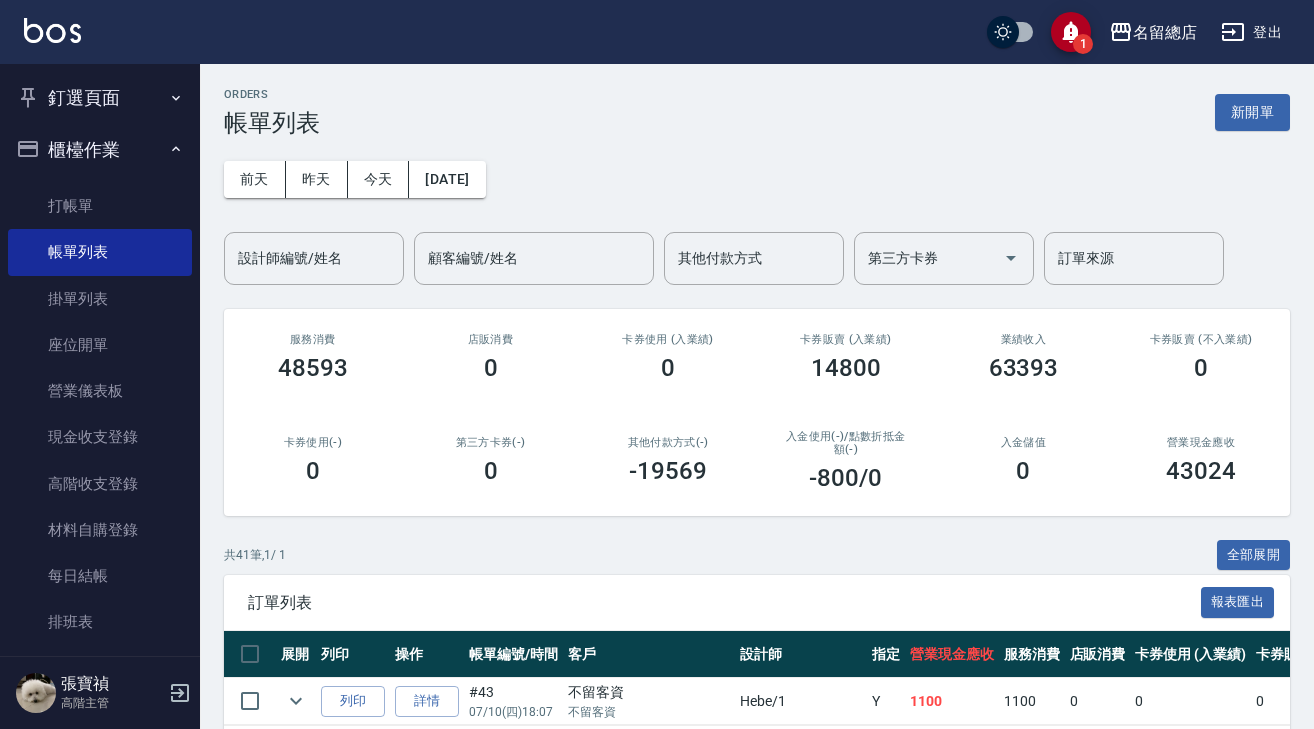 click on "ORDERS 帳單列表 新開單" at bounding box center (757, 112) 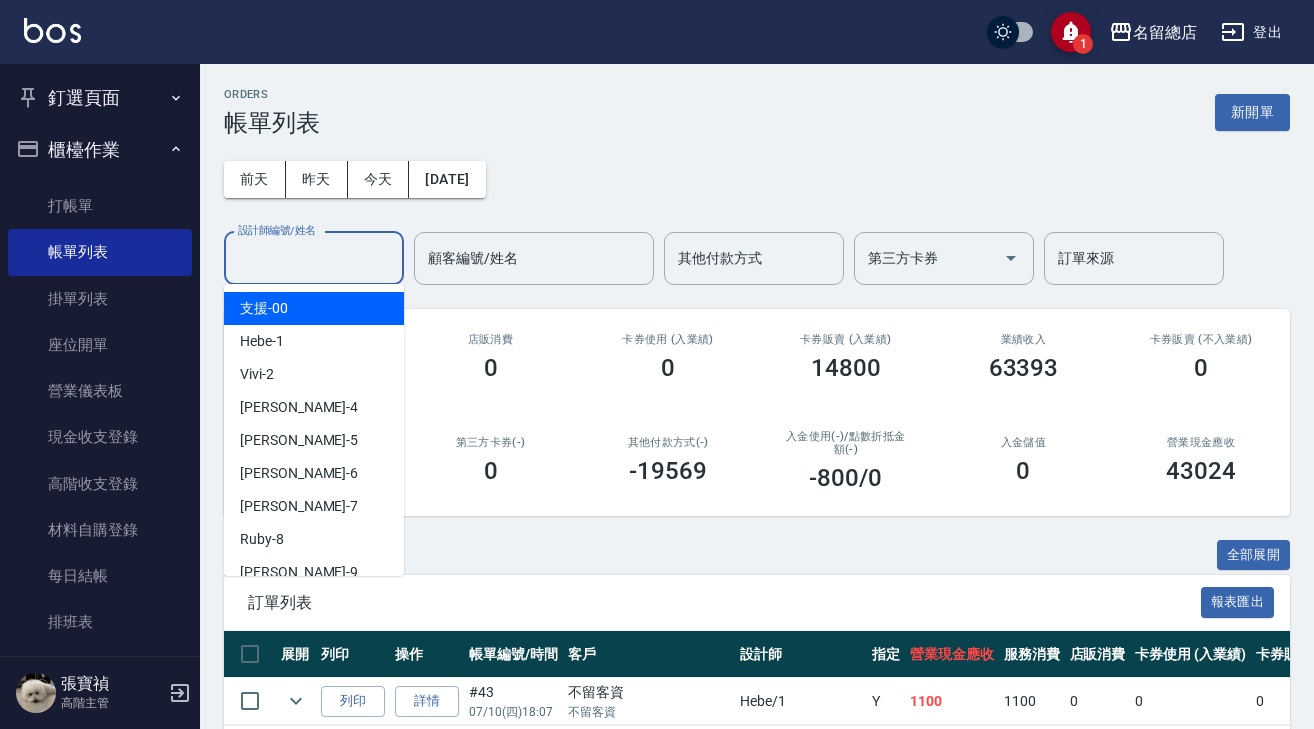 click on "設計師編號/姓名" at bounding box center (314, 258) 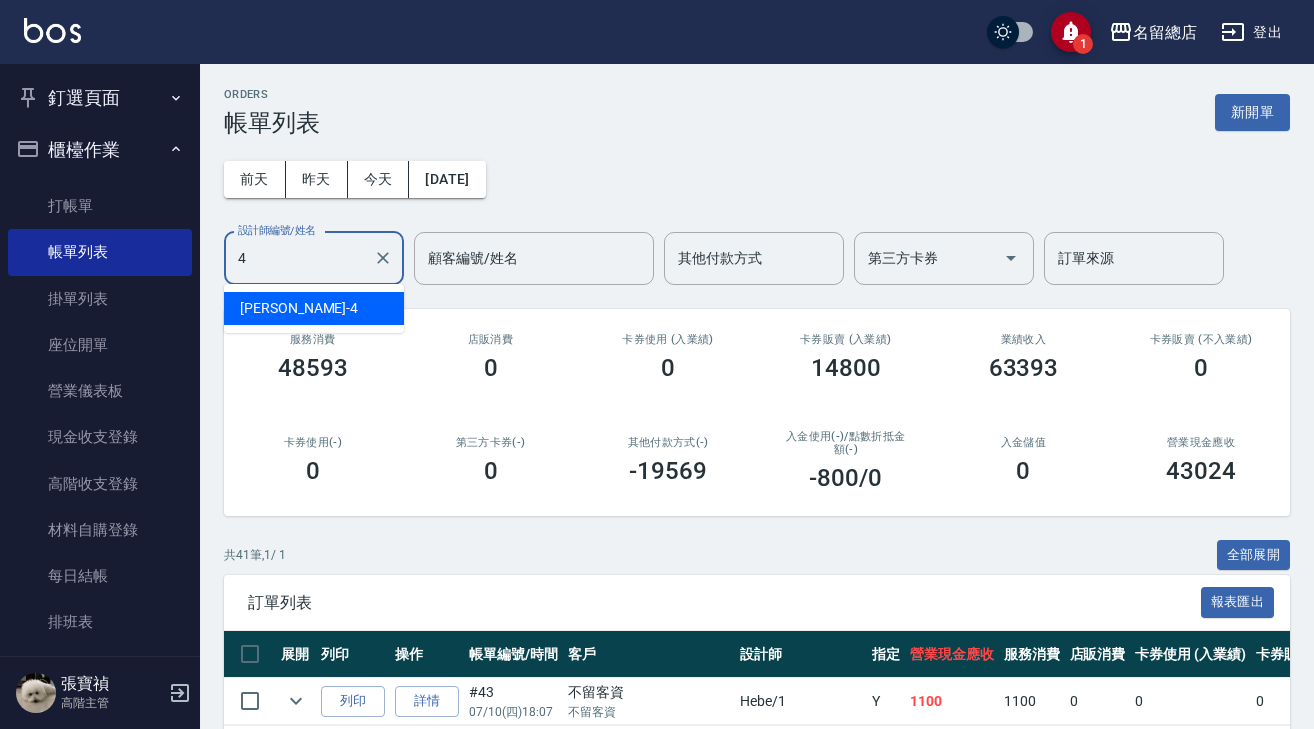 type on "[PERSON_NAME]-4" 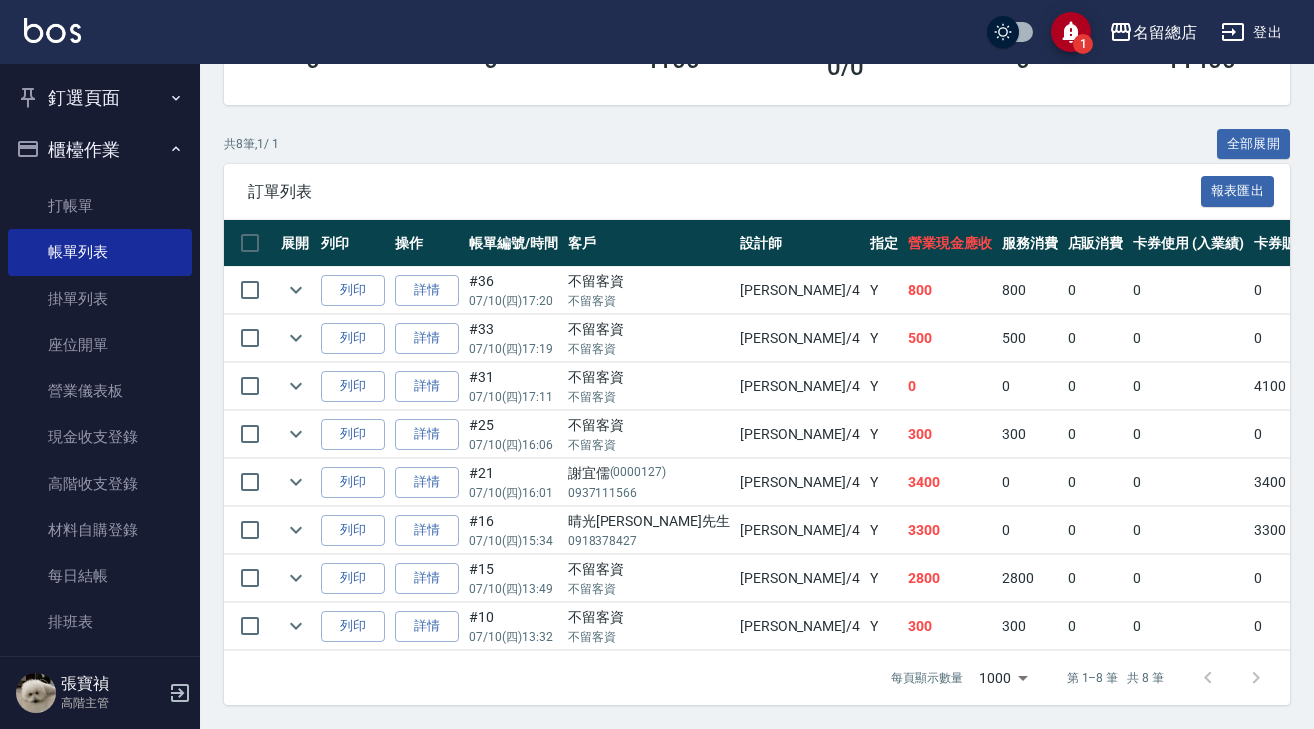 scroll, scrollTop: 425, scrollLeft: 0, axis: vertical 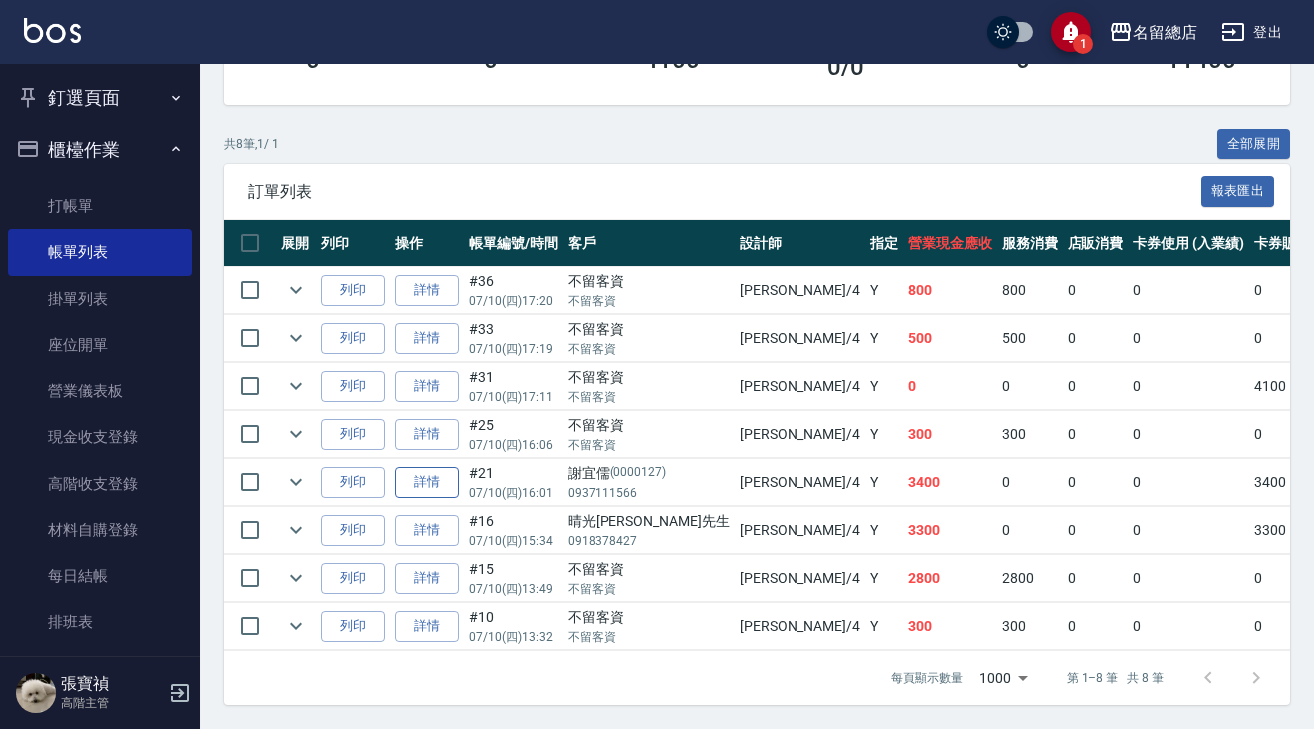 click on "詳情" at bounding box center [427, 482] 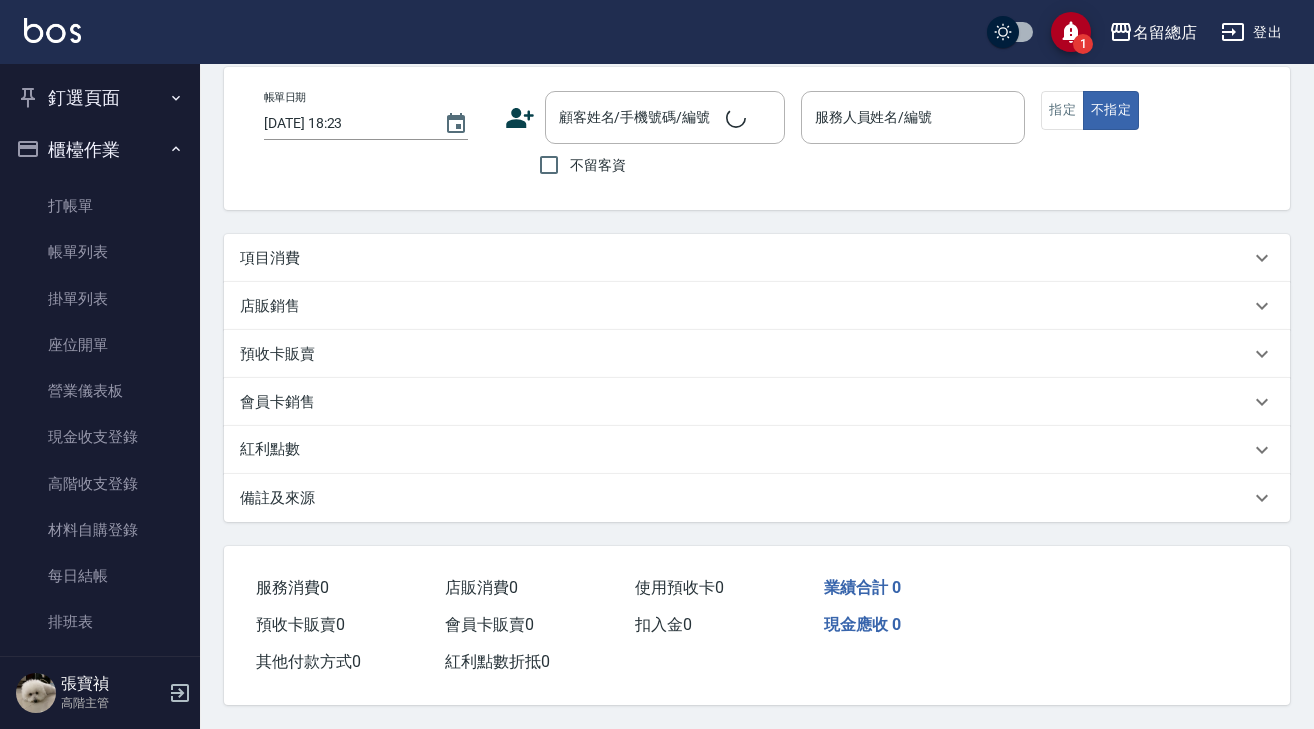 scroll, scrollTop: 0, scrollLeft: 0, axis: both 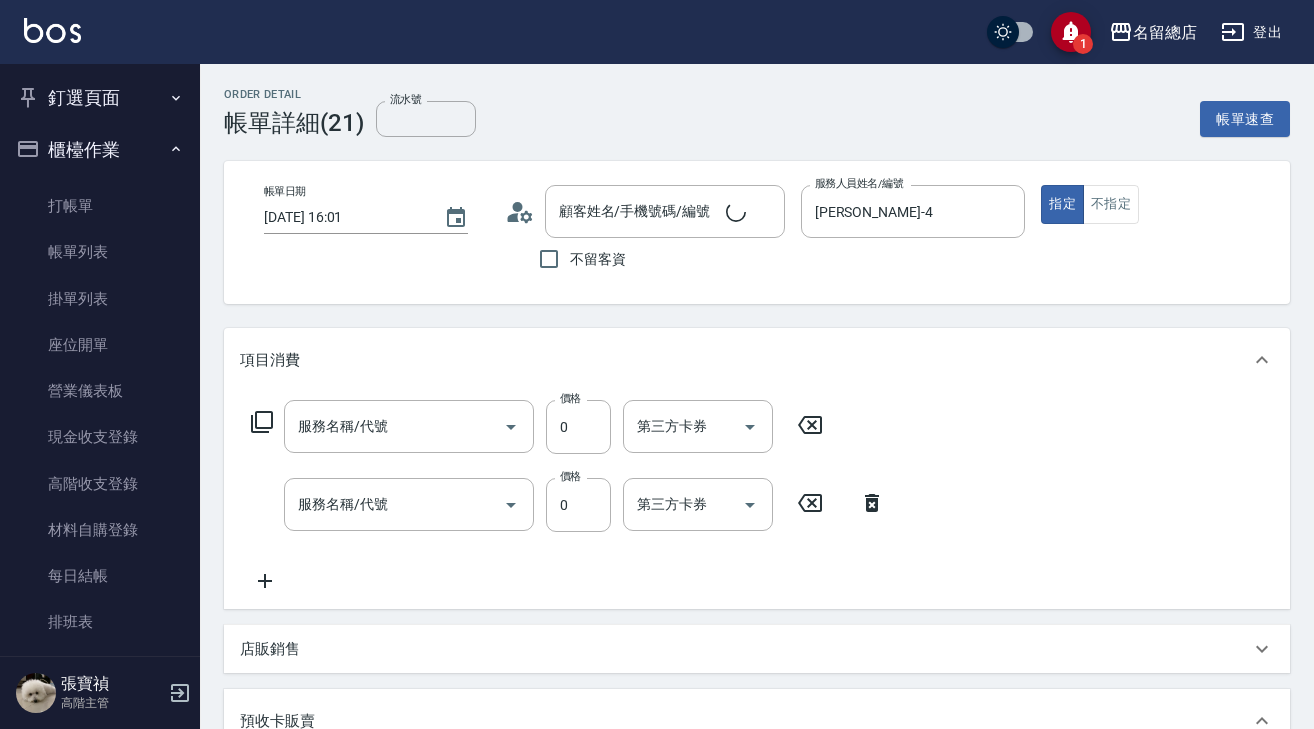 type on "[DATE] 16:01" 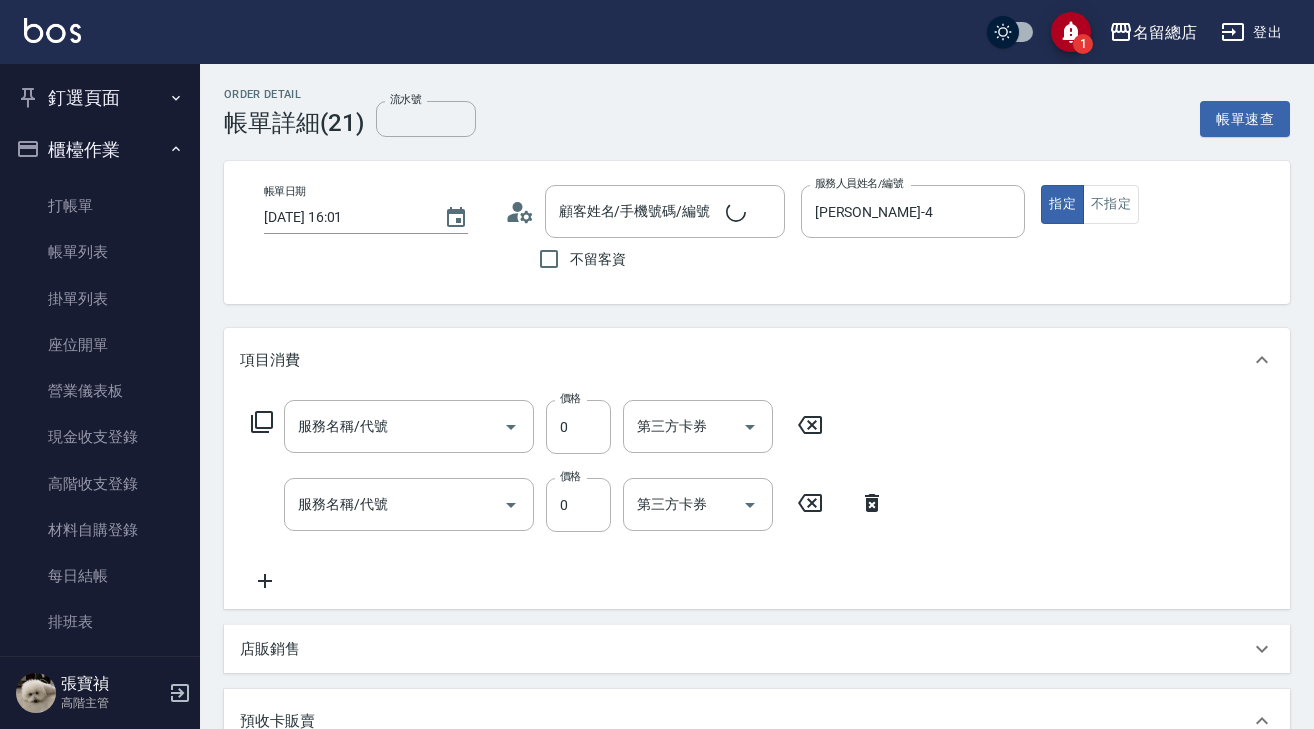 type on "[PERSON_NAME]-4" 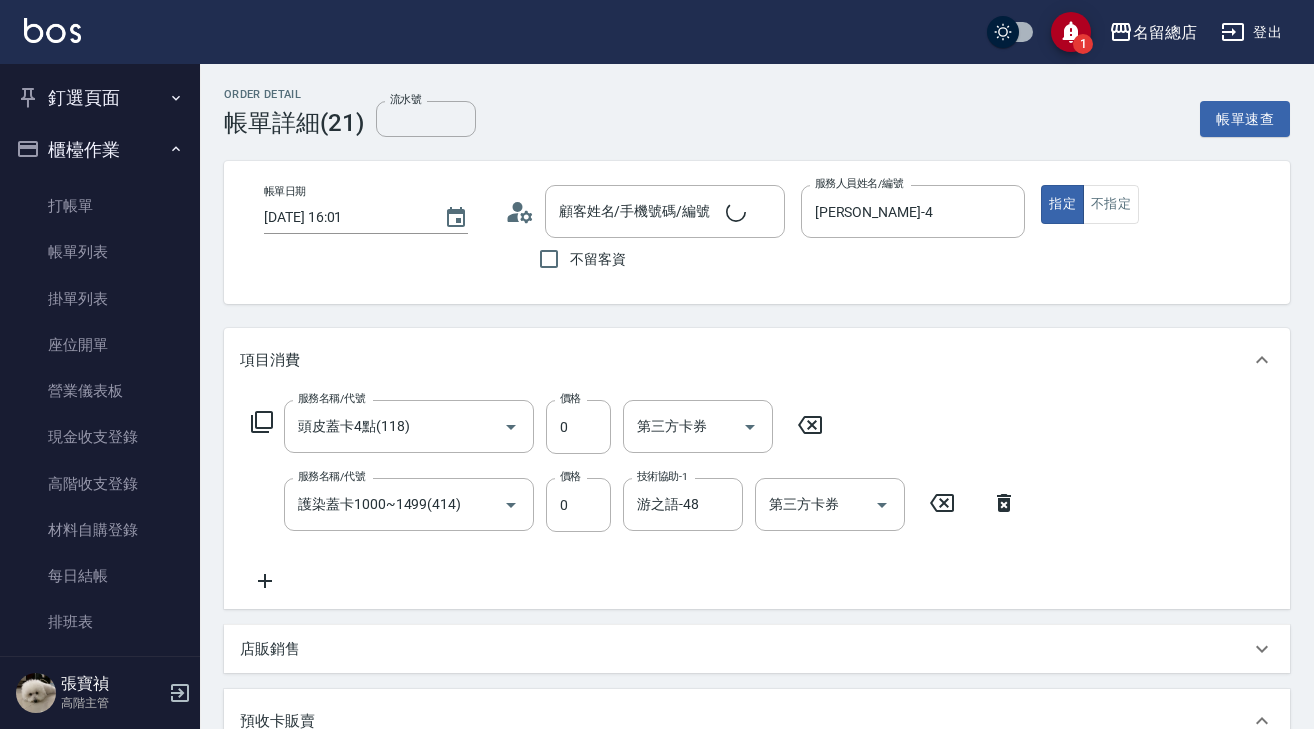 type on "頭皮蓋卡4點(118)" 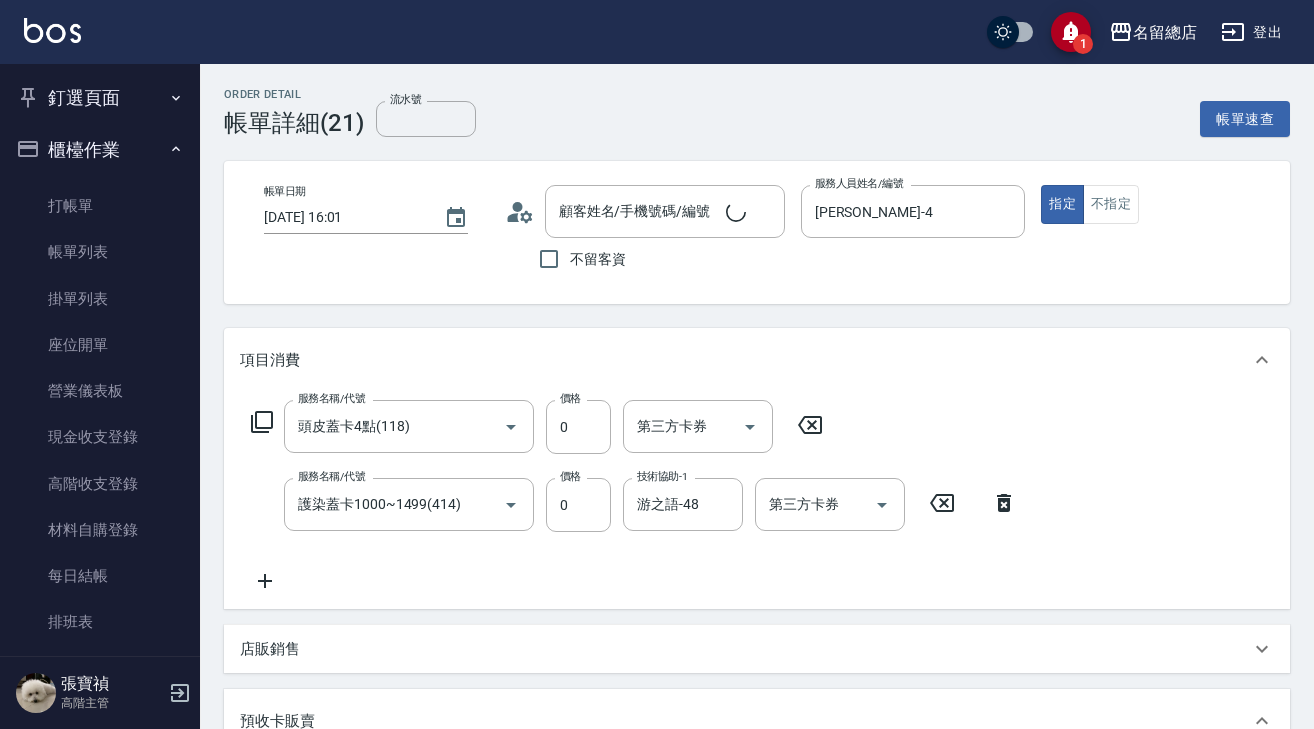 type on "護染蓋卡1000~1499(414)" 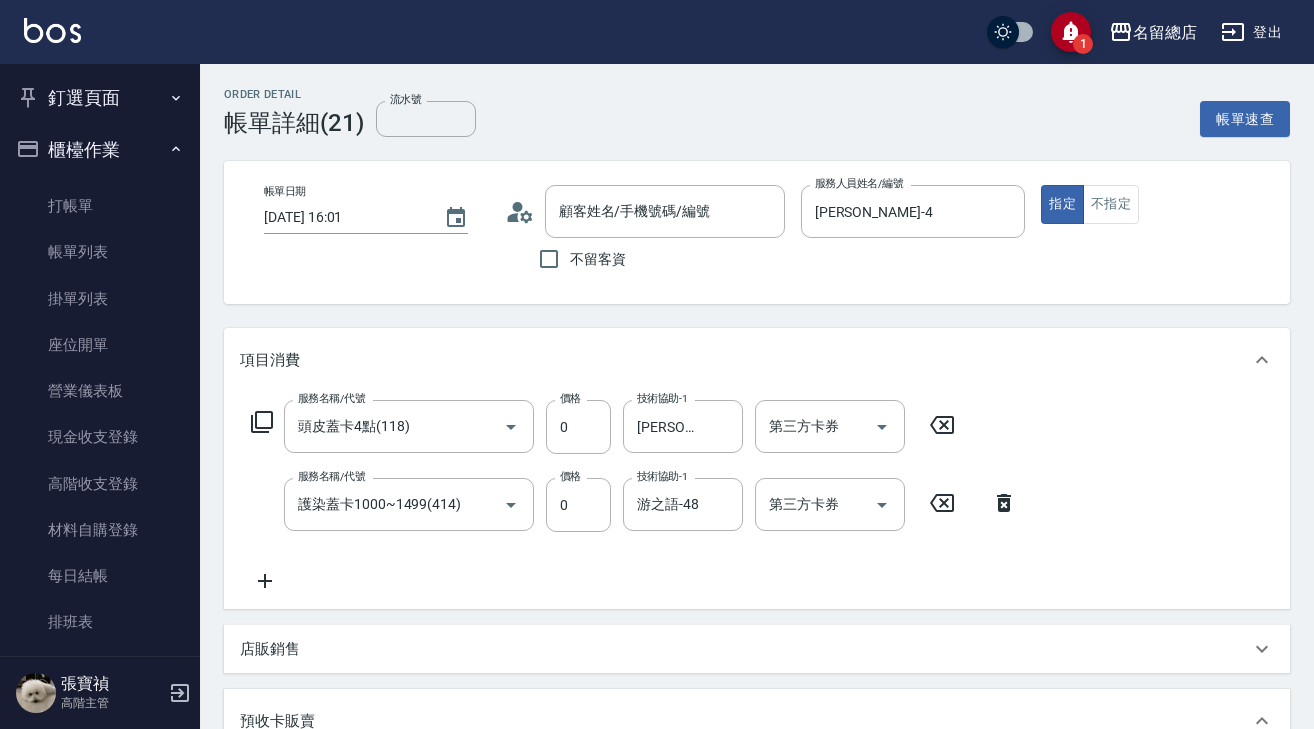 type on "[PERSON_NAME]/0937111566/0000127" 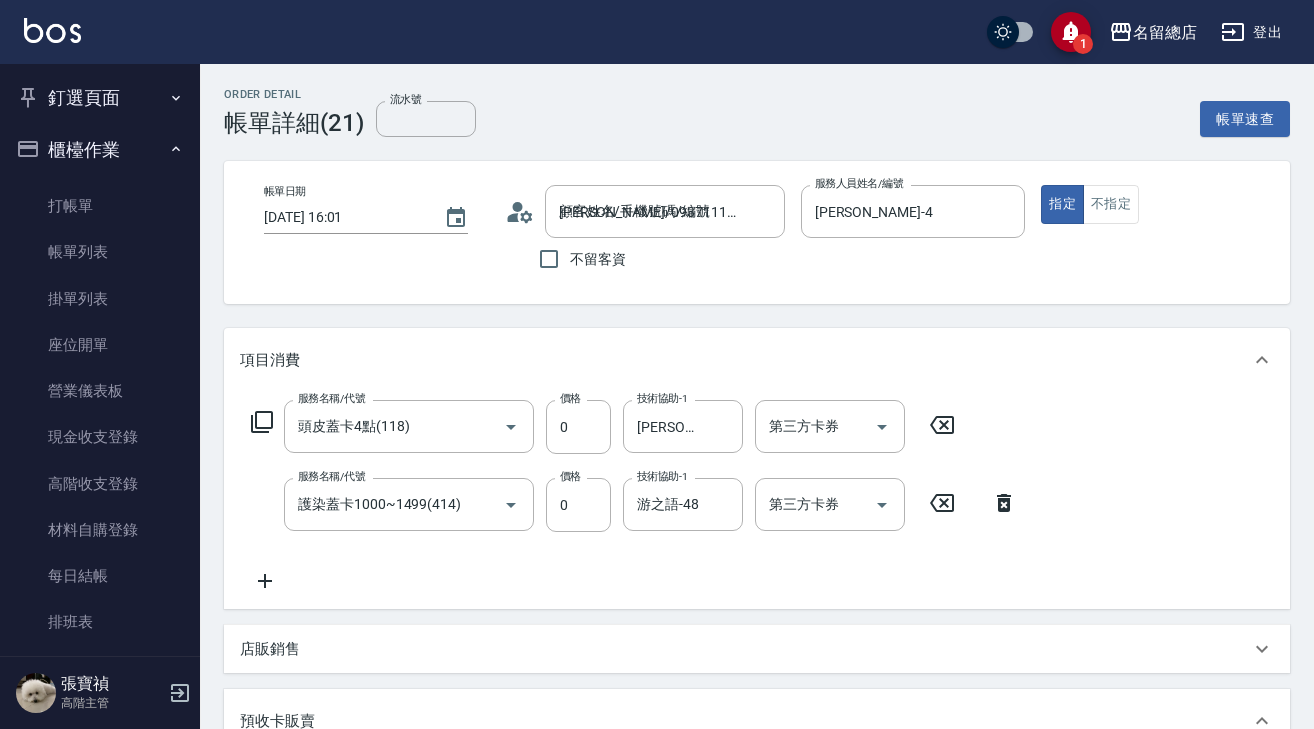 type on "護染卡(449)" 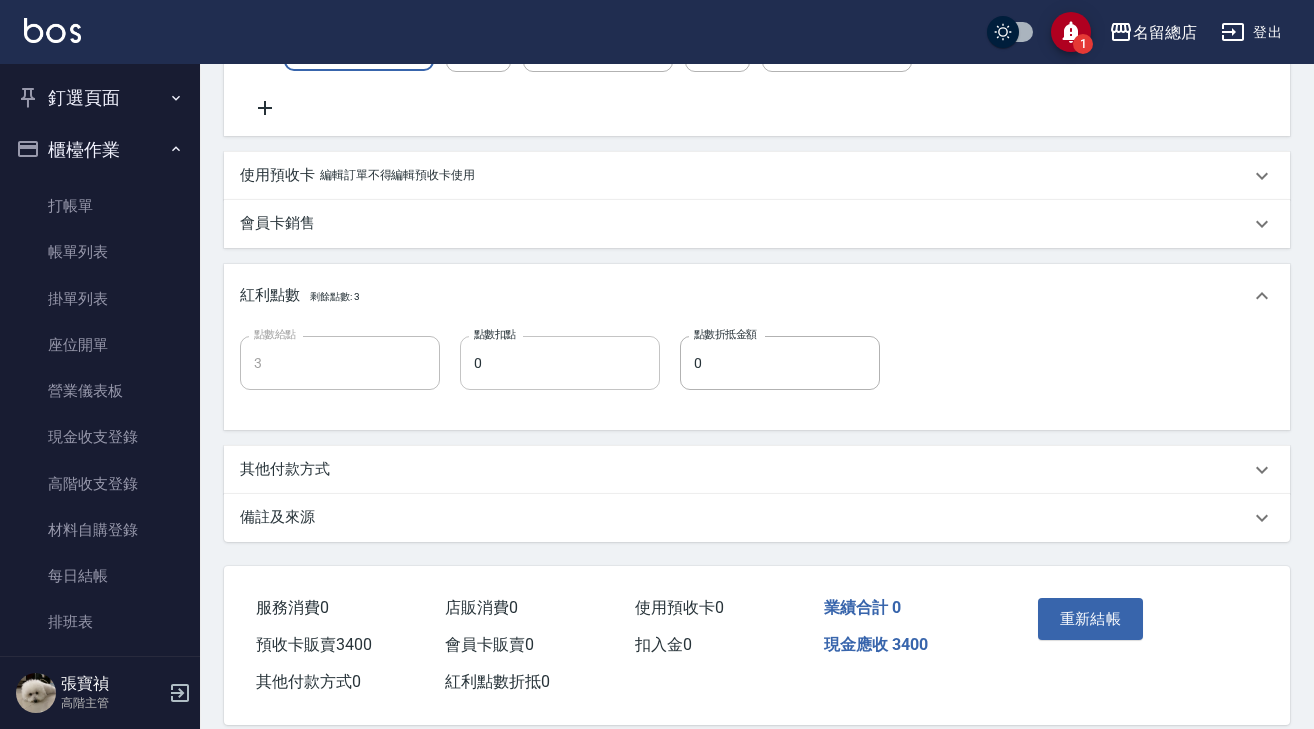 scroll, scrollTop: 747, scrollLeft: 0, axis: vertical 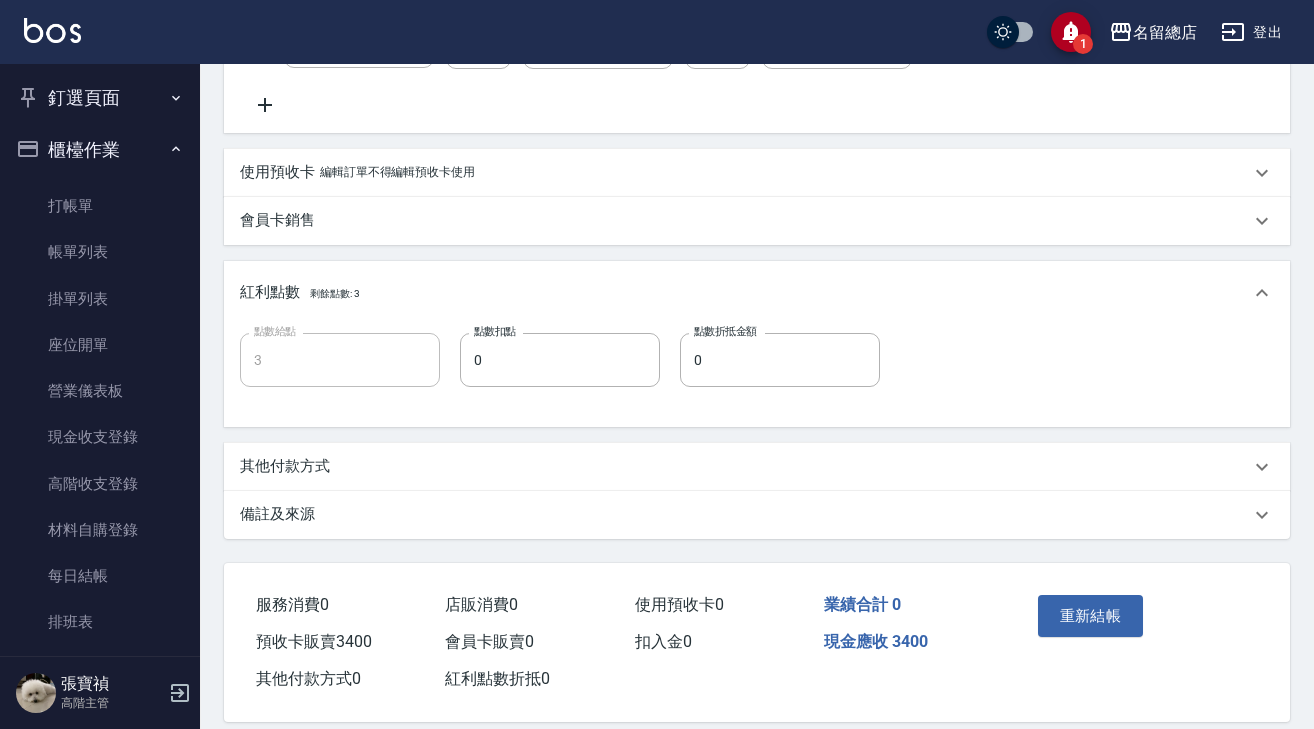 click on "其他付款方式" at bounding box center [745, 466] 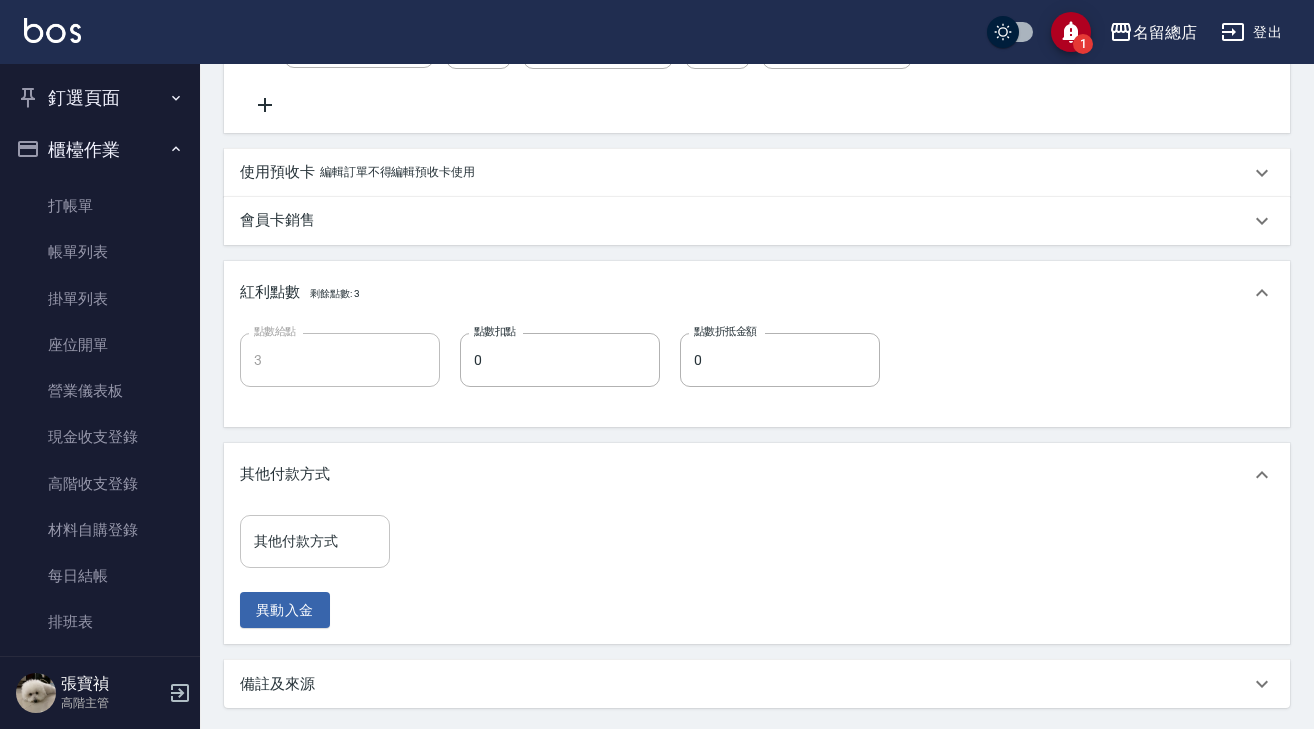 click on "其他付款方式" at bounding box center [315, 541] 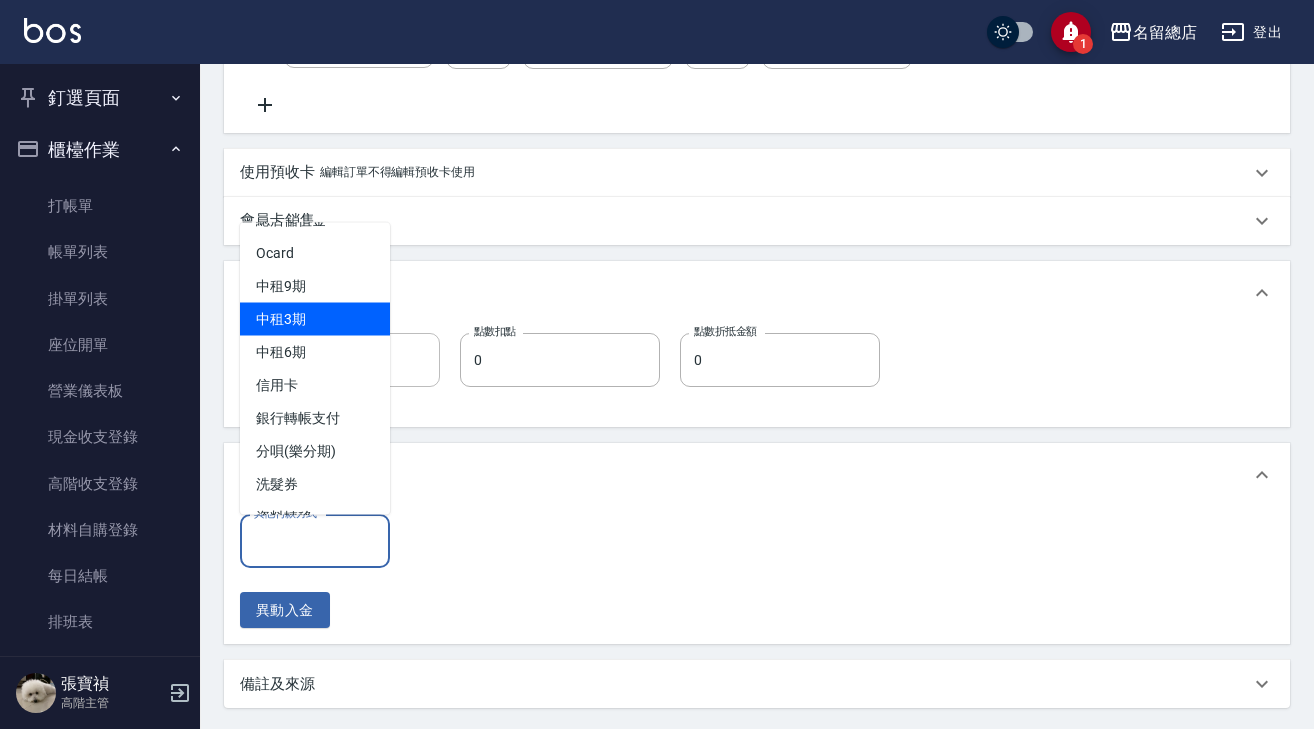 scroll, scrollTop: 84, scrollLeft: 0, axis: vertical 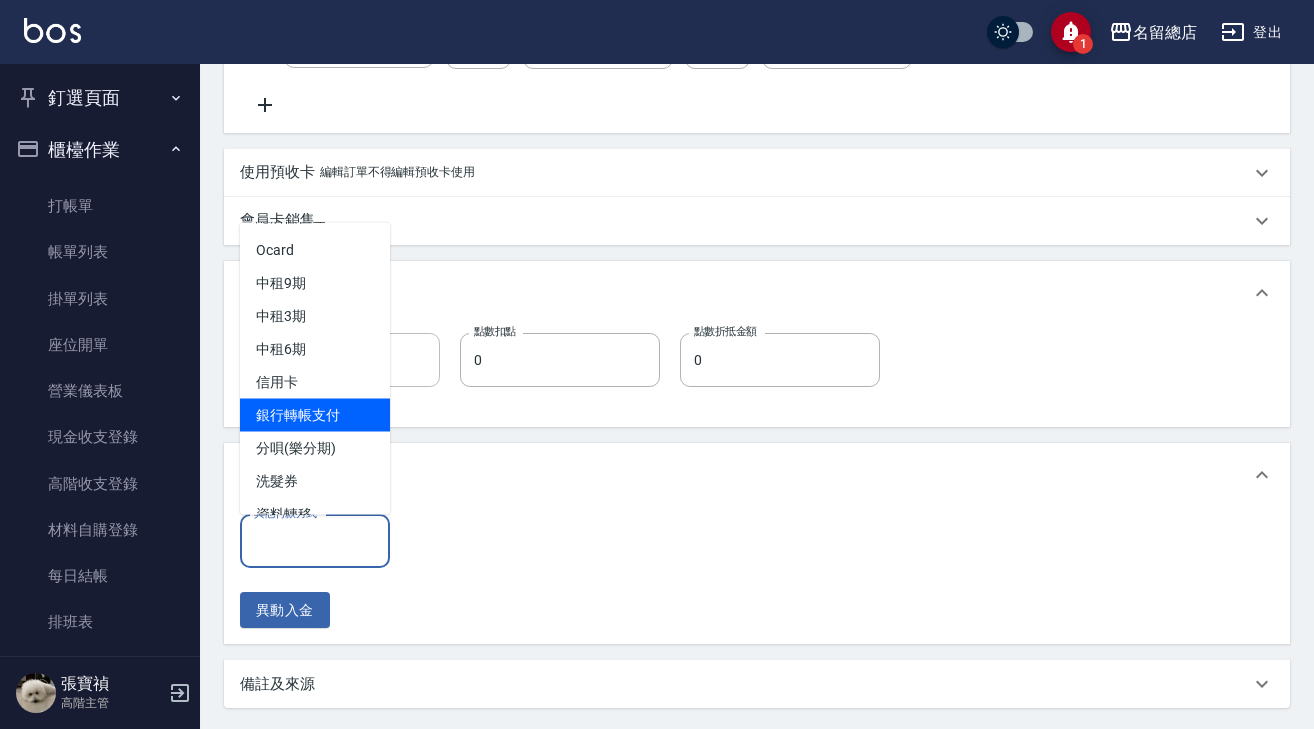click on "銀行轉帳支付" at bounding box center [315, 415] 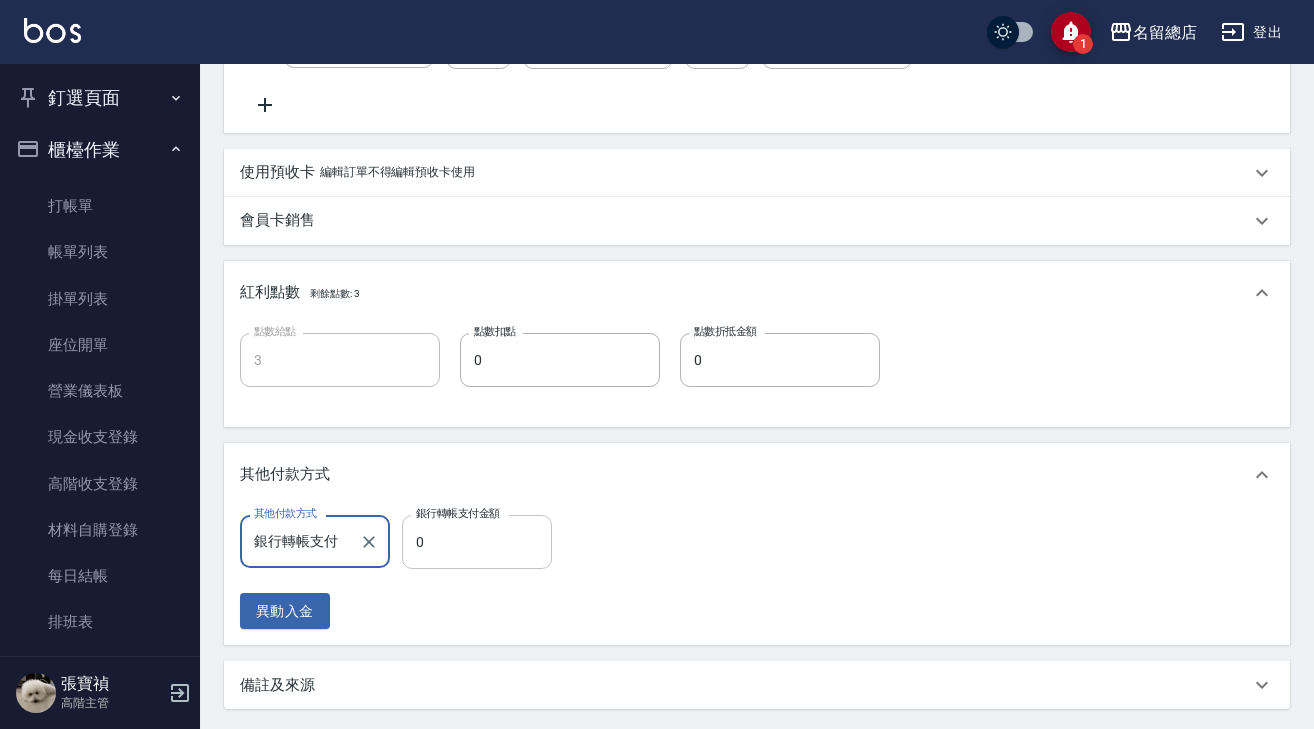 click on "0" at bounding box center [477, 542] 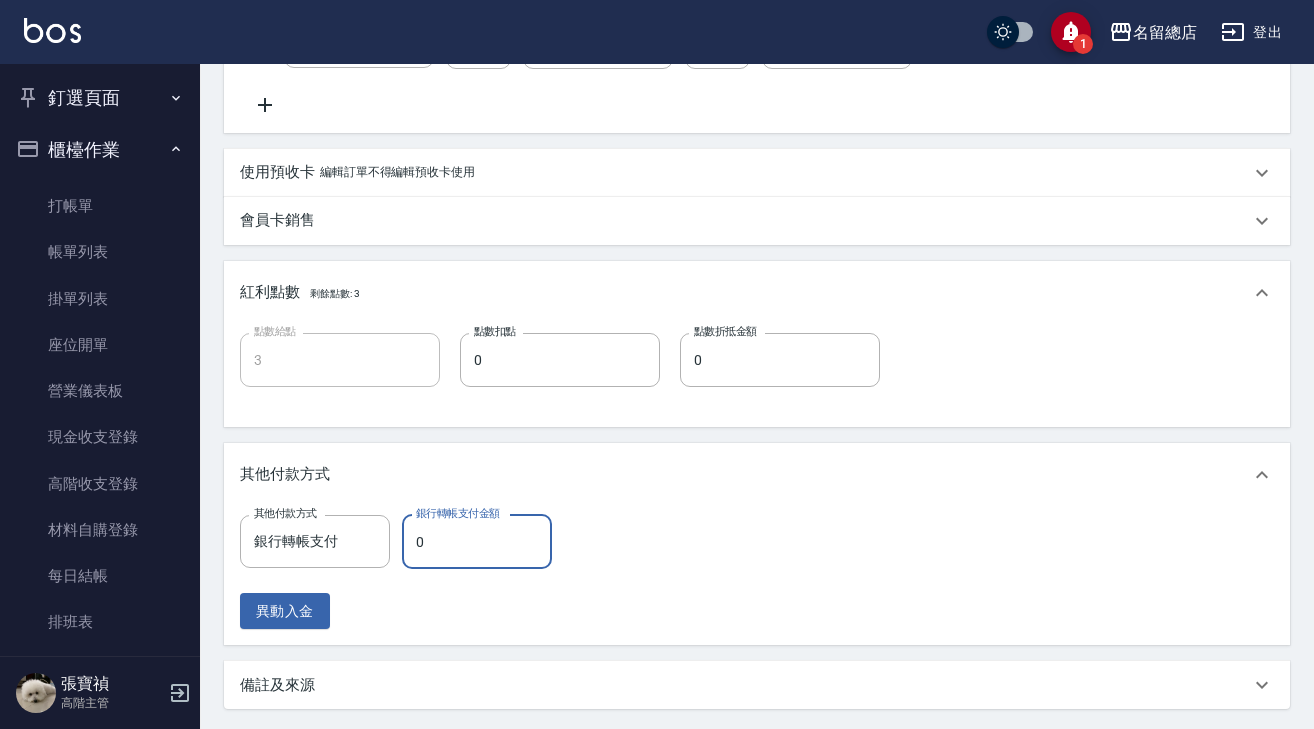 click on "0" at bounding box center [477, 542] 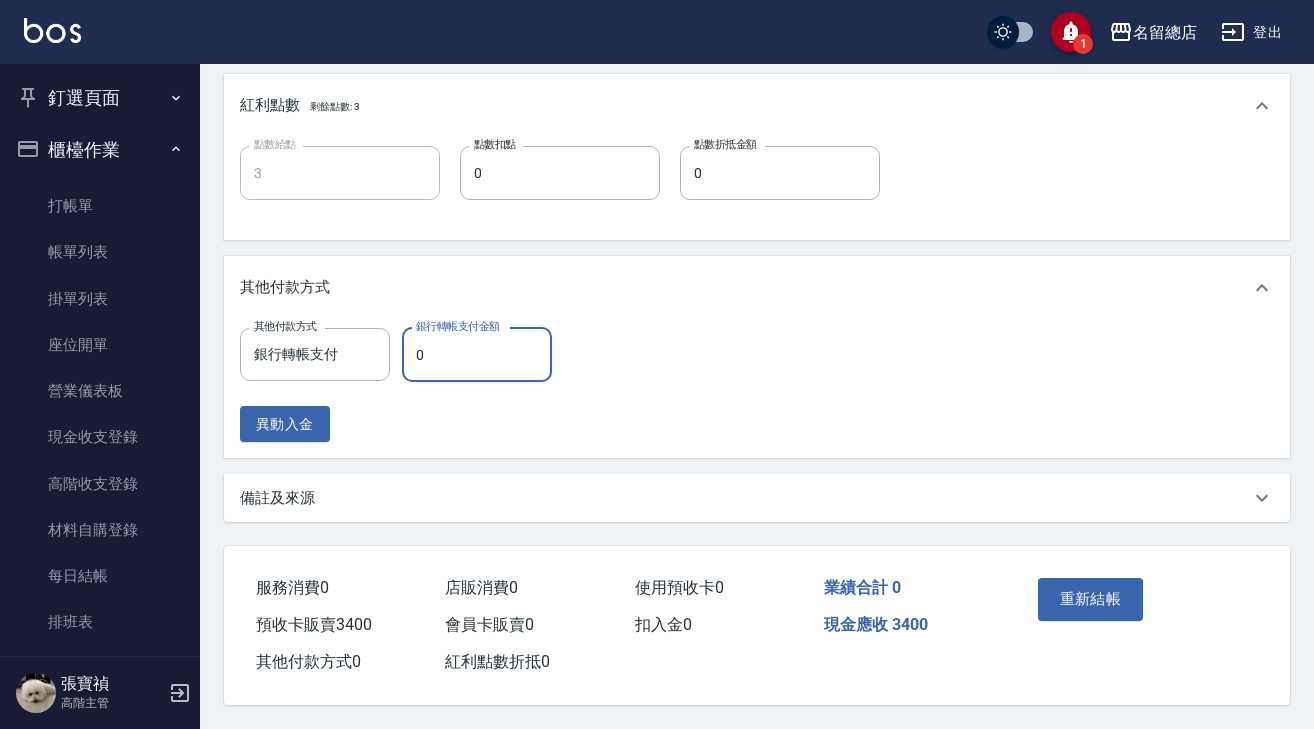 scroll, scrollTop: 943, scrollLeft: 0, axis: vertical 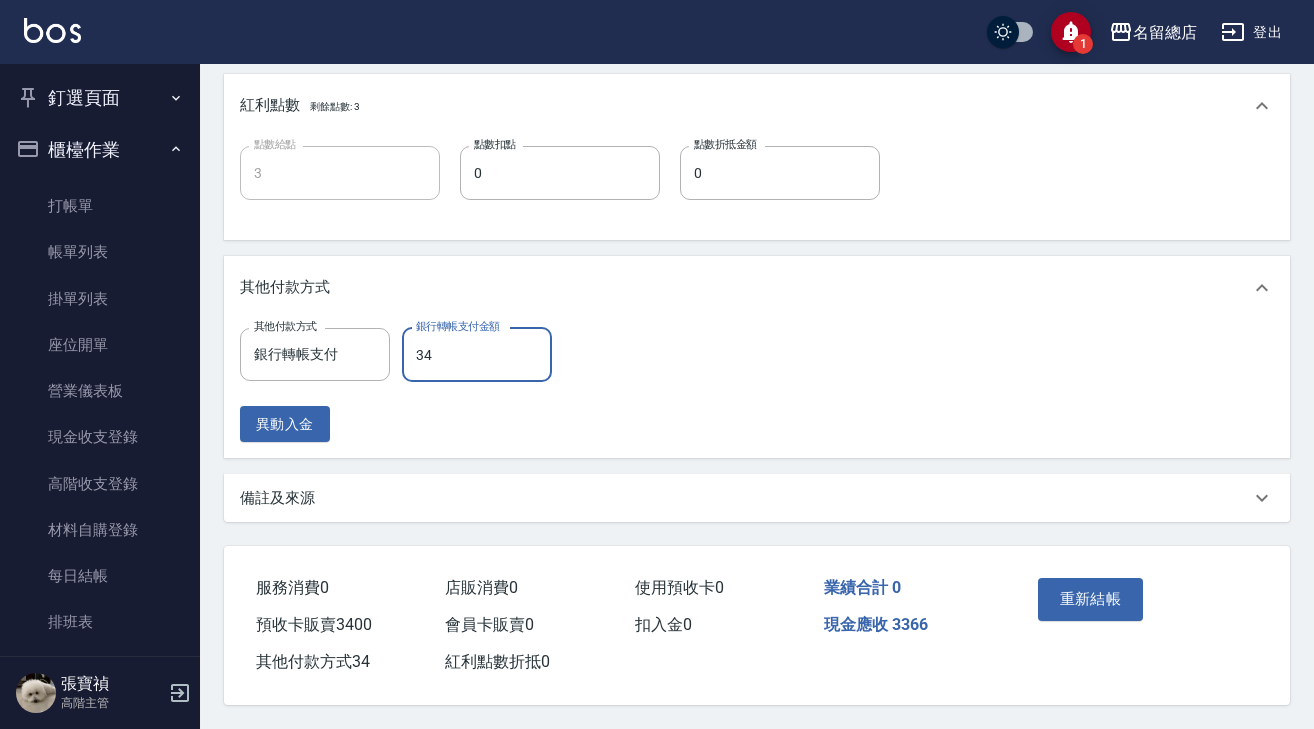 type on "340" 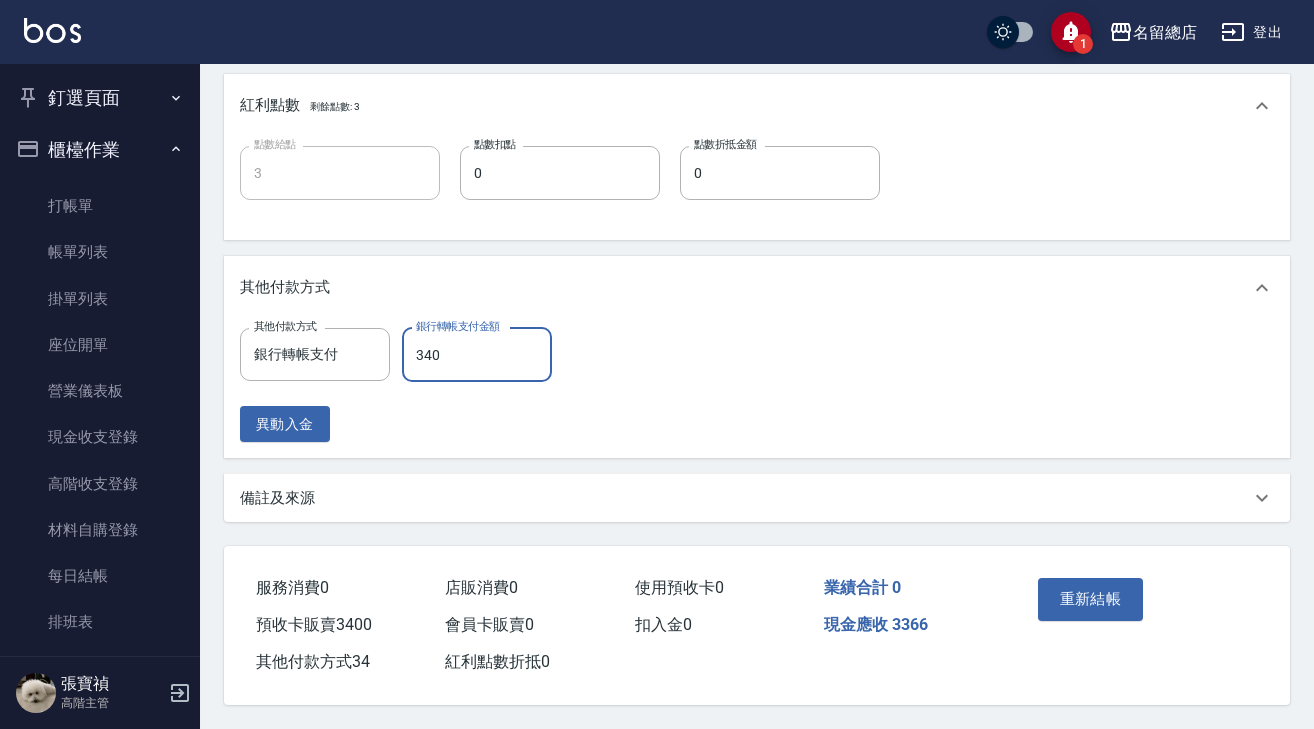 type on "0" 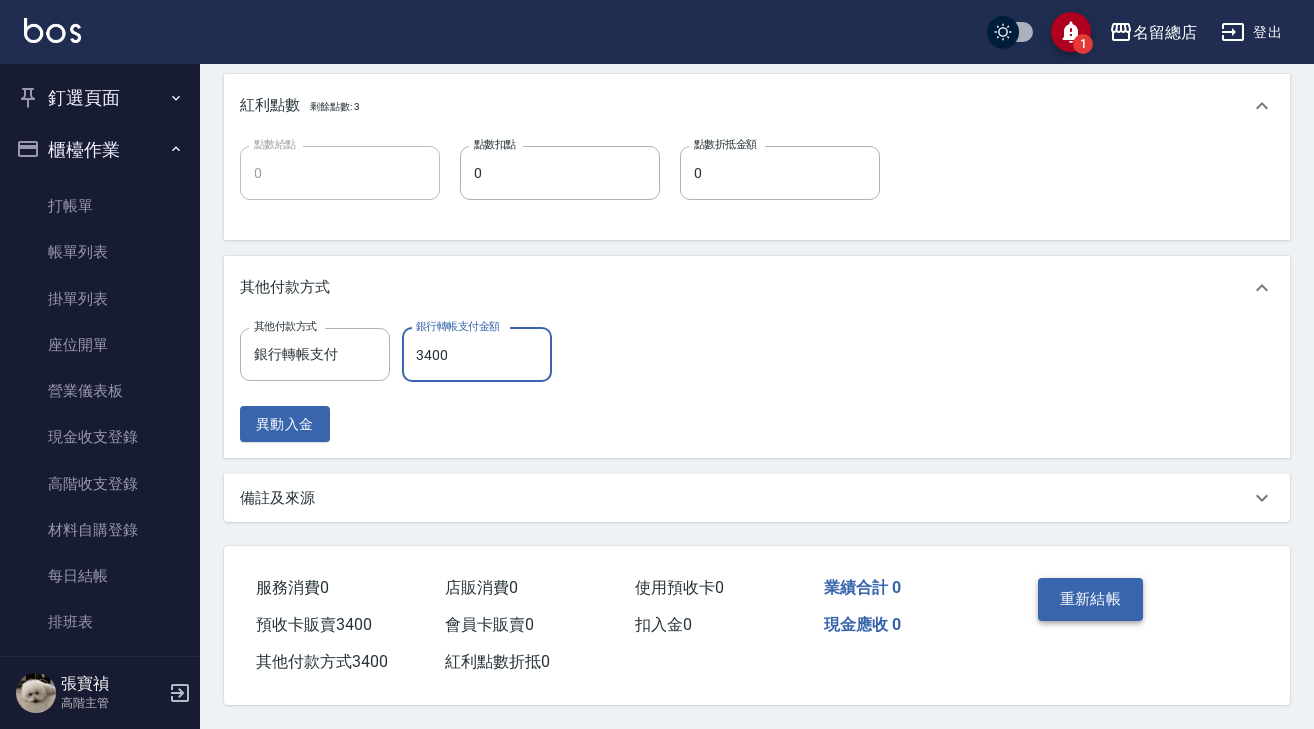 type on "3400" 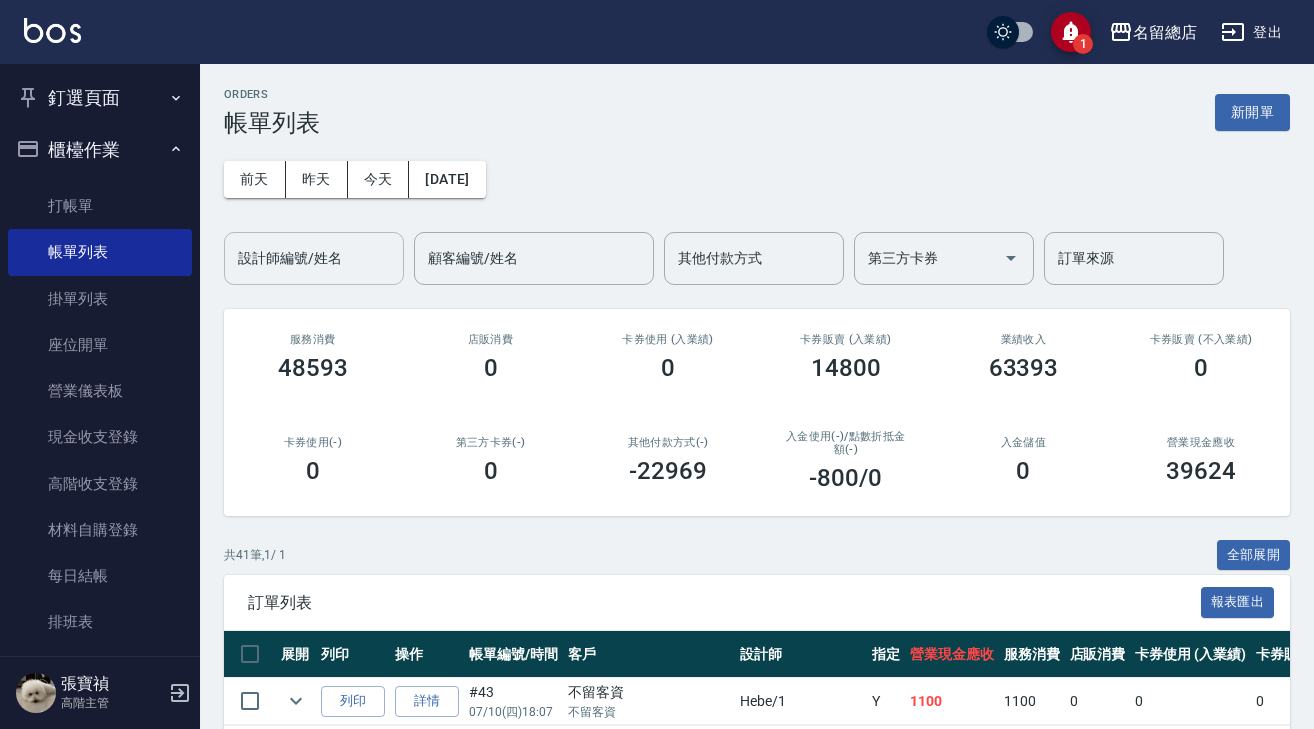 scroll, scrollTop: 0, scrollLeft: 0, axis: both 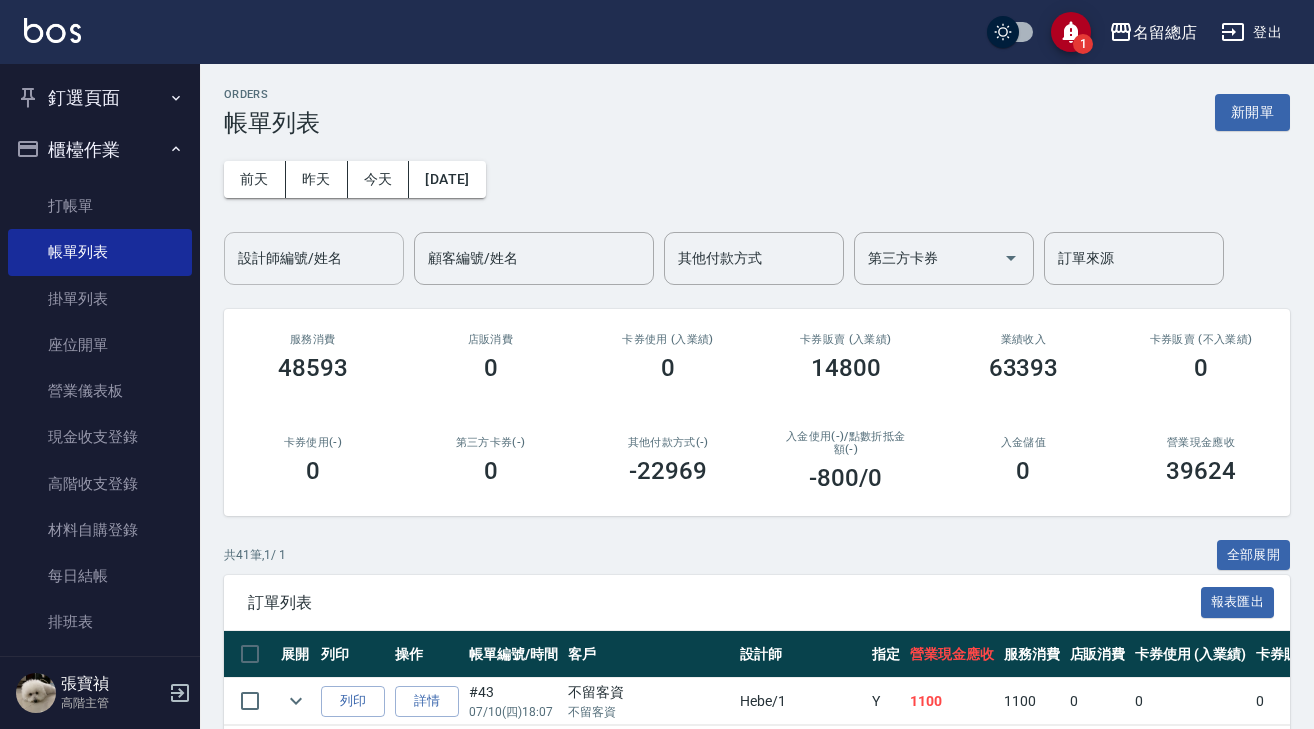 click on "設計師編號/姓名" at bounding box center [314, 258] 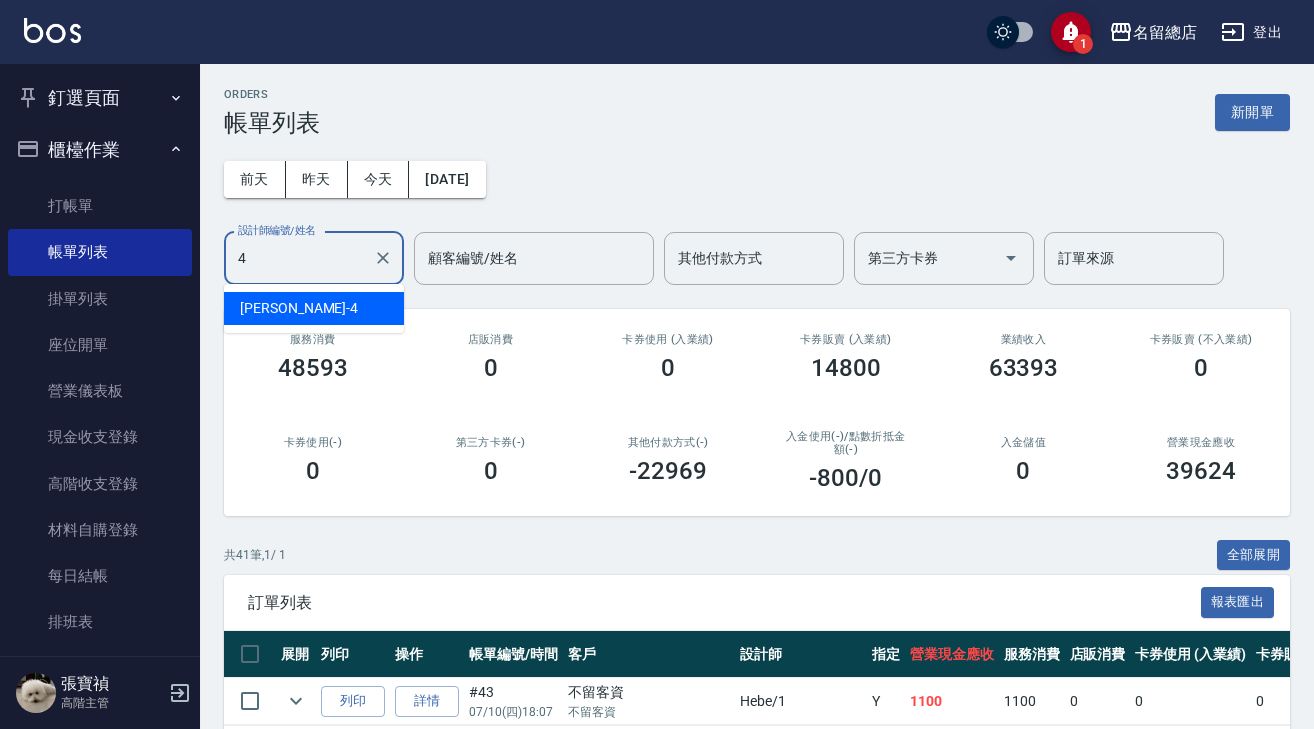 type on "[PERSON_NAME]-4" 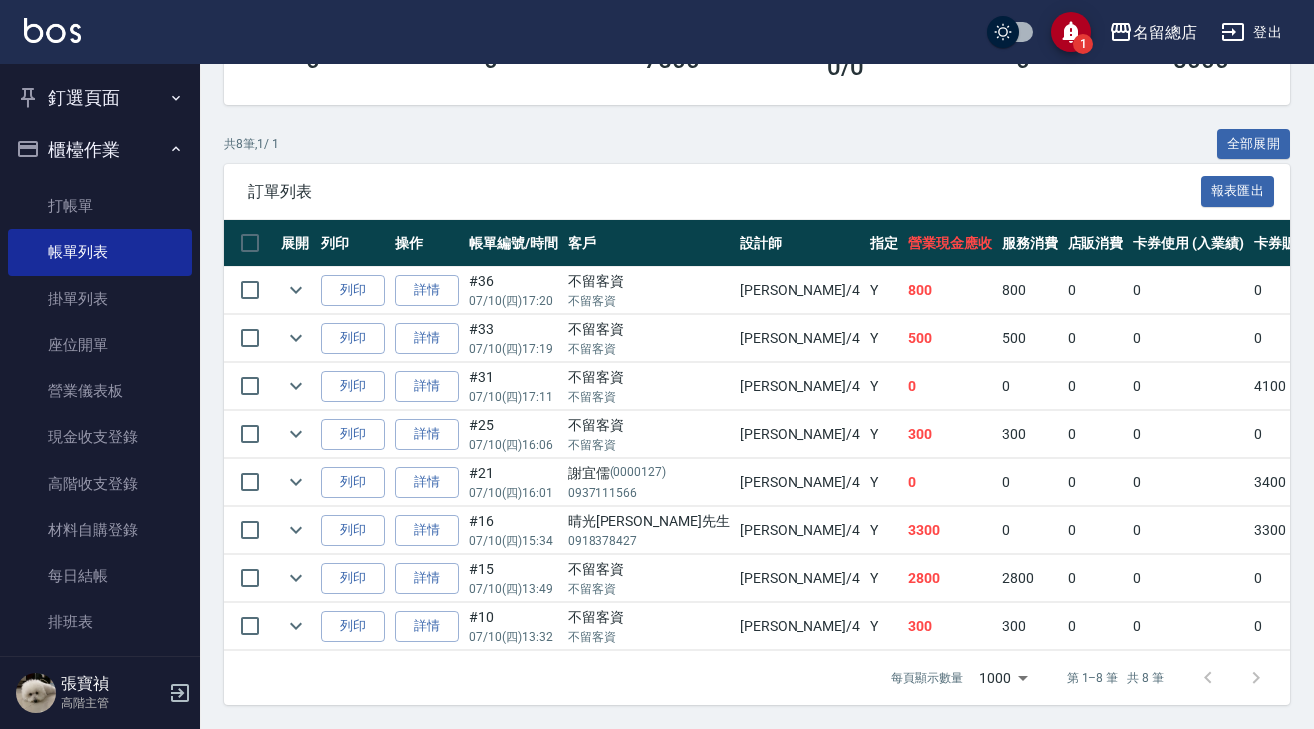 scroll, scrollTop: 425, scrollLeft: 0, axis: vertical 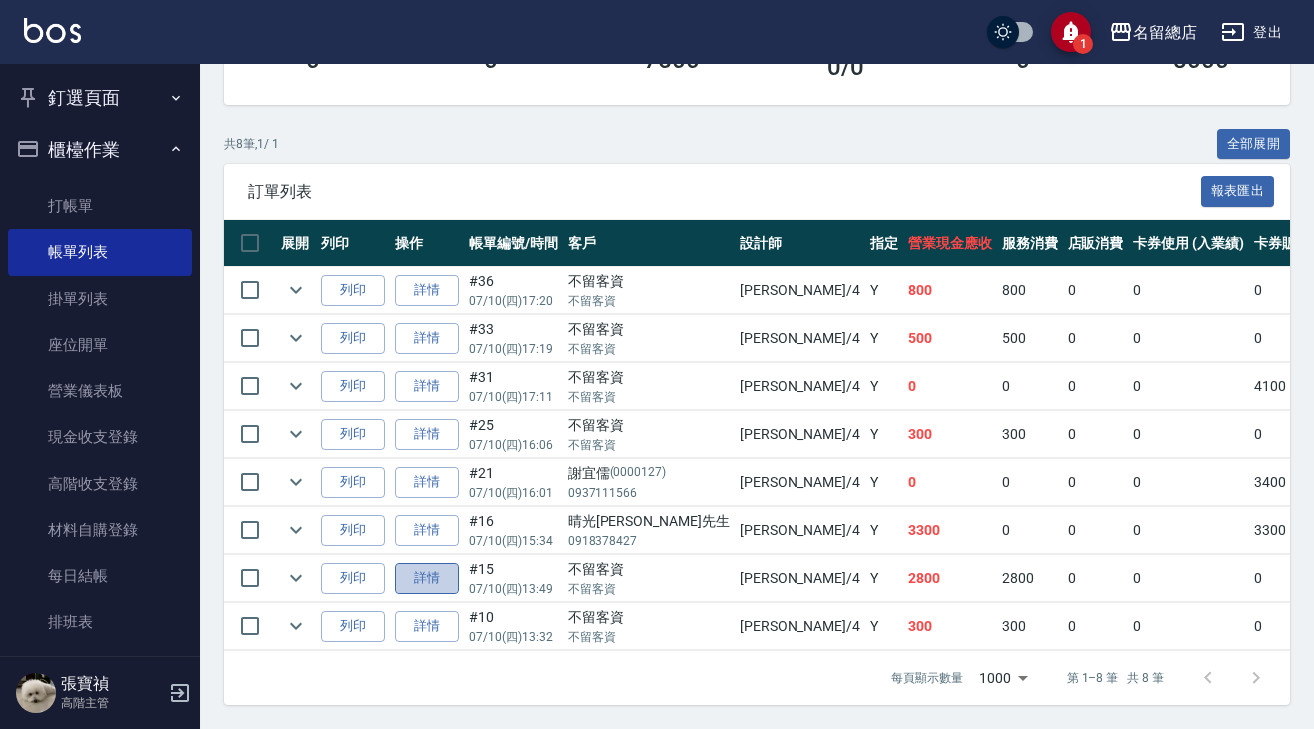 click on "詳情" at bounding box center [427, 578] 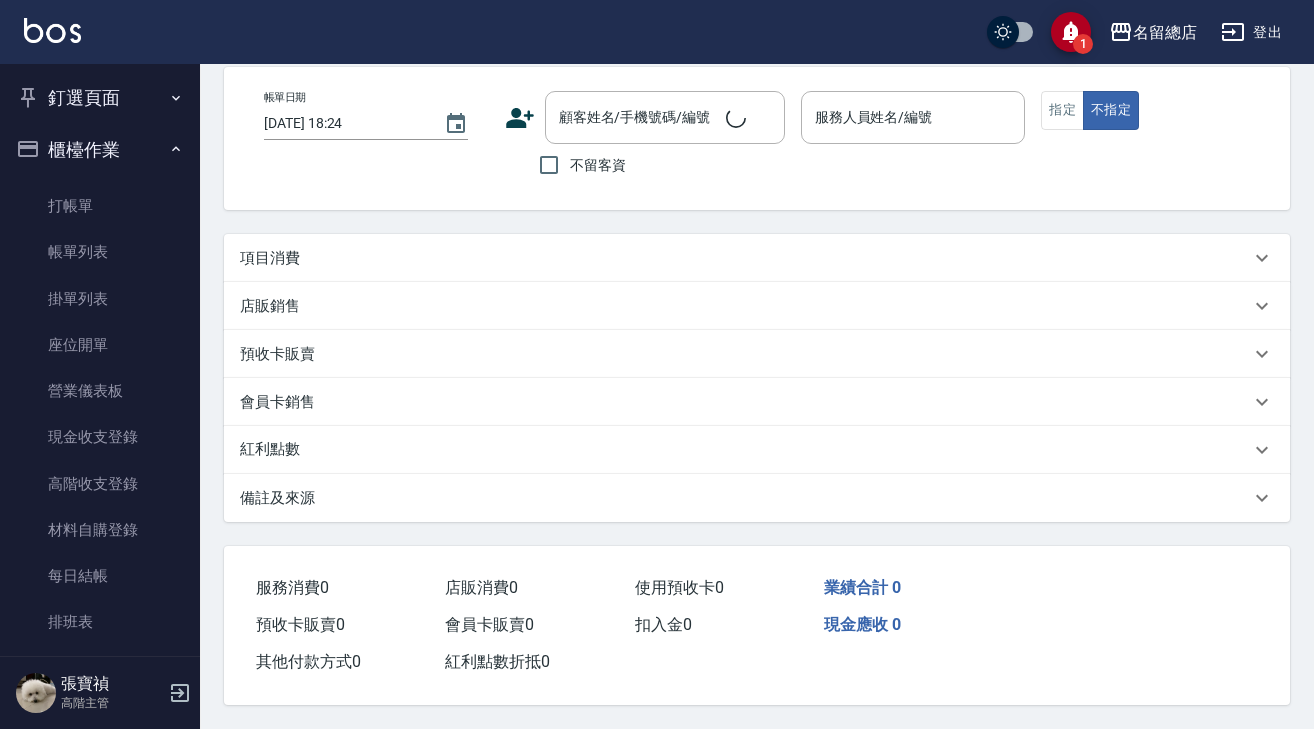 scroll, scrollTop: 0, scrollLeft: 0, axis: both 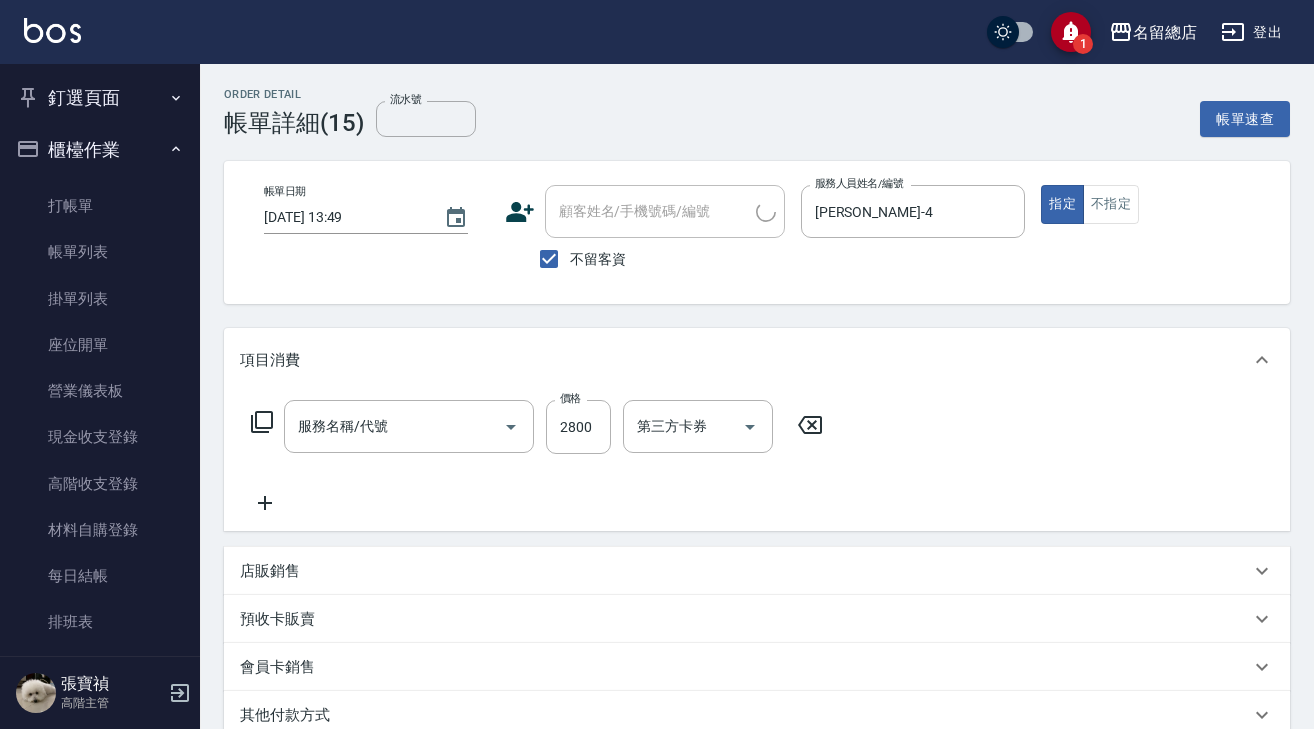 type on "[DATE] 13:49" 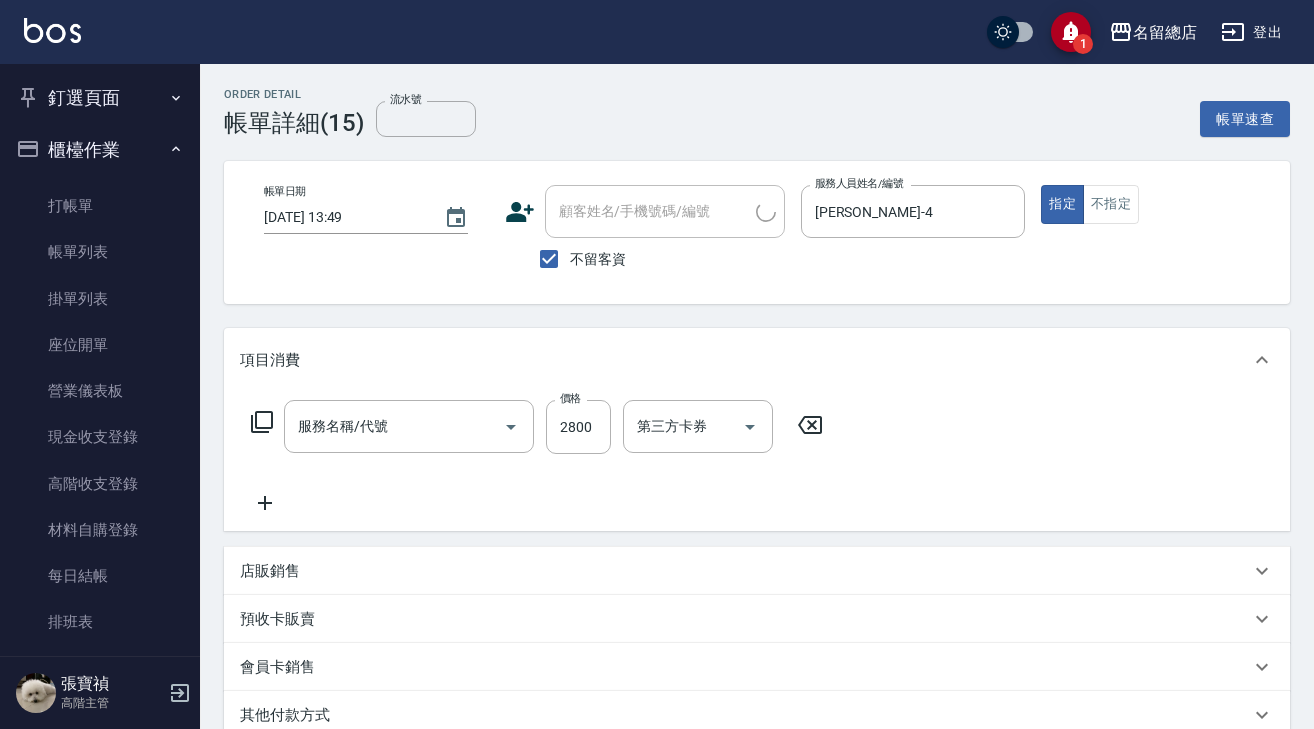 checkbox on "true" 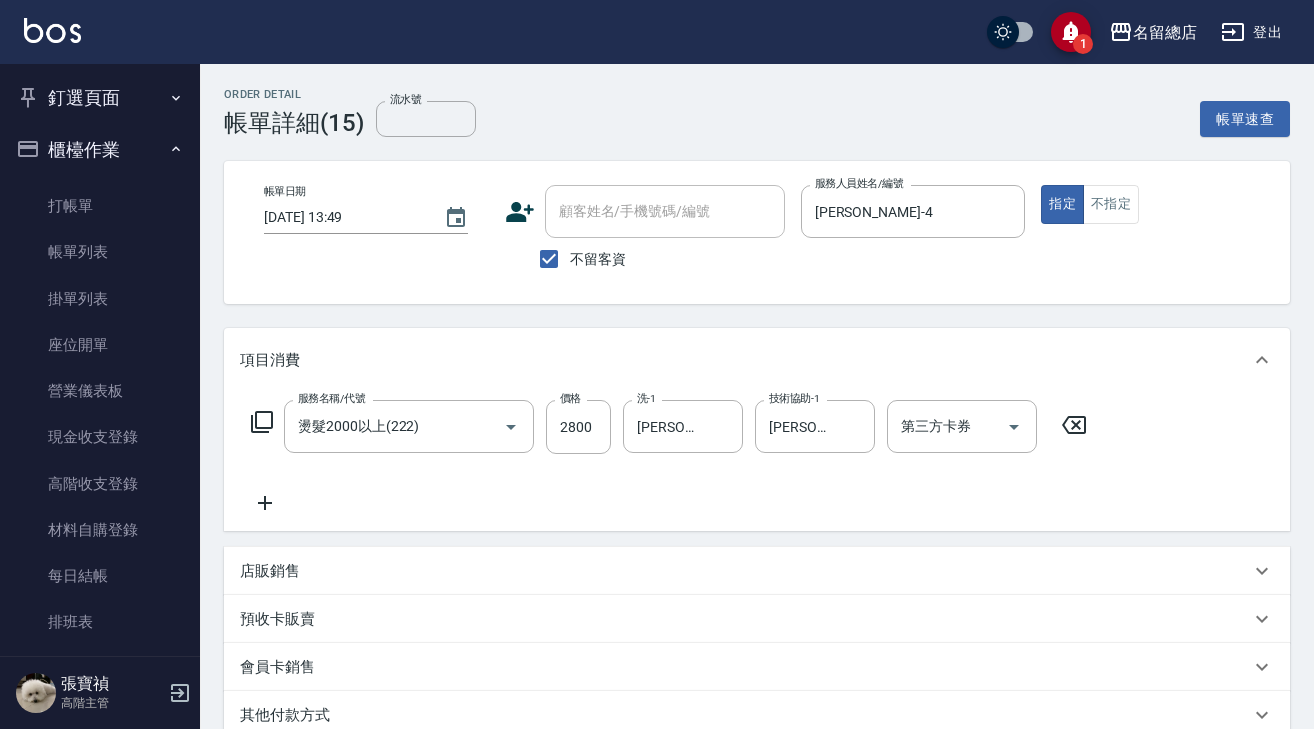 type on "燙髮2000以上(222)" 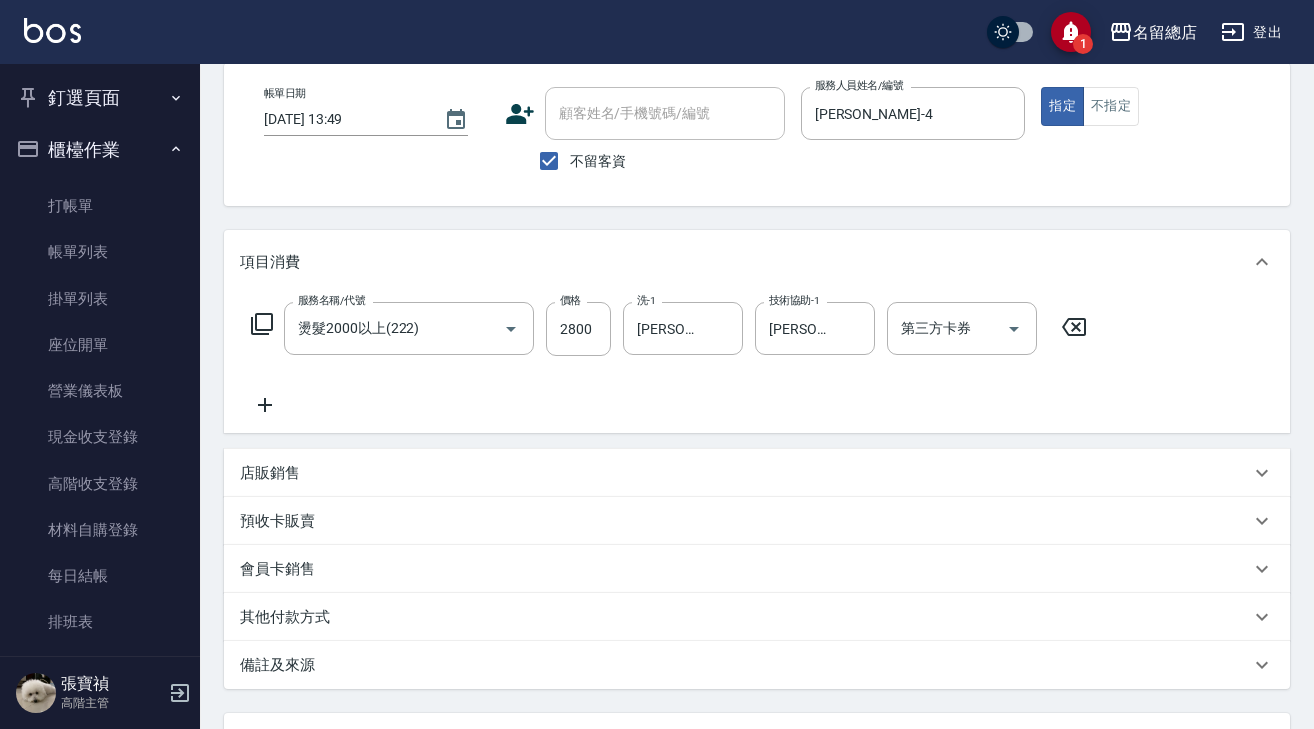 scroll, scrollTop: 139, scrollLeft: 0, axis: vertical 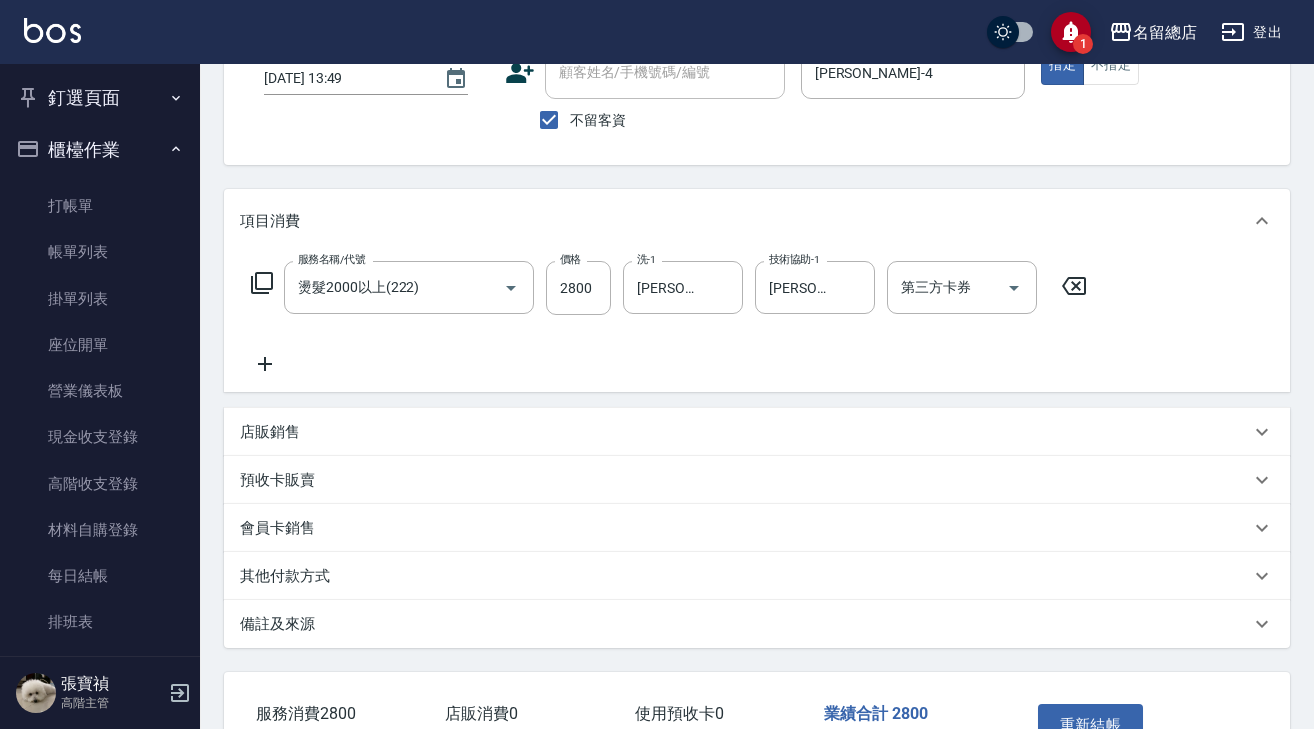 click on "其他付款方式" at bounding box center (745, 576) 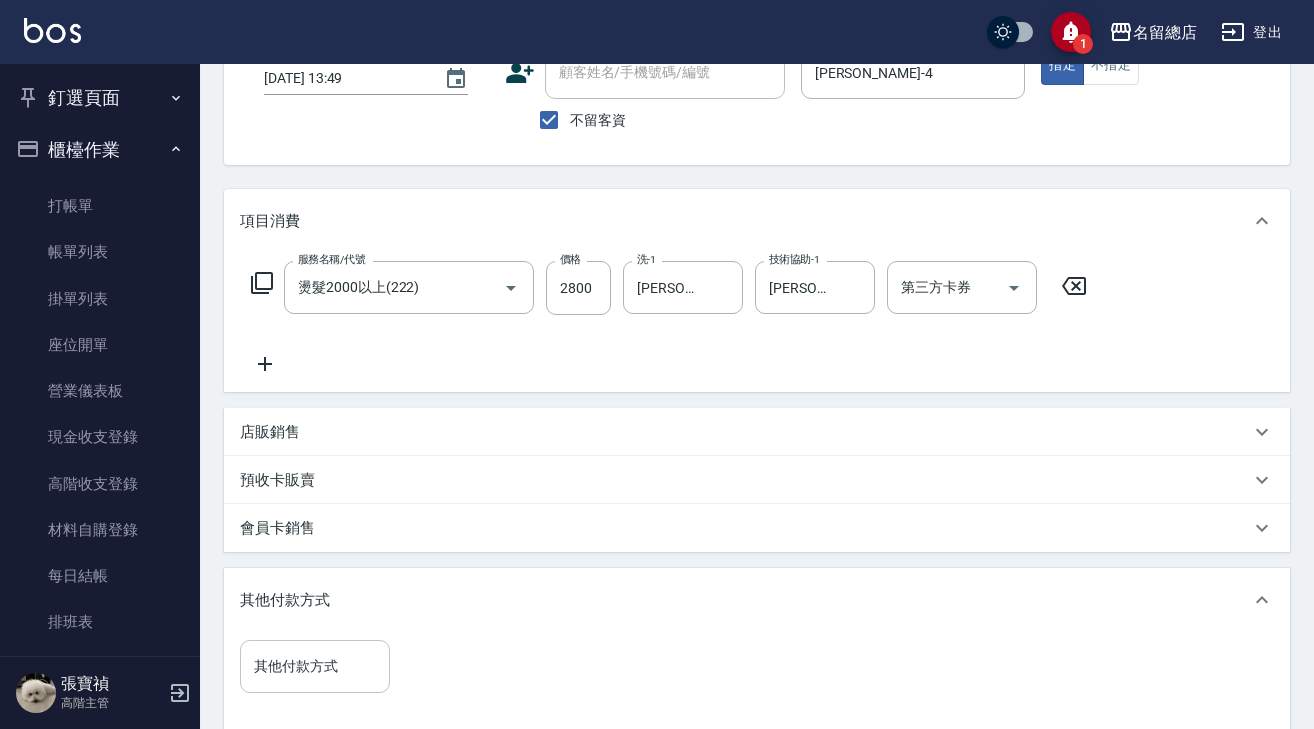 click on "其他付款方式" at bounding box center (315, 666) 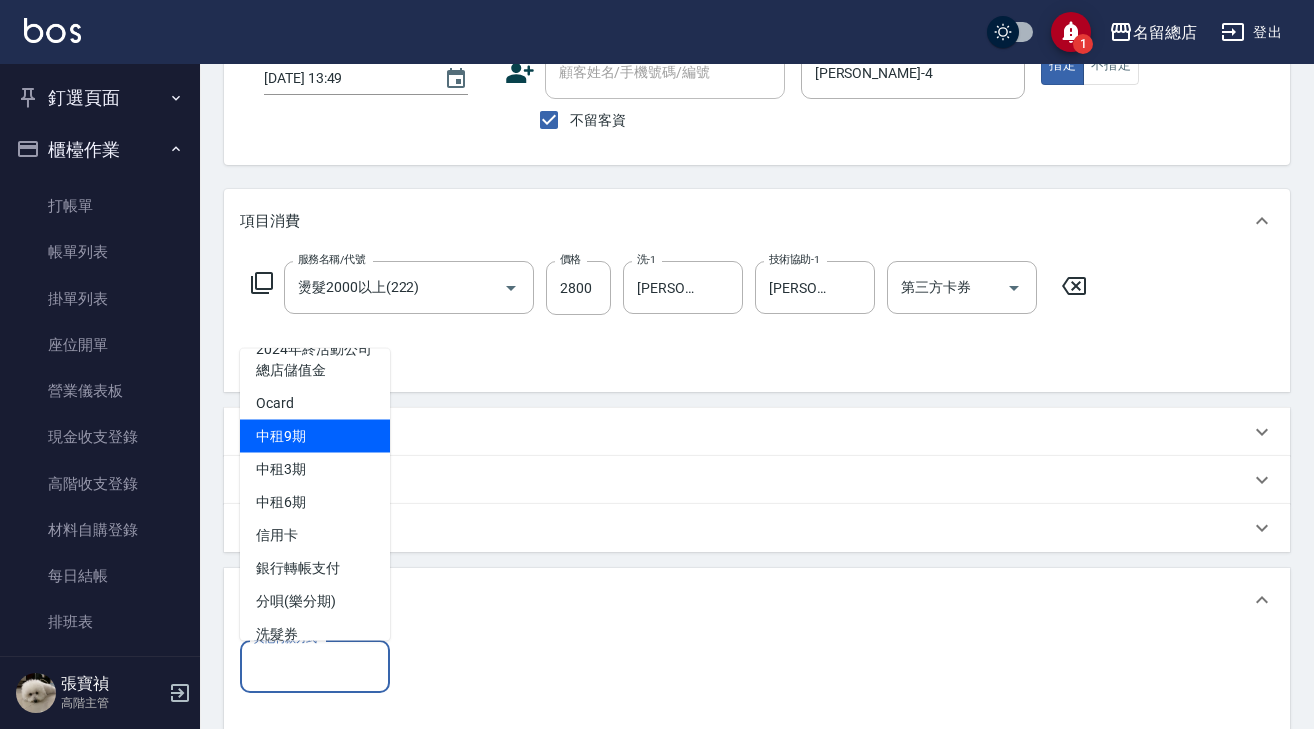 scroll, scrollTop: 104, scrollLeft: 0, axis: vertical 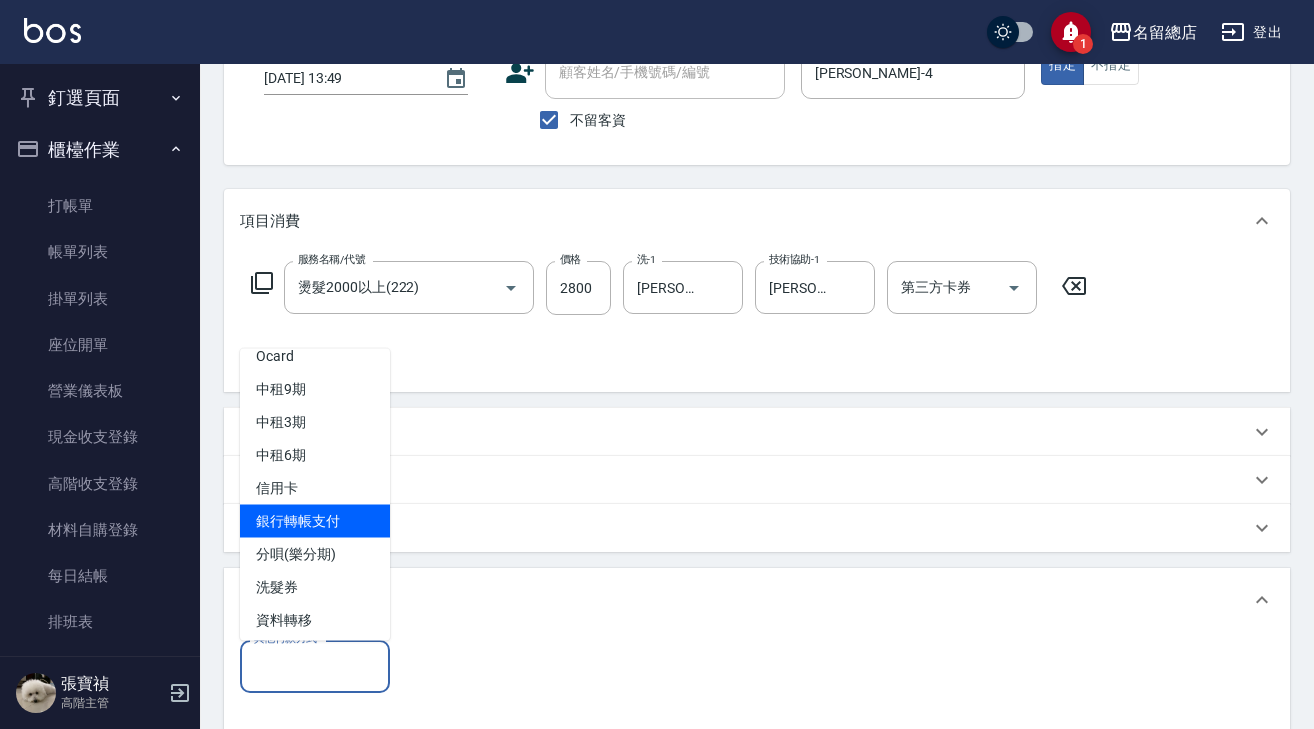 click on "銀行轉帳支付" at bounding box center (315, 521) 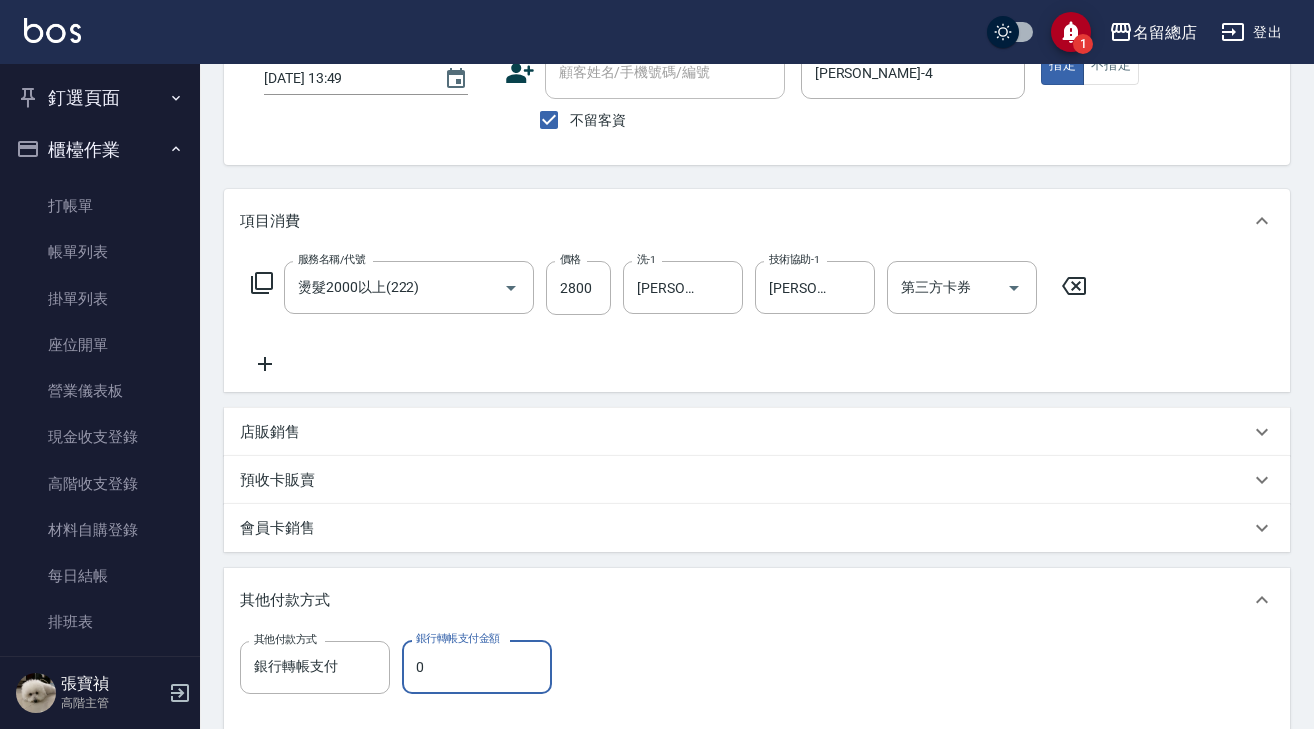click on "0" at bounding box center (477, 667) 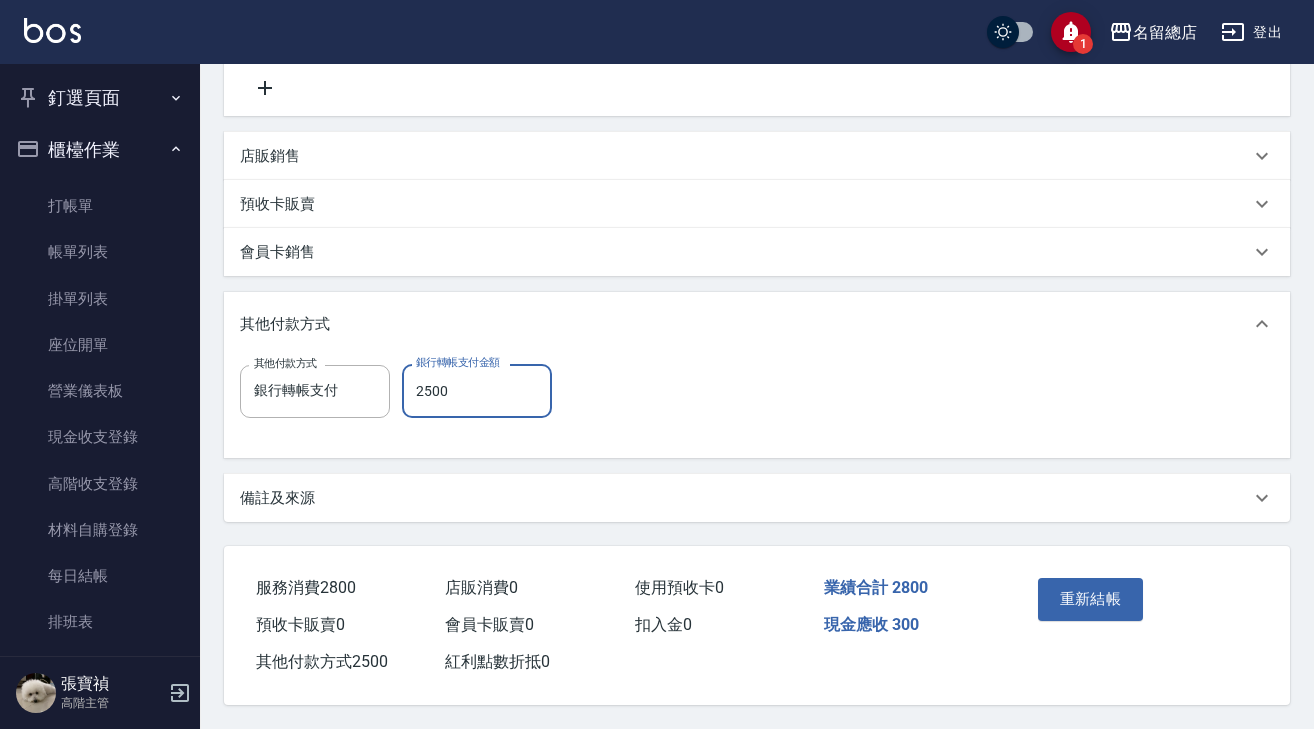 scroll, scrollTop: 424, scrollLeft: 0, axis: vertical 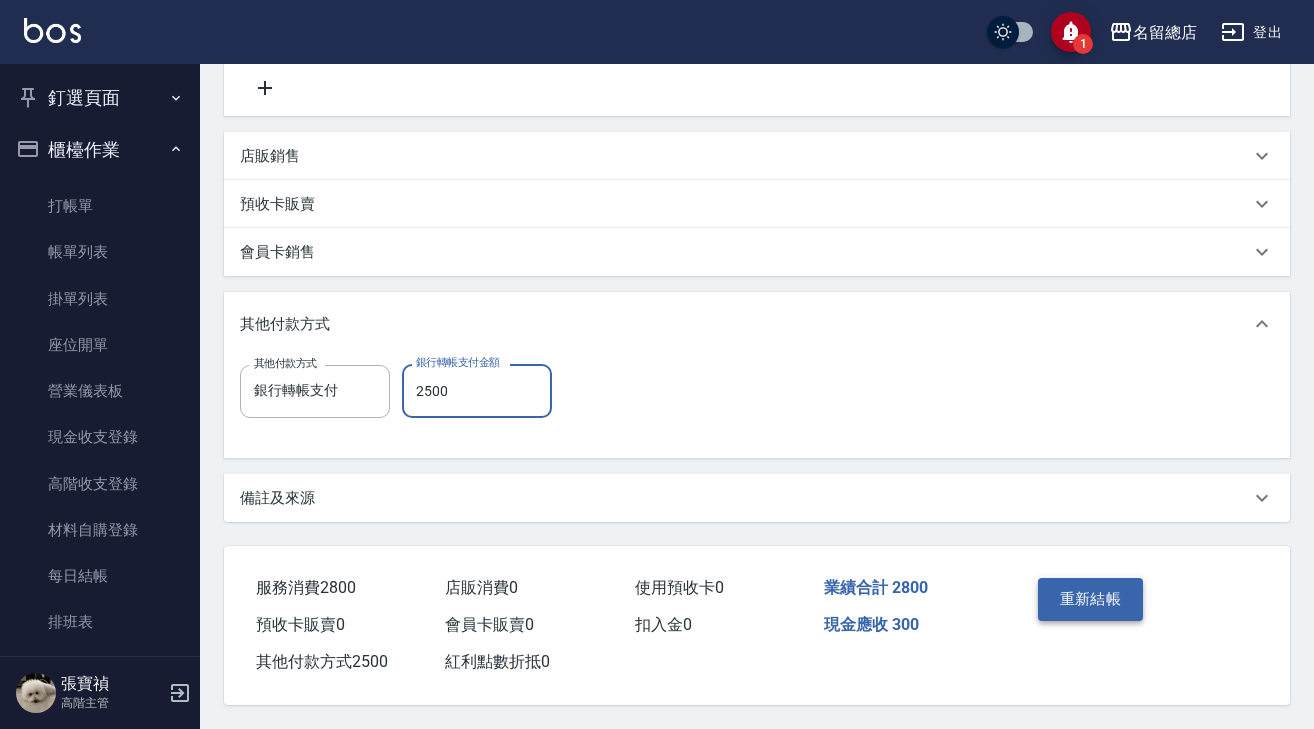 type on "2500" 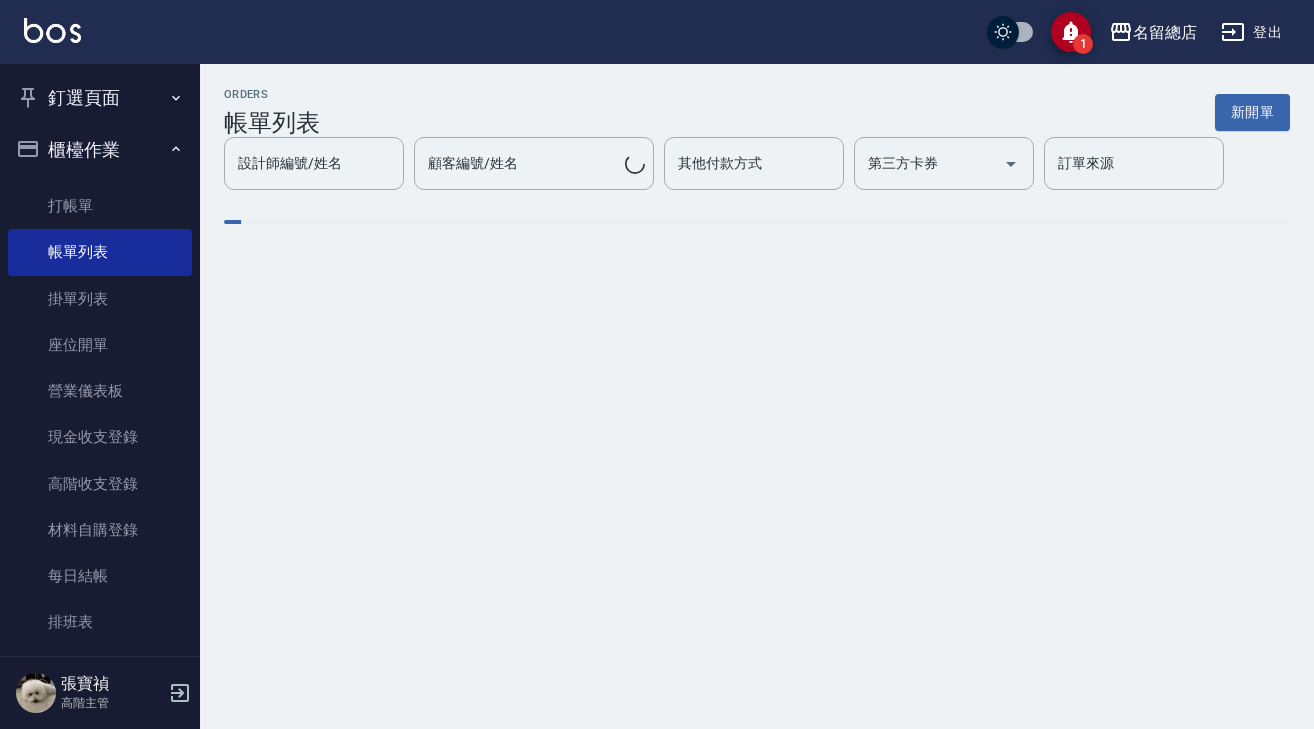 scroll, scrollTop: 0, scrollLeft: 0, axis: both 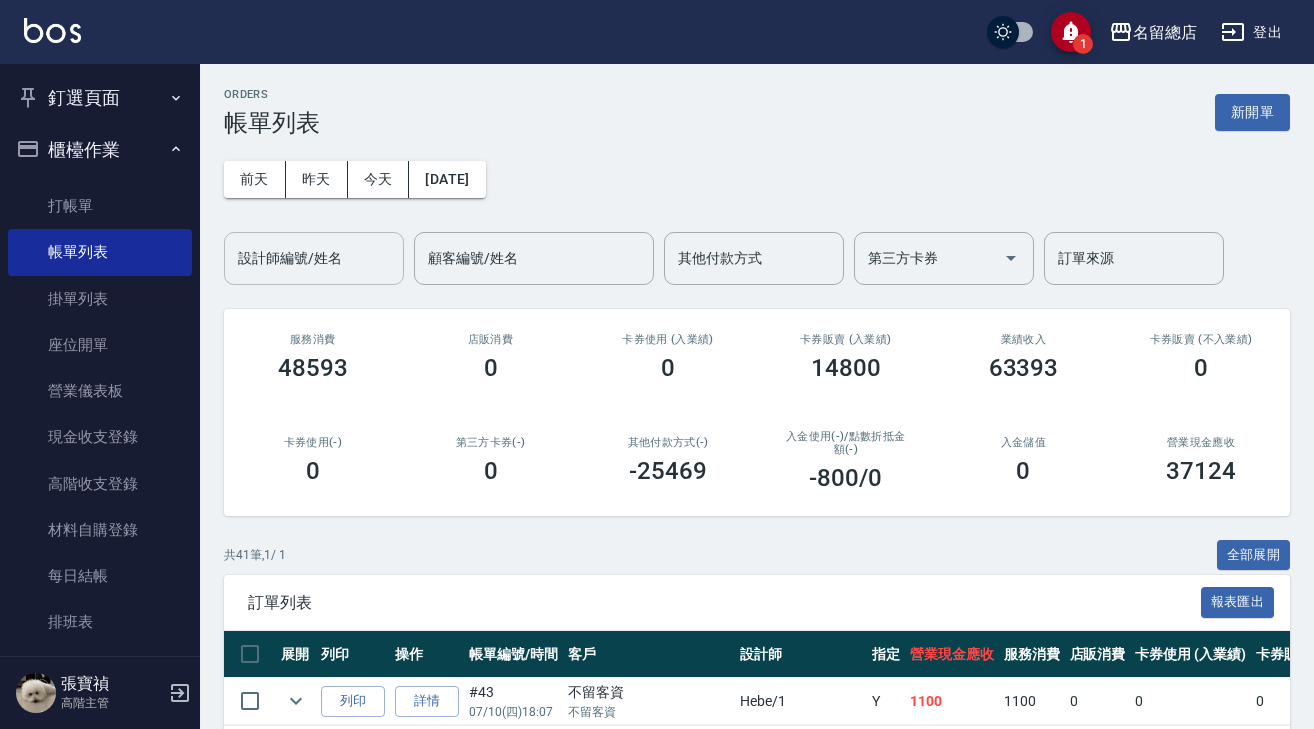 click on "設計師編號/姓名" at bounding box center (314, 258) 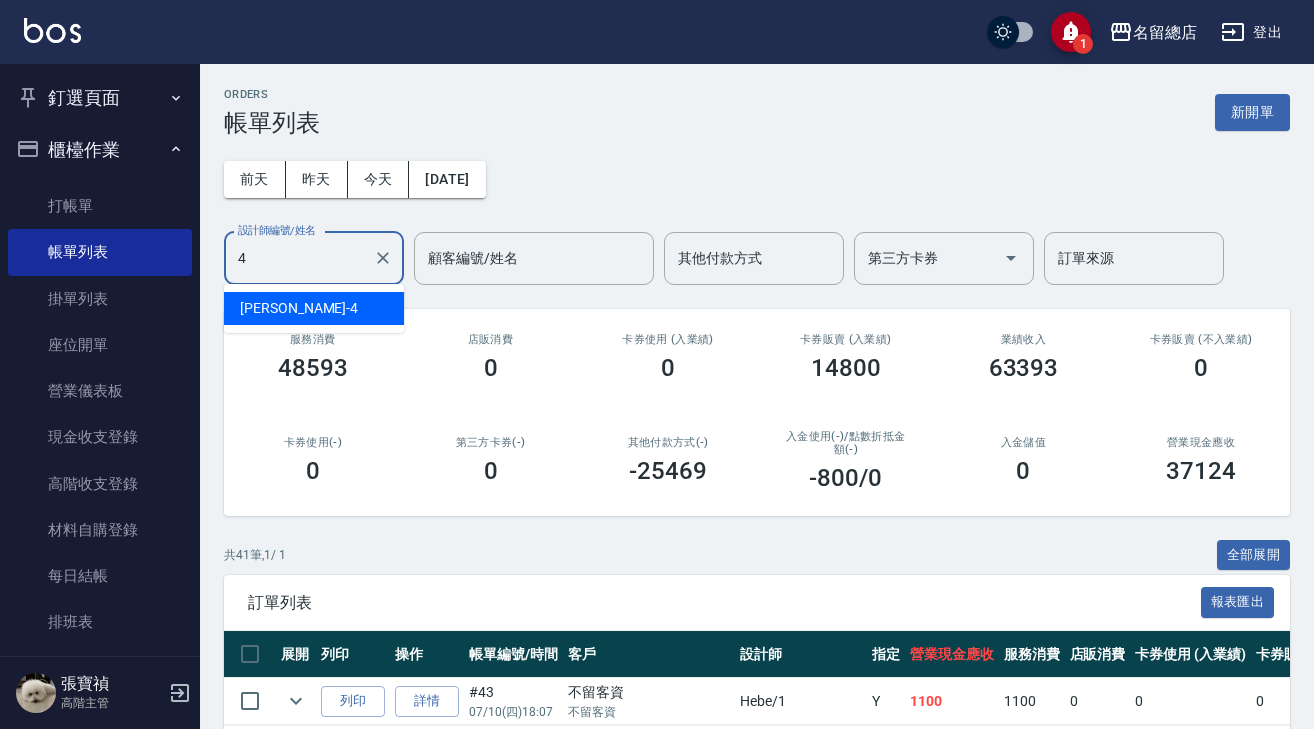 type on "[PERSON_NAME]-4" 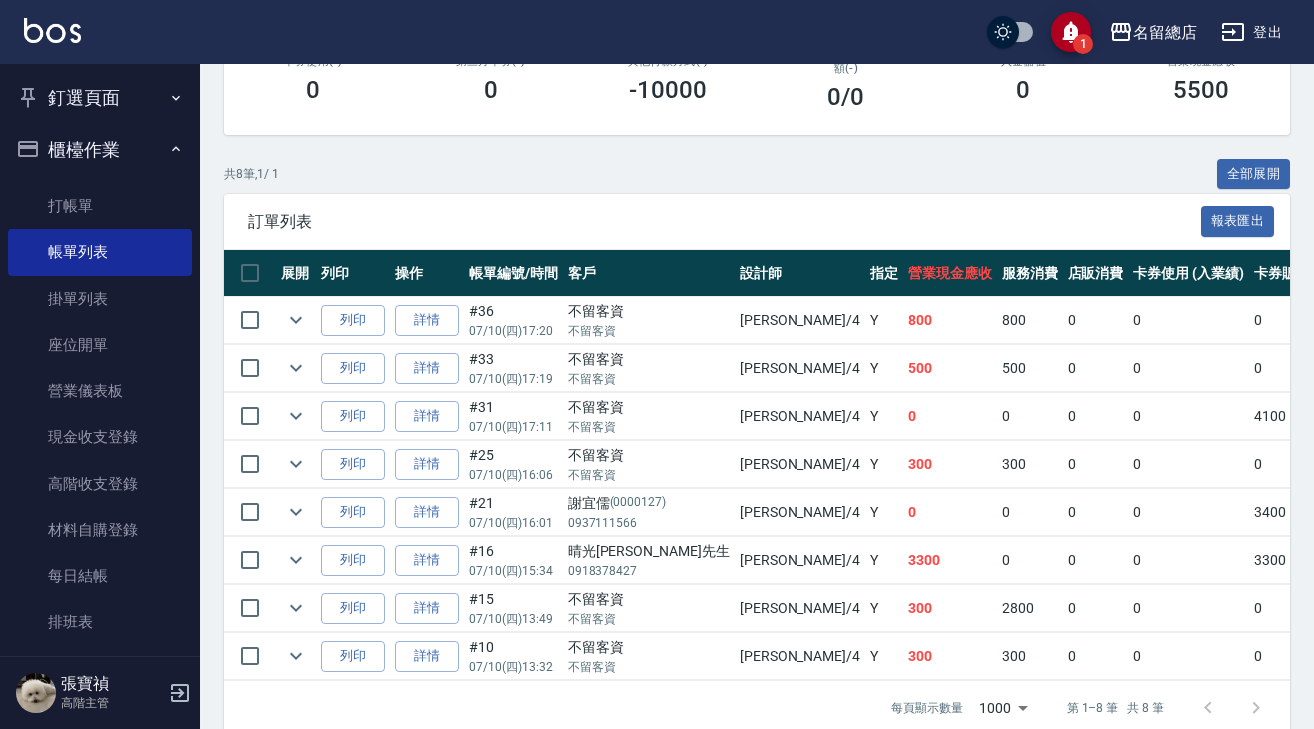 scroll, scrollTop: 382, scrollLeft: 0, axis: vertical 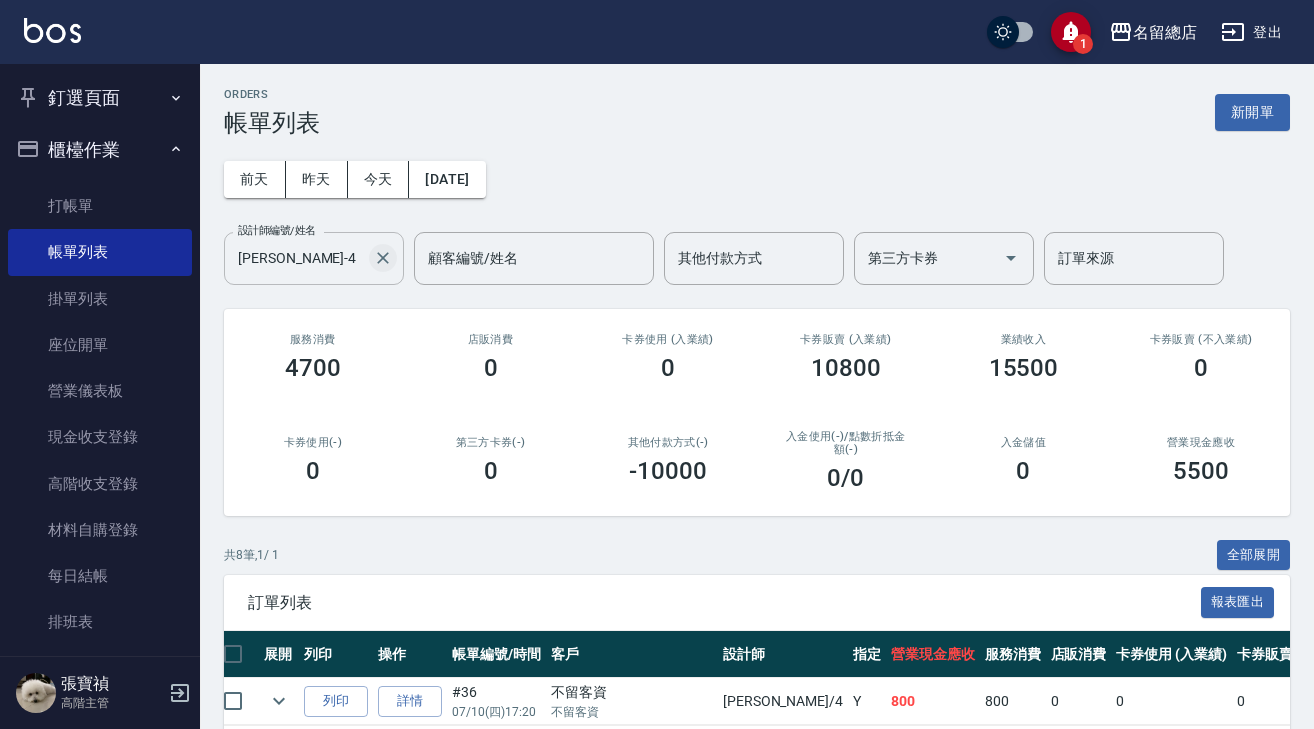 click 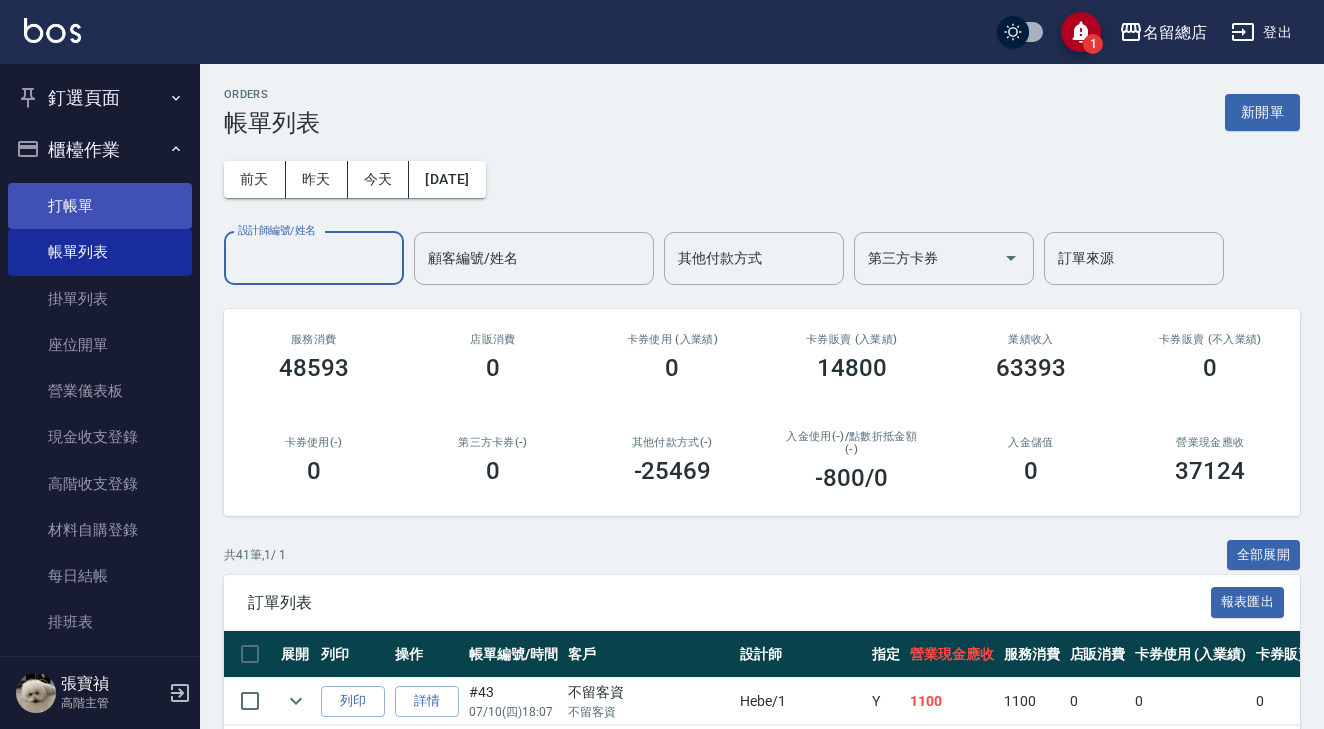 click on "打帳單" at bounding box center (100, 206) 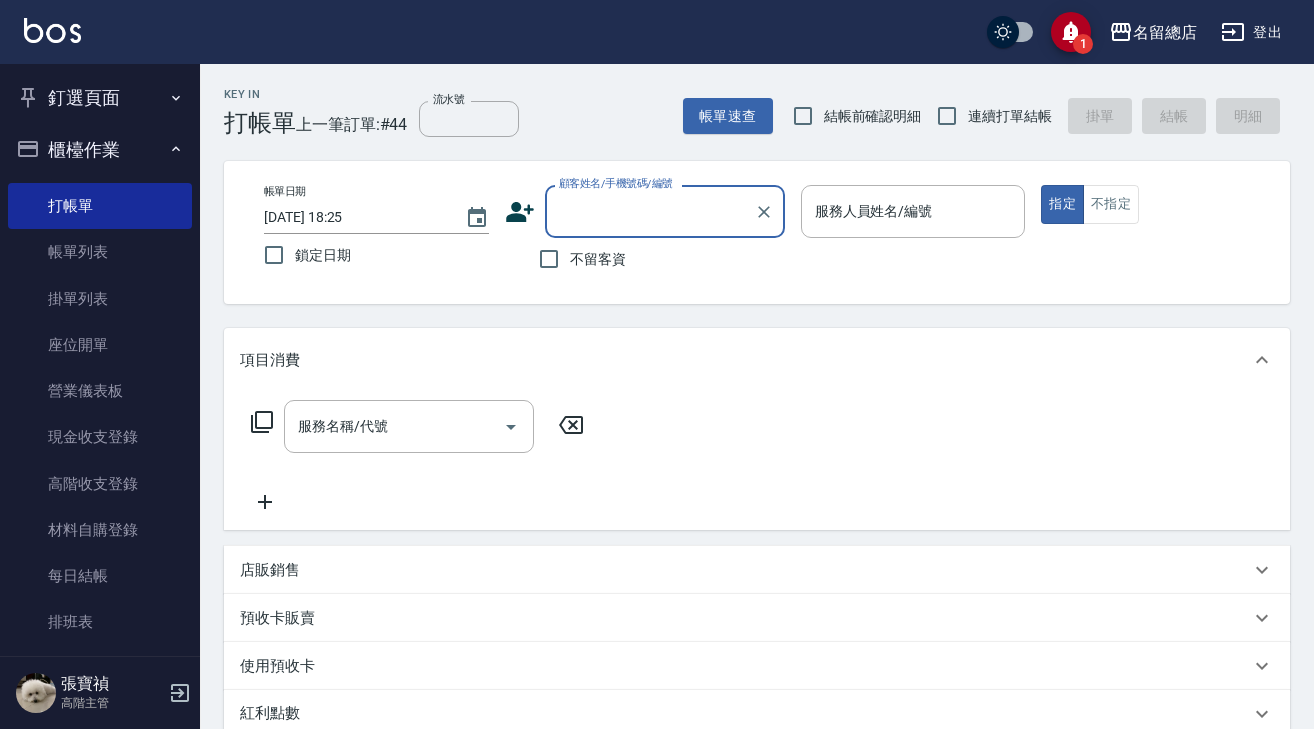 click on "顧客姓名/手機號碼/編號" at bounding box center (665, 211) 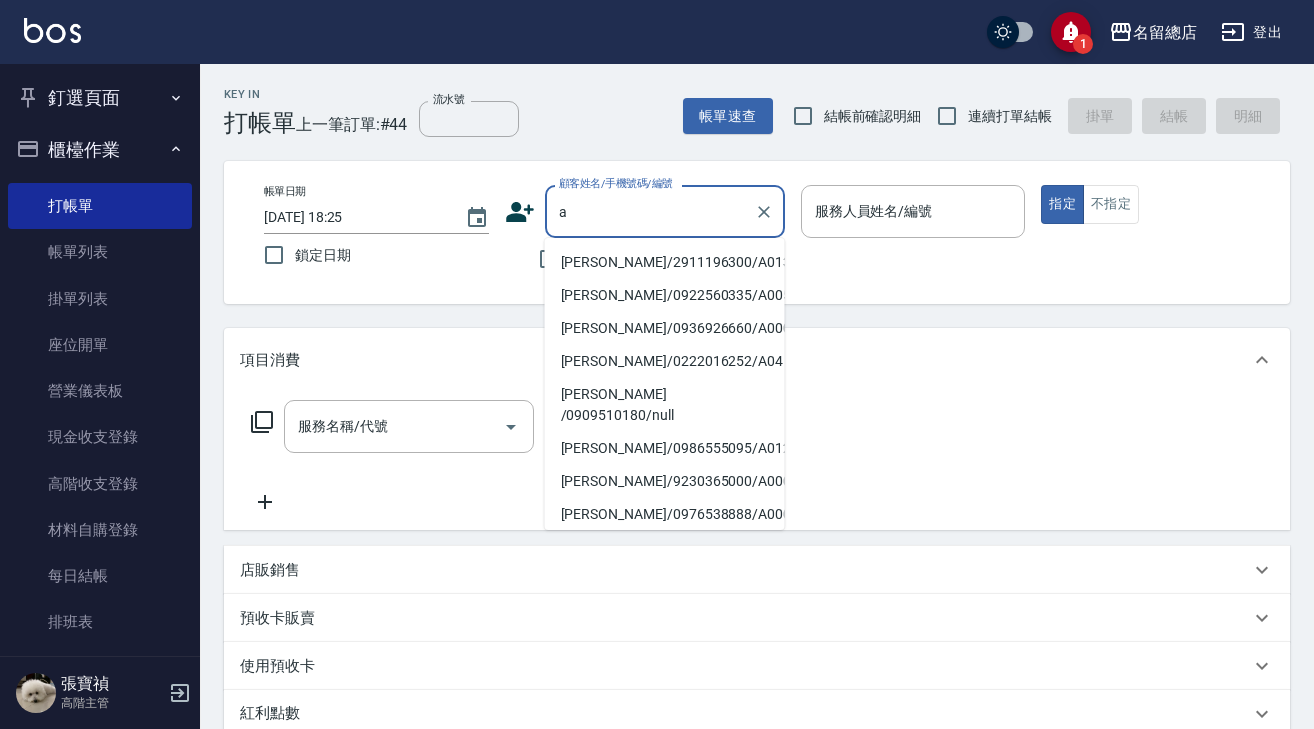 click on "[PERSON_NAME]/2911196300/A013" at bounding box center [665, 262] 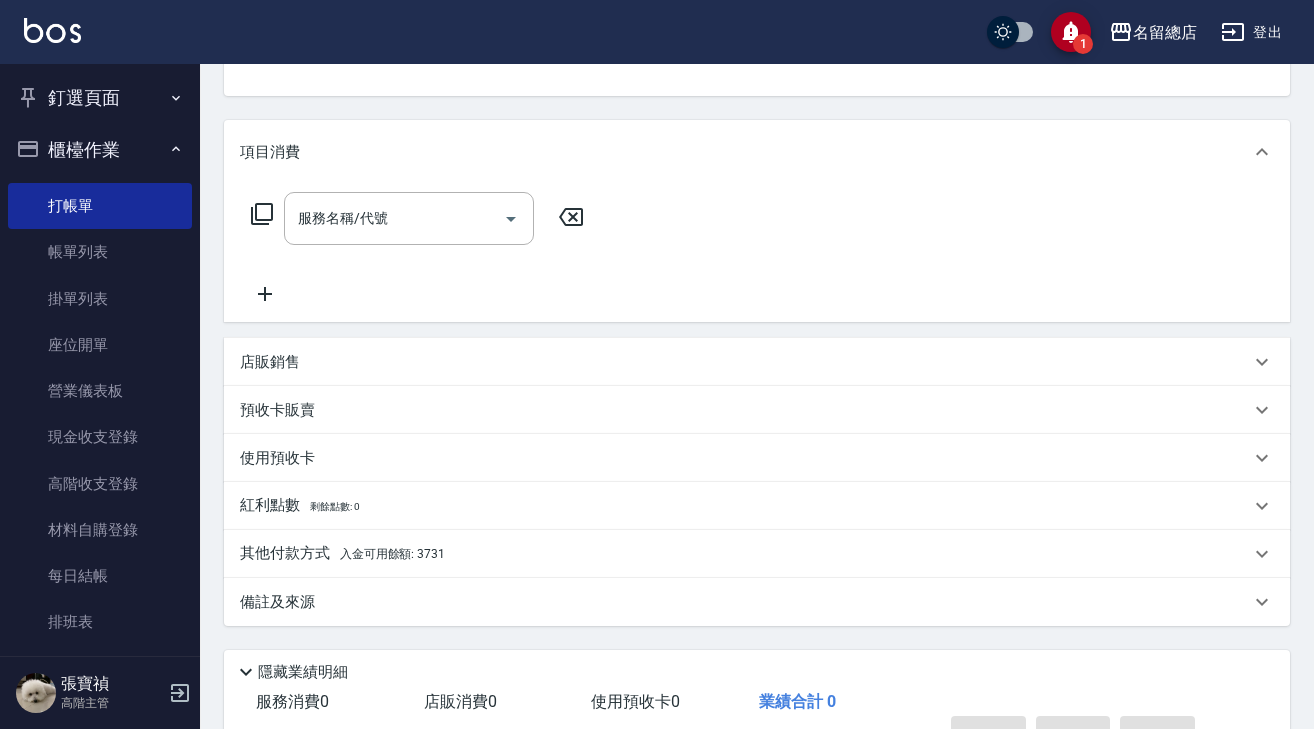 scroll, scrollTop: 209, scrollLeft: 0, axis: vertical 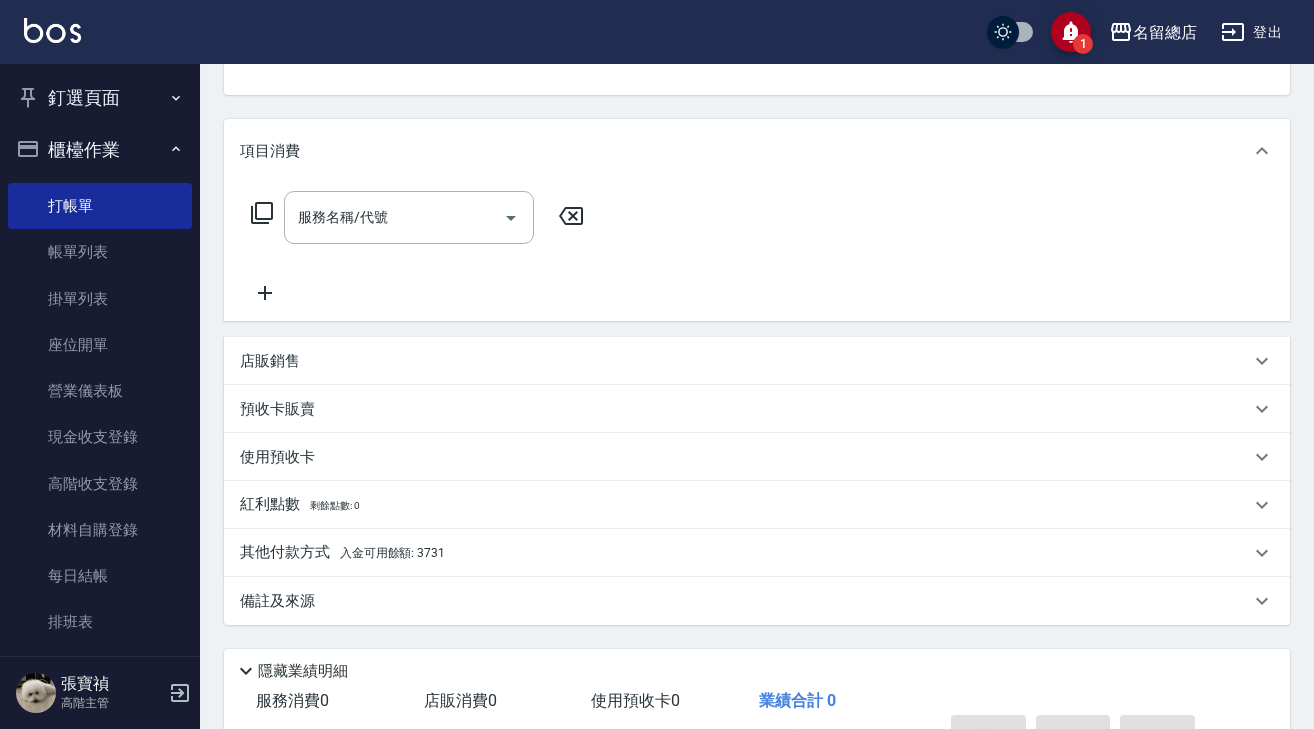 click on "其他付款方式 入金可用餘額: 3731" at bounding box center [745, 553] 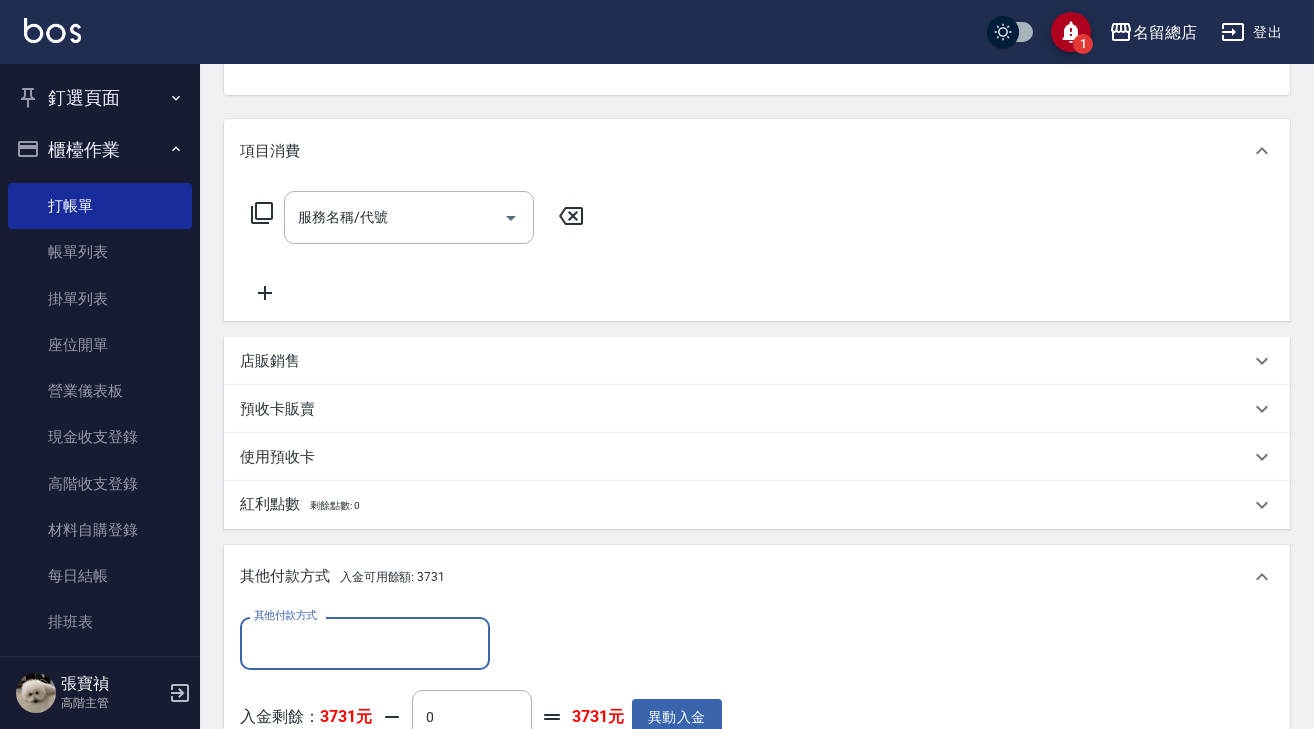 scroll, scrollTop: 0, scrollLeft: 0, axis: both 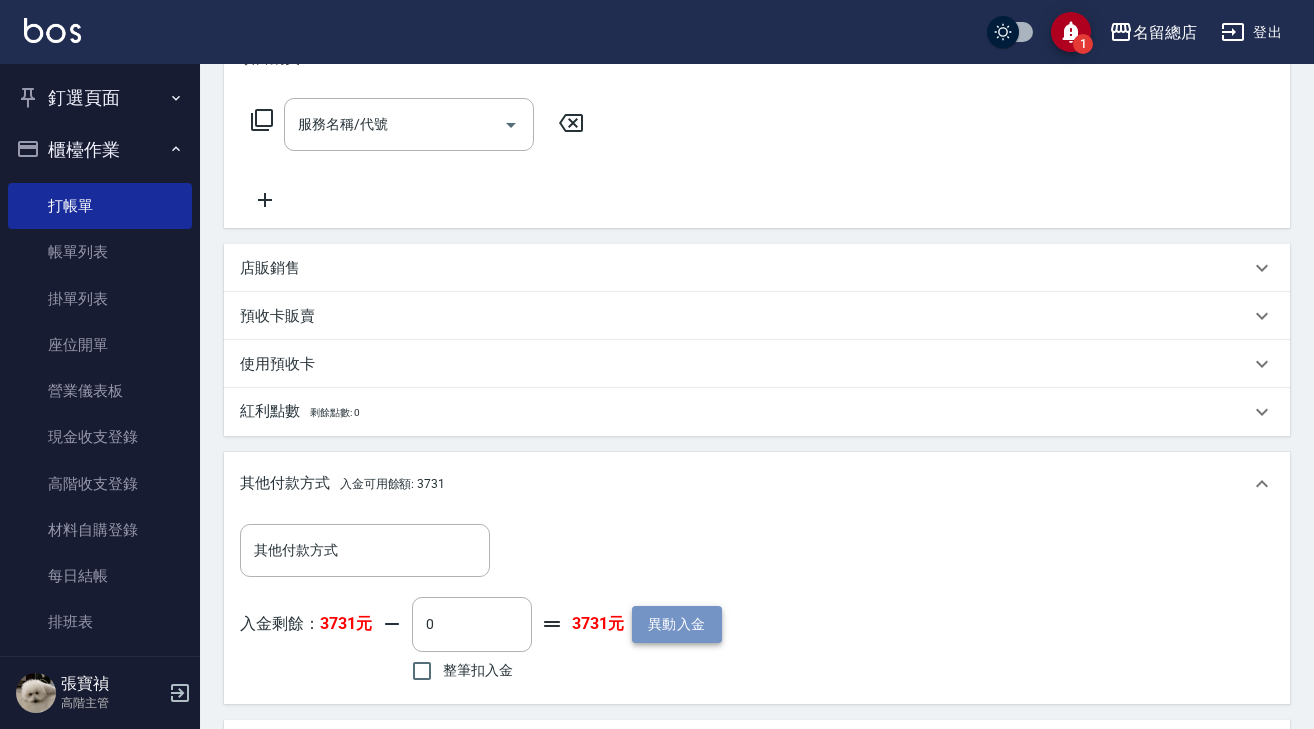 click on "異動入金" at bounding box center (677, 624) 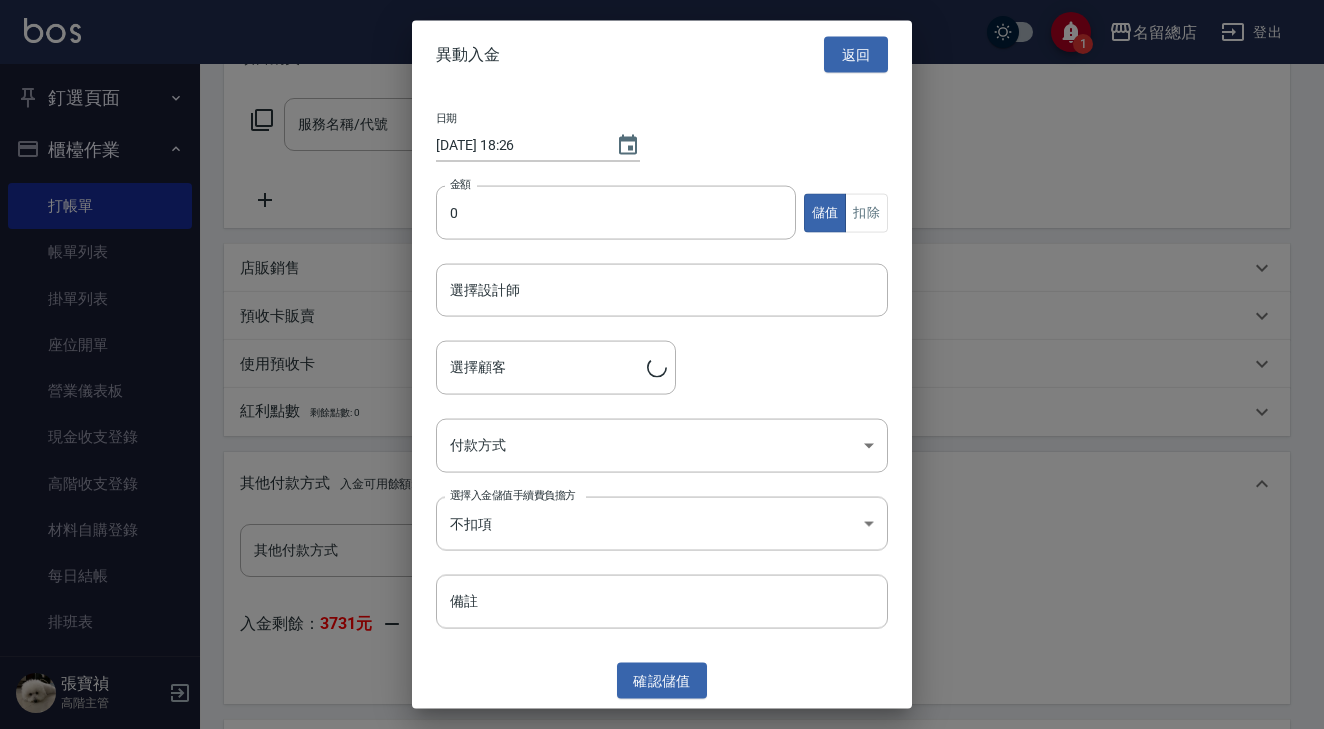 type on "[PERSON_NAME]/2911196300/A013" 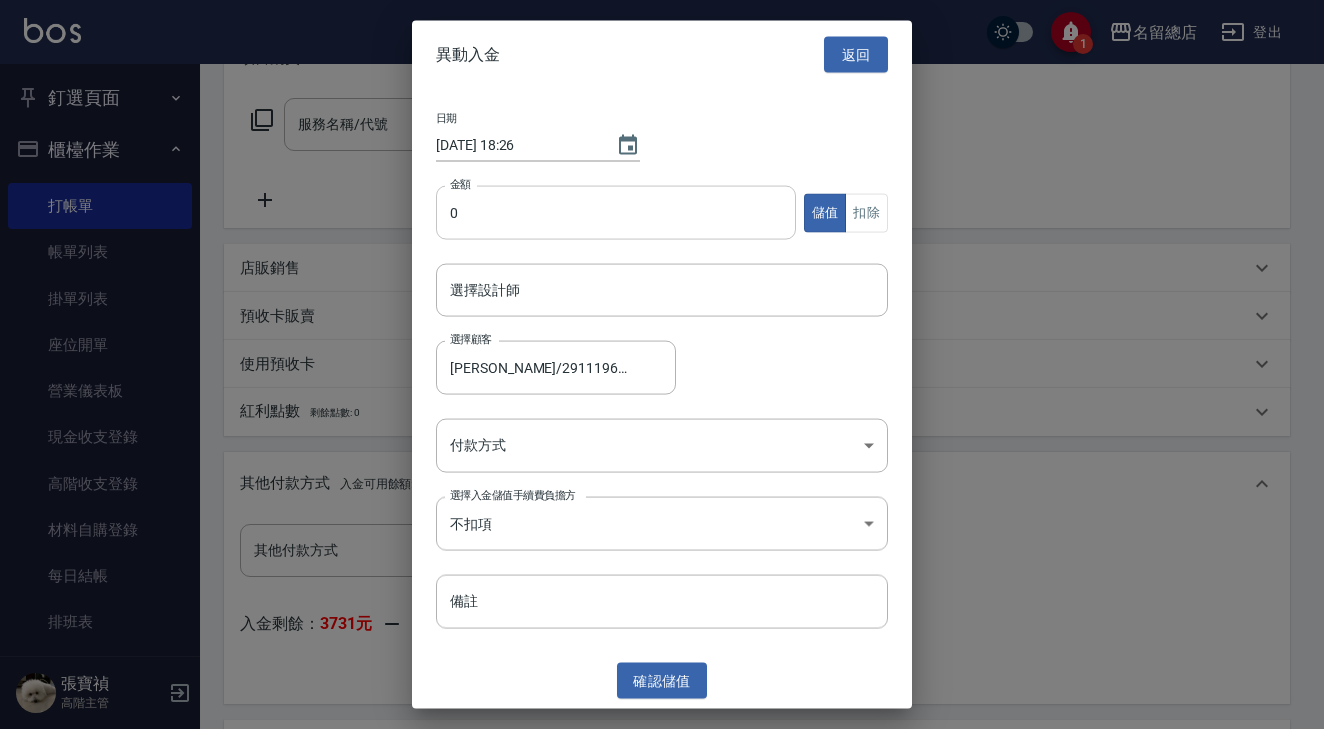 click on "0" at bounding box center [616, 213] 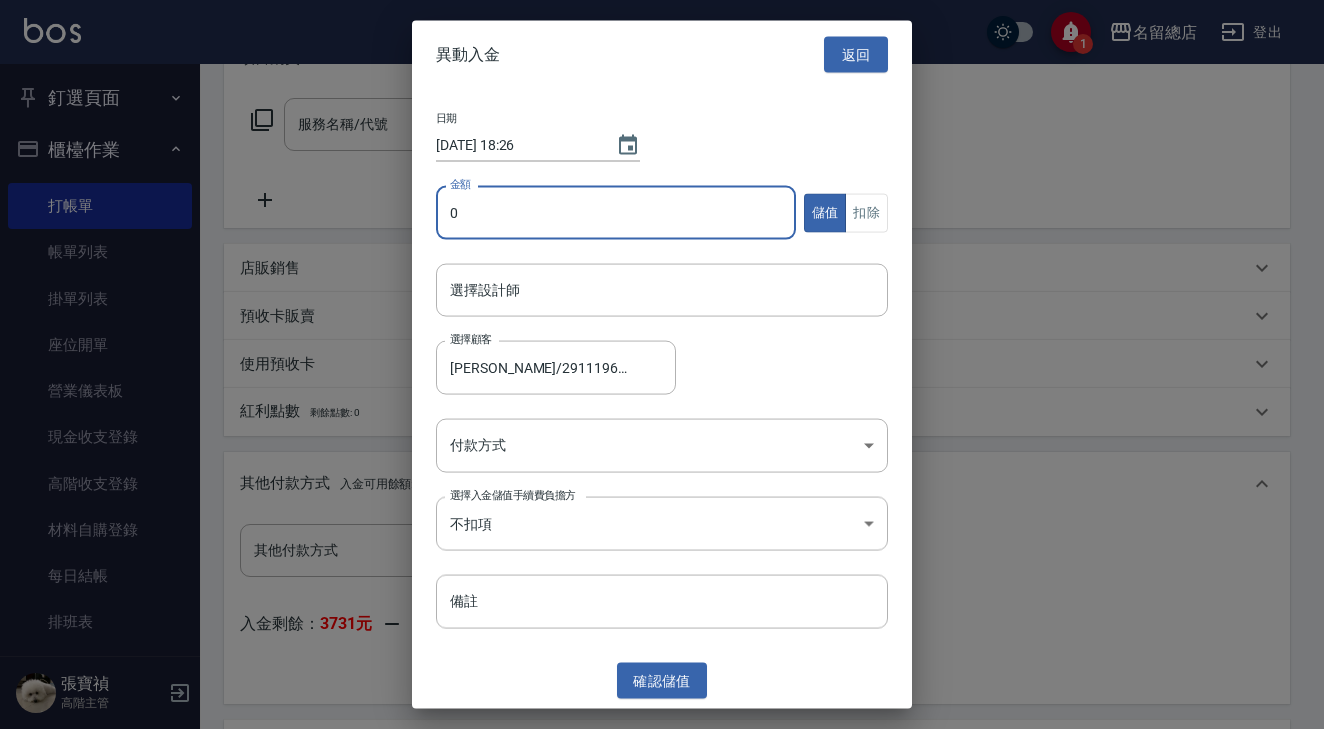 click on "0" at bounding box center [616, 213] 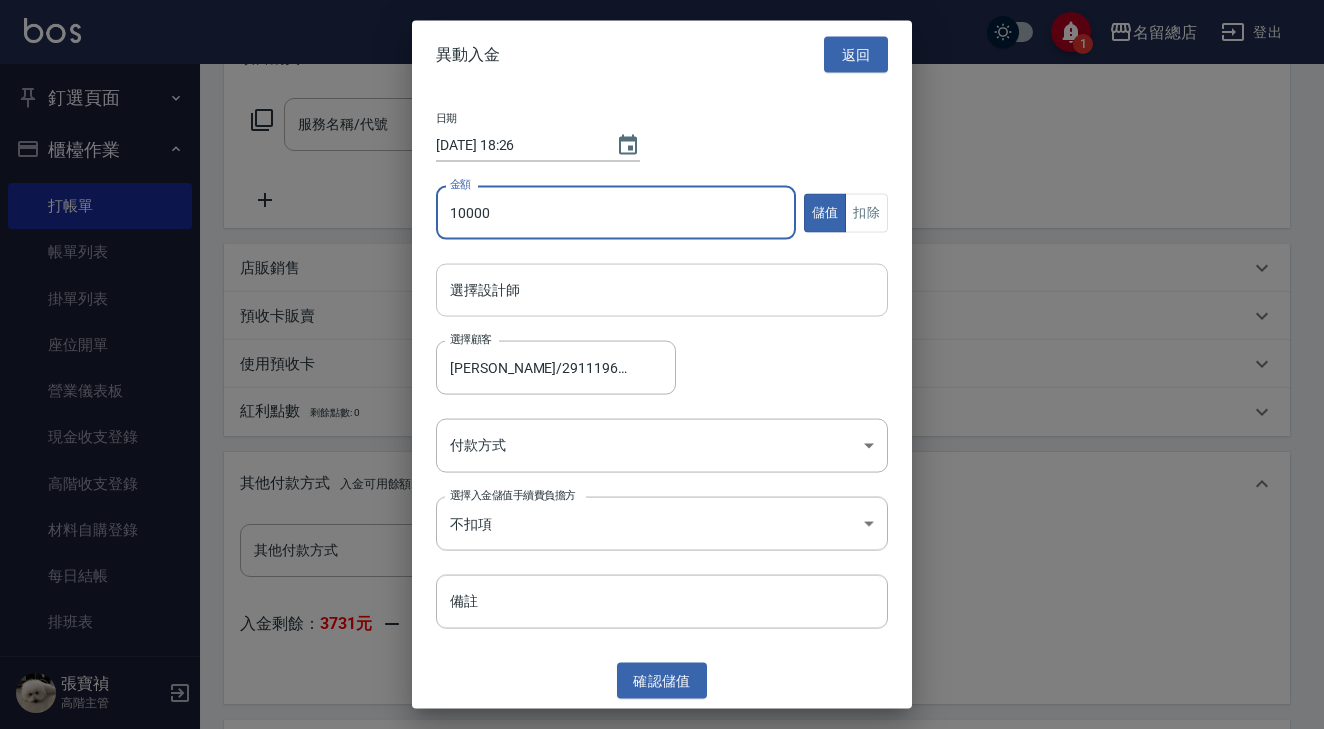 type on "10000" 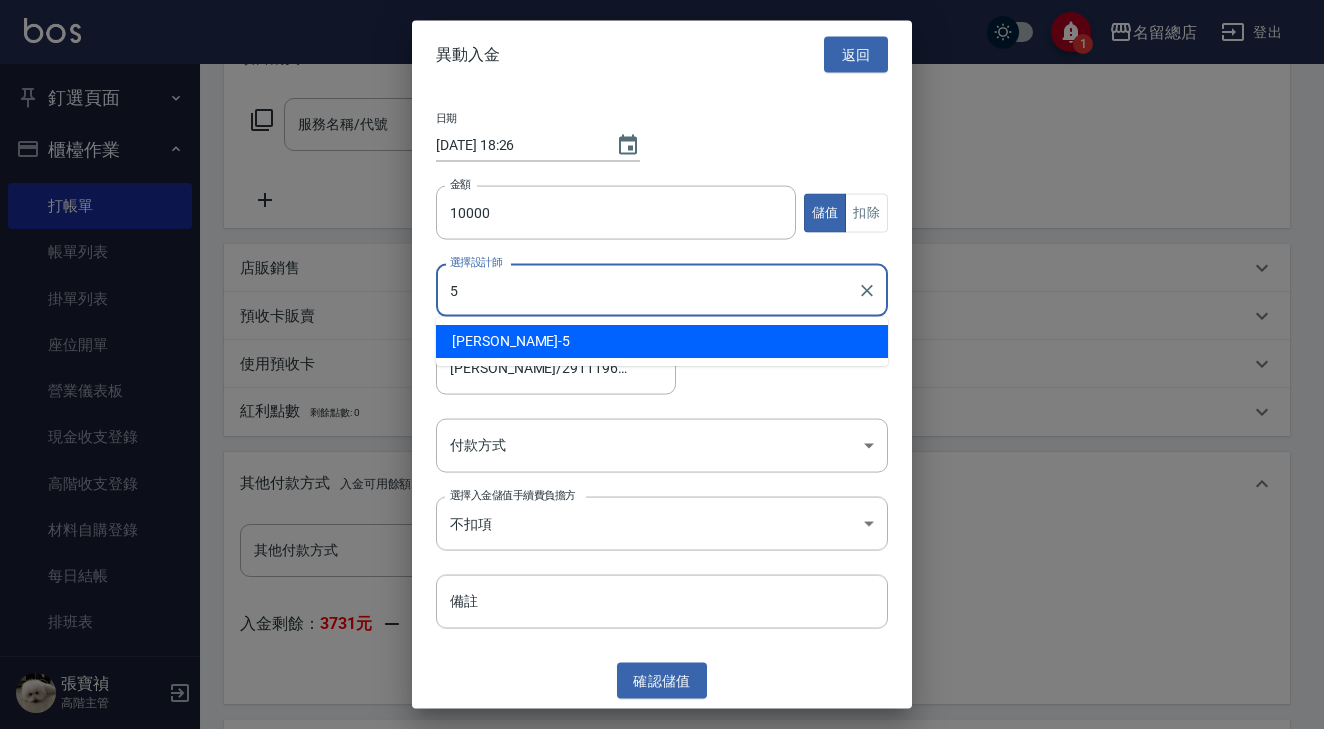 click on "[PERSON_NAME] -5" at bounding box center [662, 341] 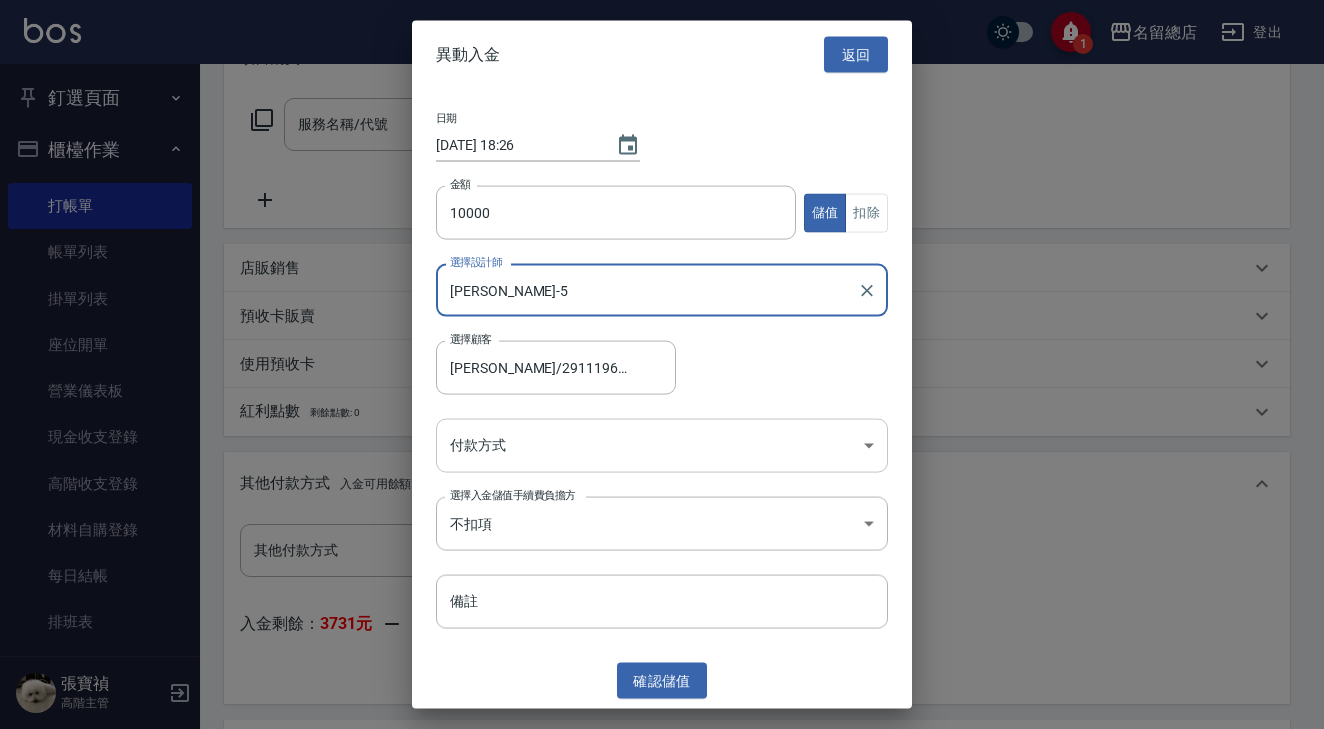 click on "1 名留總店 登出 釘選頁面 材料自購登錄 現金收支登錄 商品列表 櫃檯作業 打帳單 帳單列表 掛單列表 座位開單 營業儀表板 現金收支登錄 高階收支登錄 材料自購登錄 每日結帳 排班表 現場電腦打卡 掃碼打卡 預約管理 預約管理 單日預約紀錄 單週預約紀錄 報表及分析 報表目錄 消費分析儀表板 店家區間累計表 店家日報表 店家排行榜 互助日報表 互助月報表 互助排行榜 互助點數明細 互助業績報表 全店業績分析表 每日業績分析表 營業統計分析表 營業項目月分析表 設計師業績表 設計師日報表 設計師業績分析表 設計師業績月報表 設計師抽成報表 設計師排行榜 商品銷售排行榜 商品消耗明細 商品進銷貨報表 商品庫存表 商品庫存盤點表 會員卡銷售報表 服務扣項明細表 單一服務項目查詢 店販抽成明細 店販分類抽成明細 顧客入金餘額表 顧客卡券餘額表 收支匯款表" at bounding box center [662, 341] 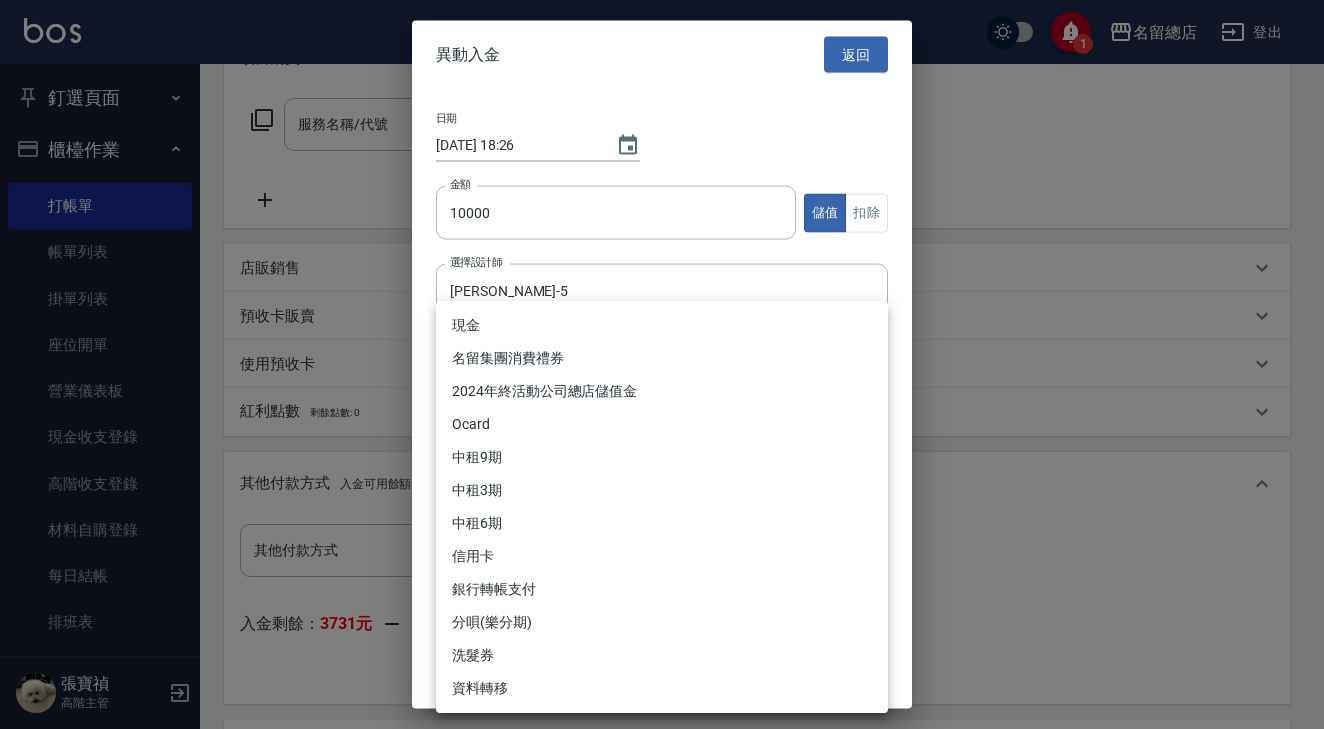 click on "現金" at bounding box center (662, 325) 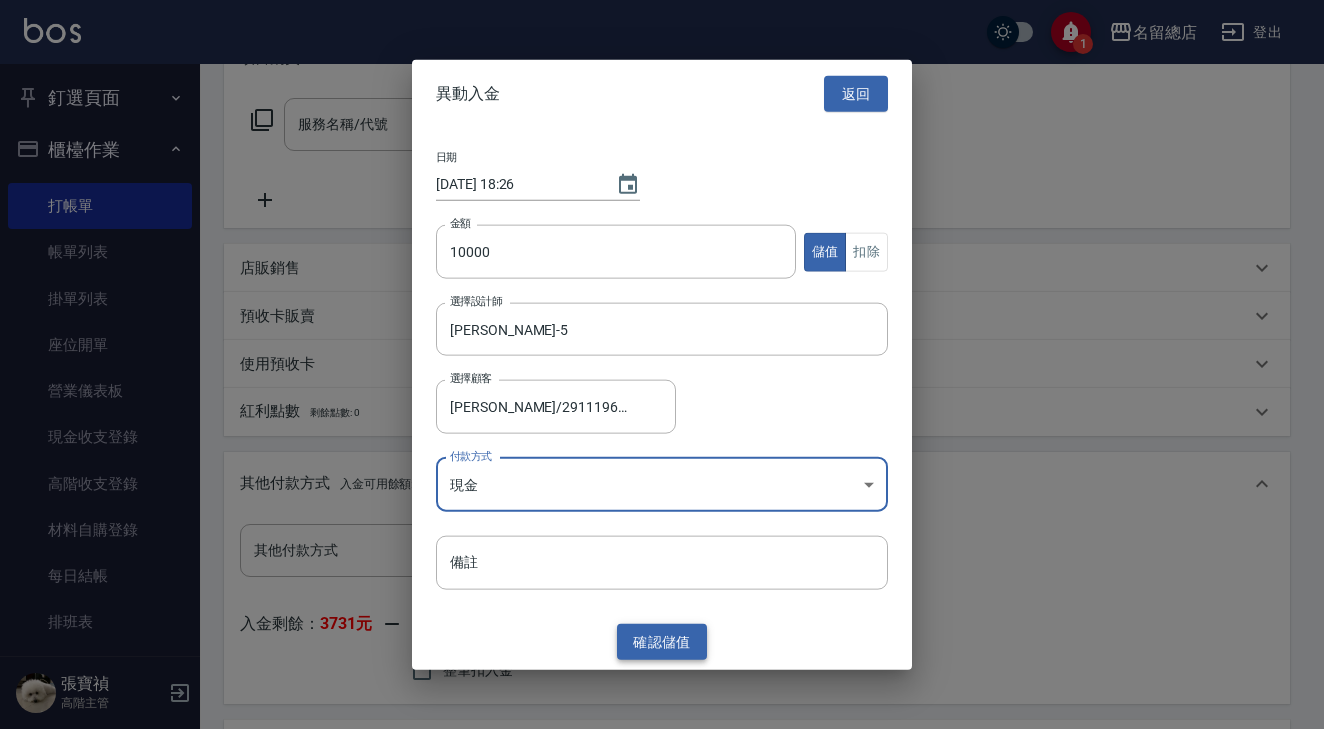 click on "確認 儲值" at bounding box center [662, 641] 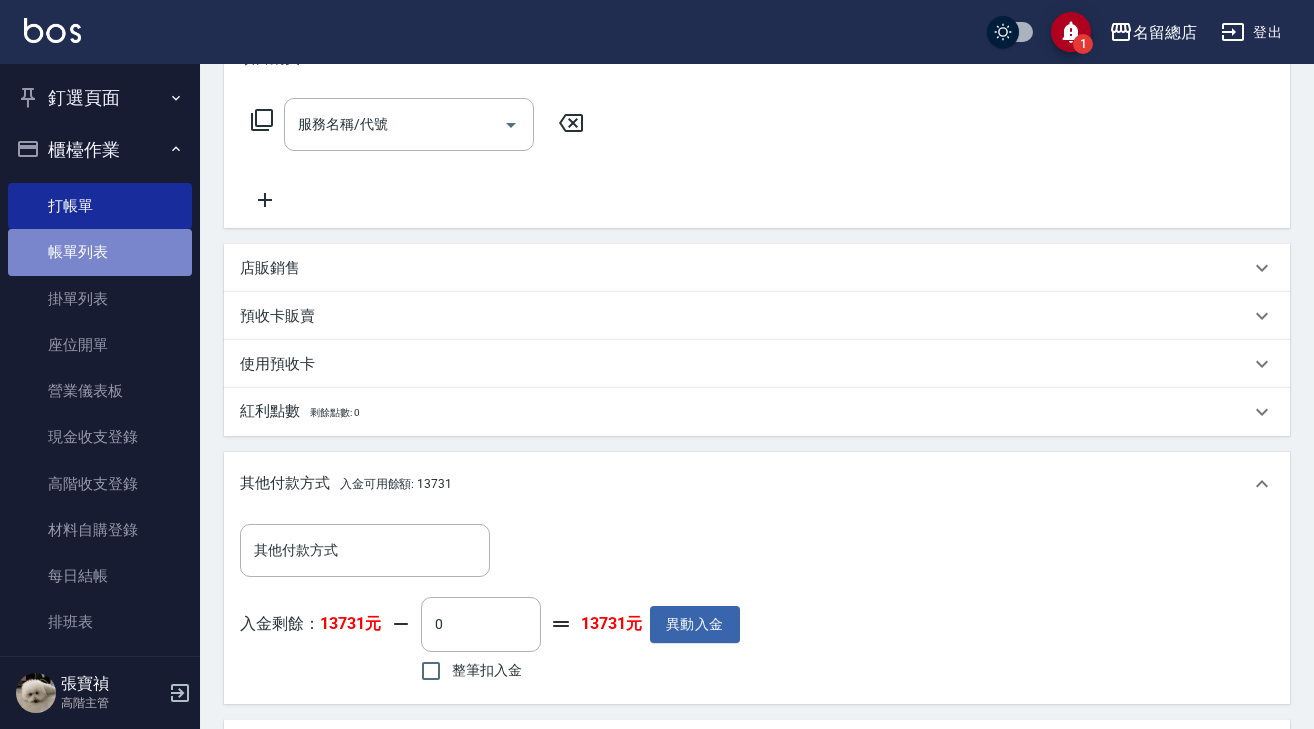 click on "帳單列表" at bounding box center [100, 252] 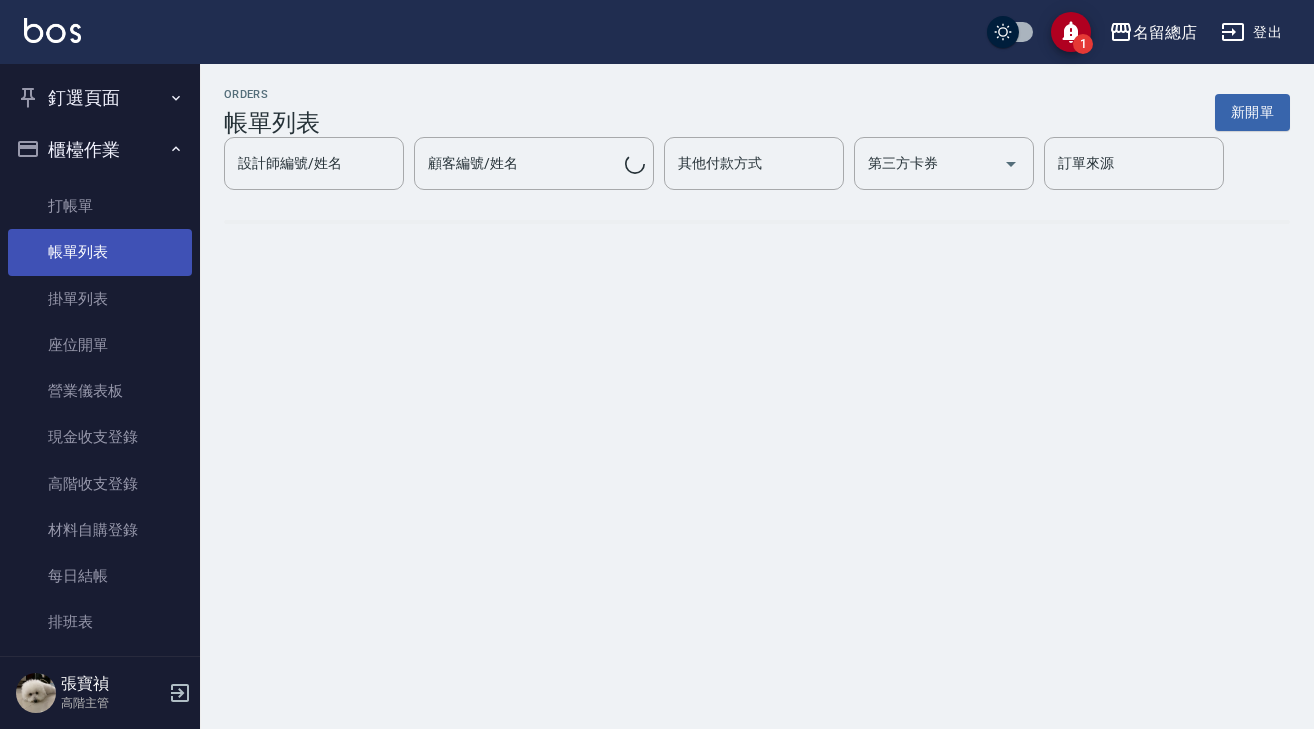 scroll, scrollTop: 0, scrollLeft: 0, axis: both 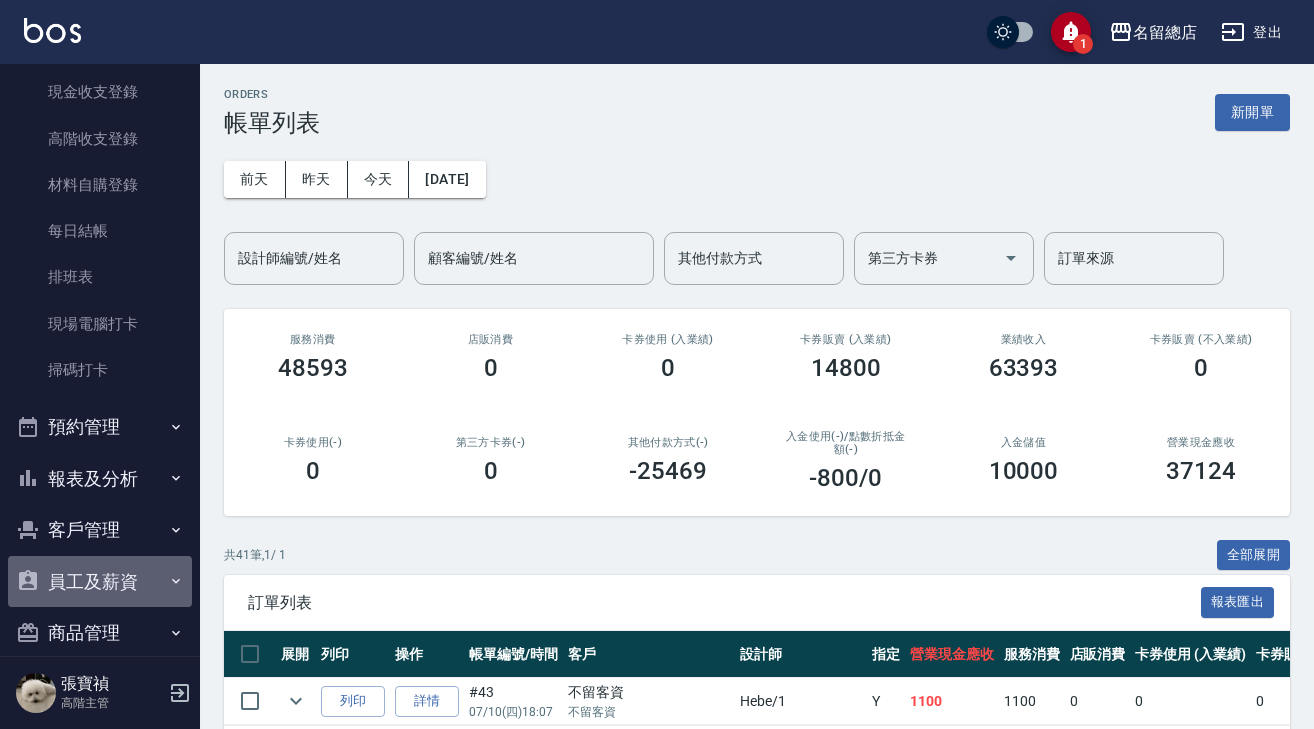 click on "員工及薪資" at bounding box center [100, 582] 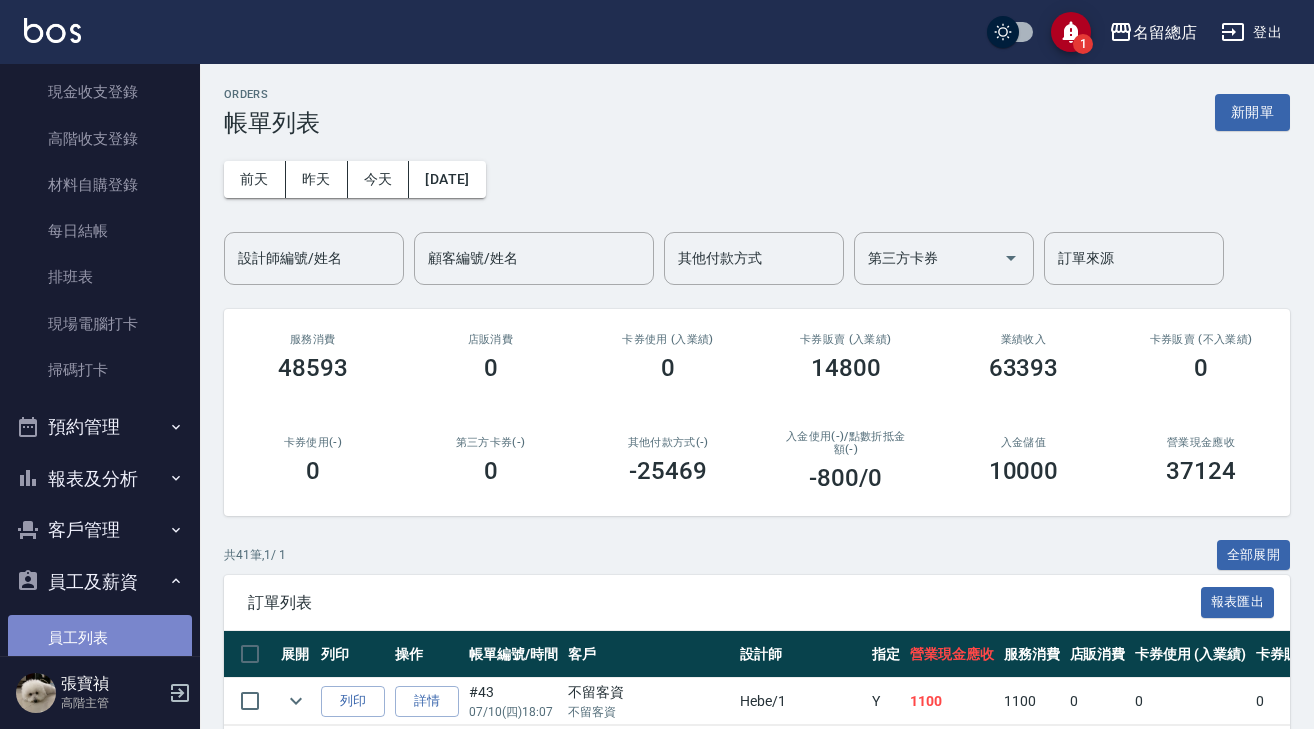 click on "員工列表" at bounding box center (100, 638) 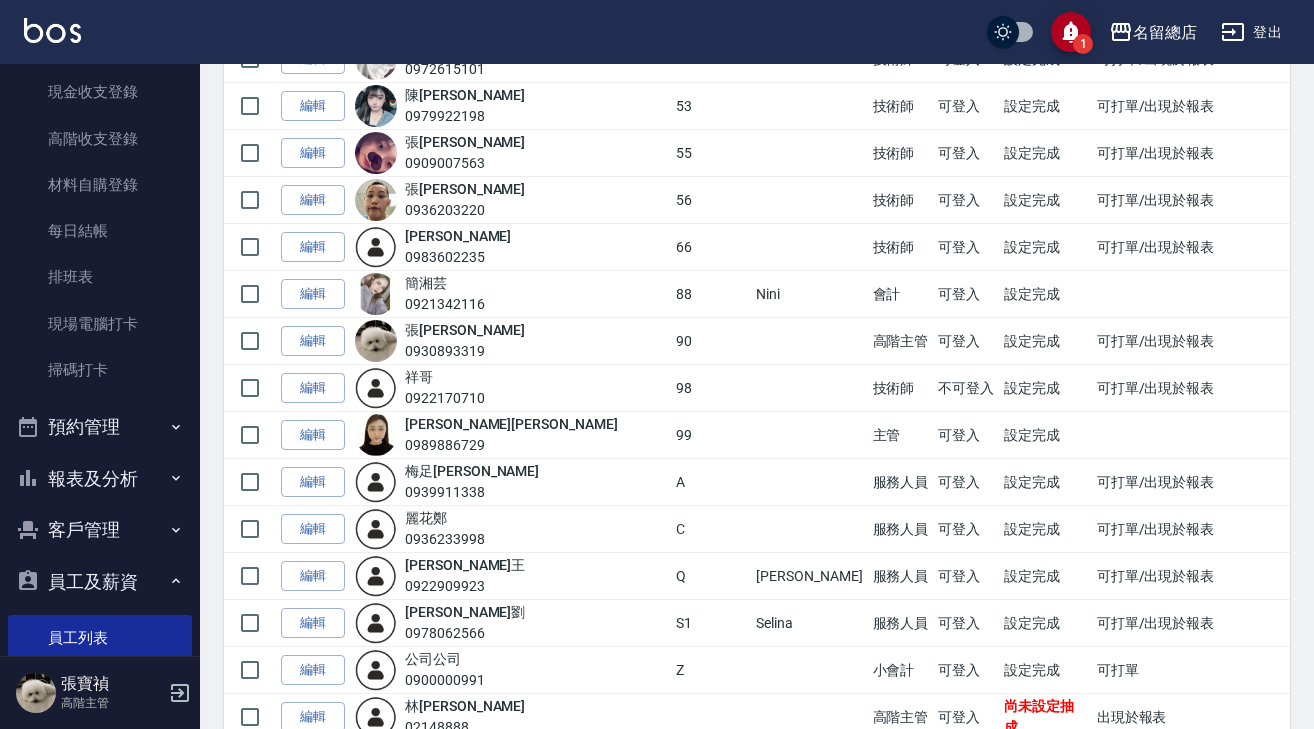 scroll, scrollTop: 1885, scrollLeft: 0, axis: vertical 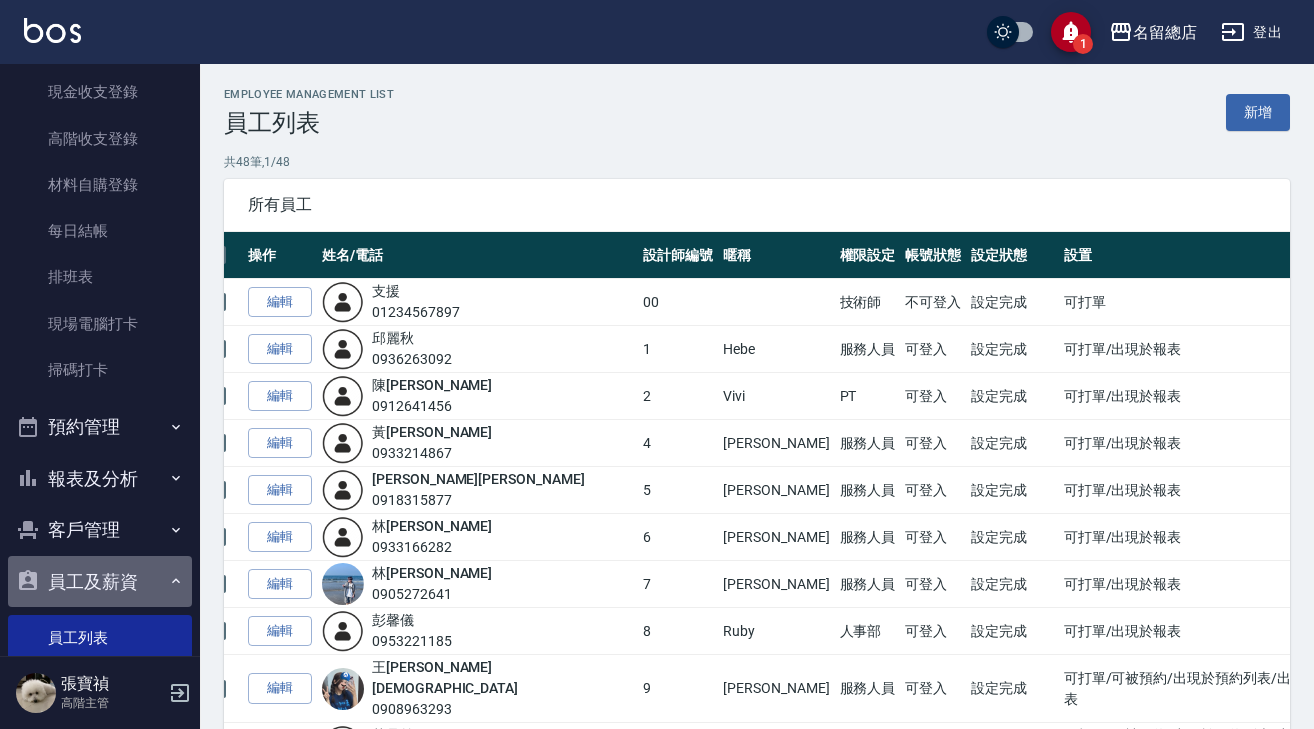 click on "員工及薪資" at bounding box center [100, 582] 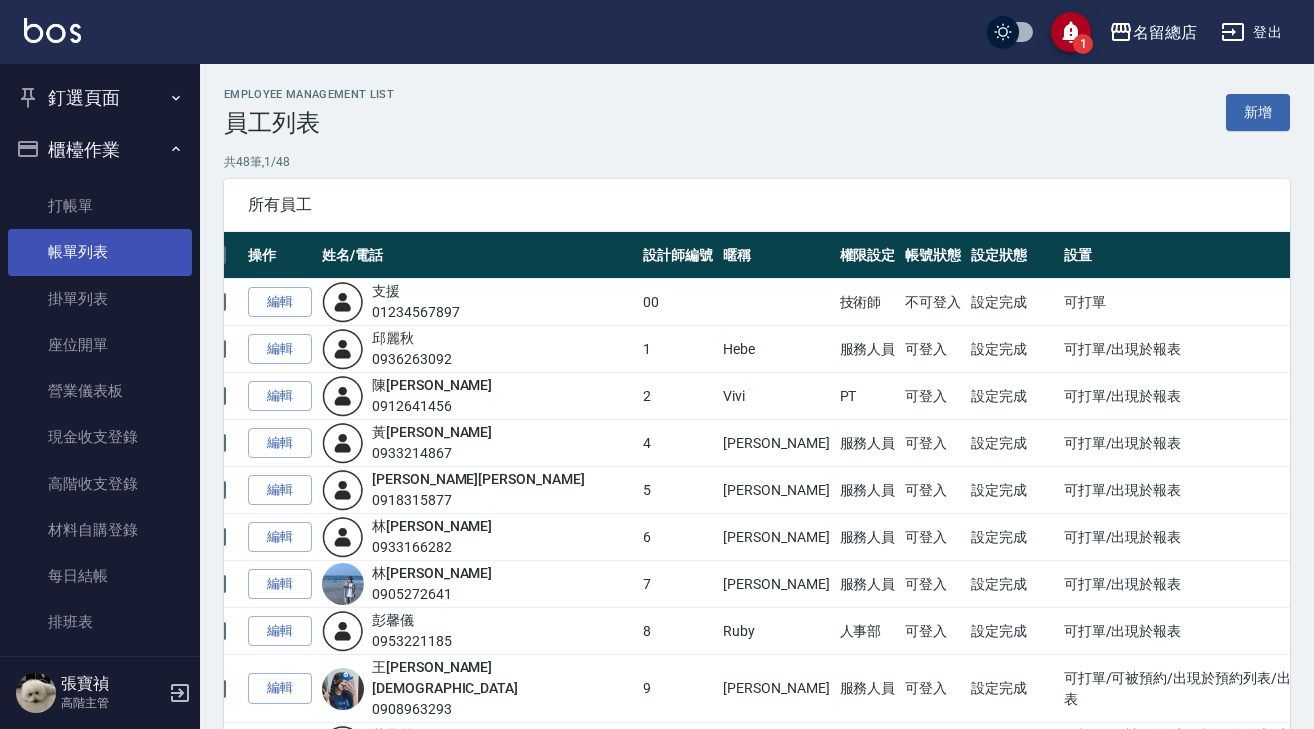 scroll, scrollTop: -1, scrollLeft: 0, axis: vertical 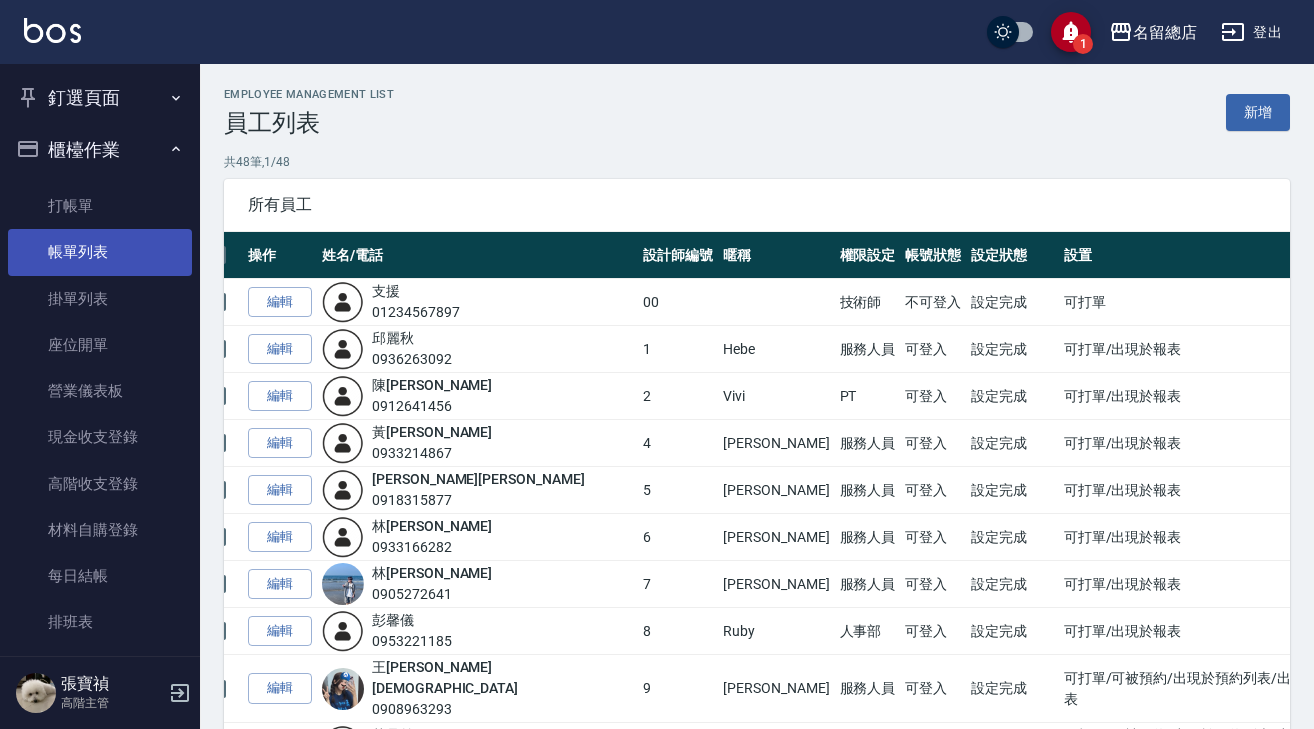 click on "帳單列表" at bounding box center (100, 252) 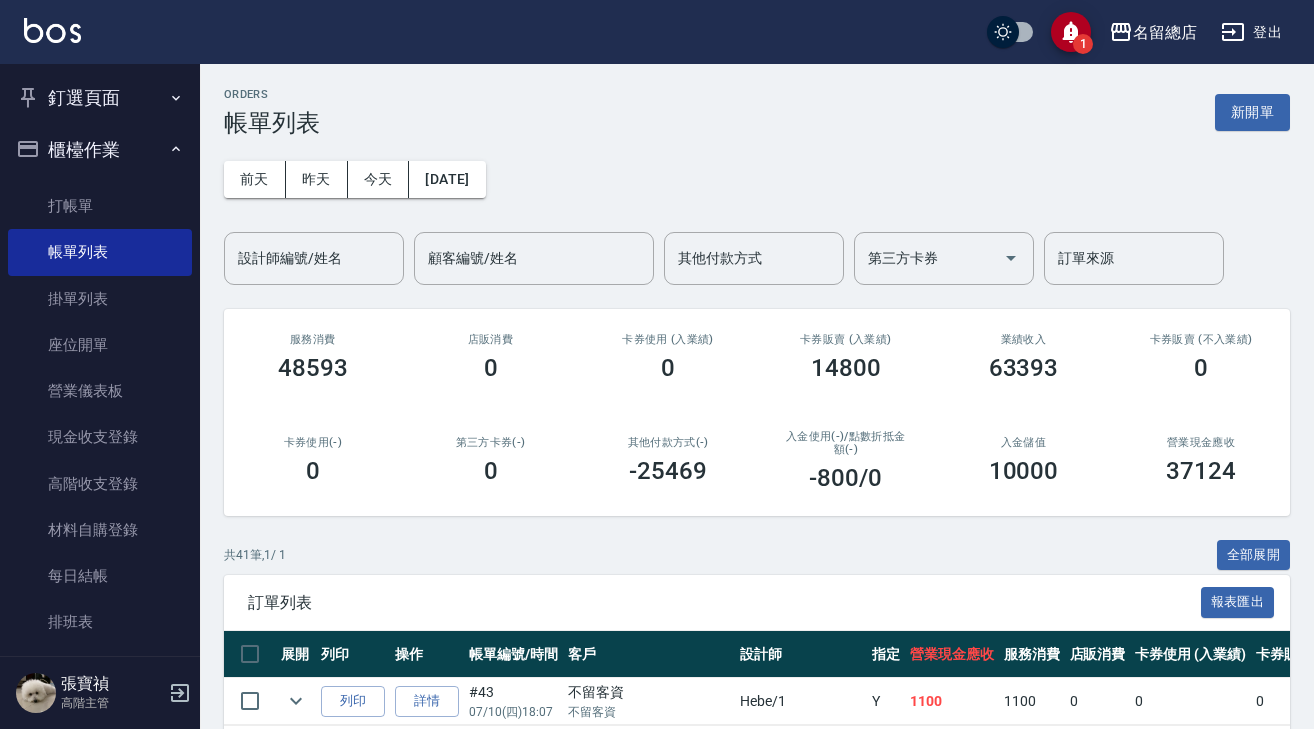 click 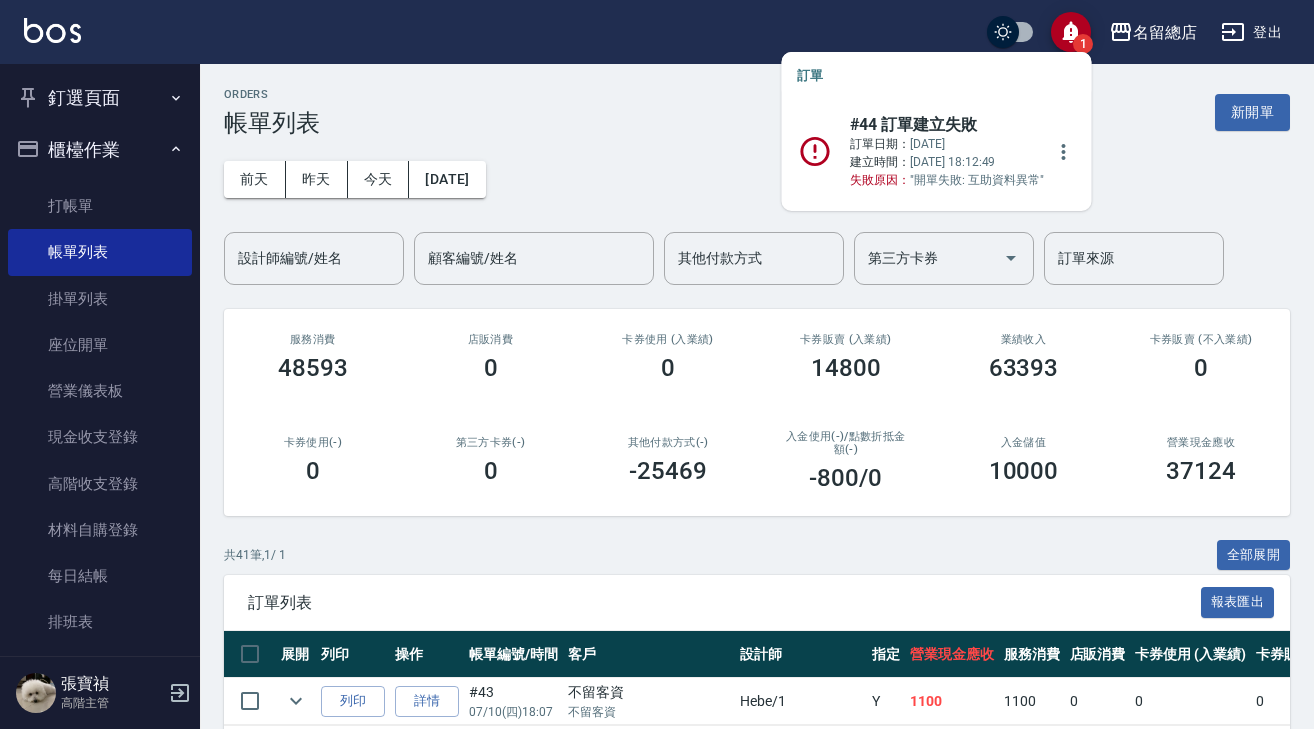 click on "訂單日期：  [DATE] 建立時間：  [DATE]  18:12:49 失敗原因：  "開單失敗: 互助資料異常"" at bounding box center [946, 162] 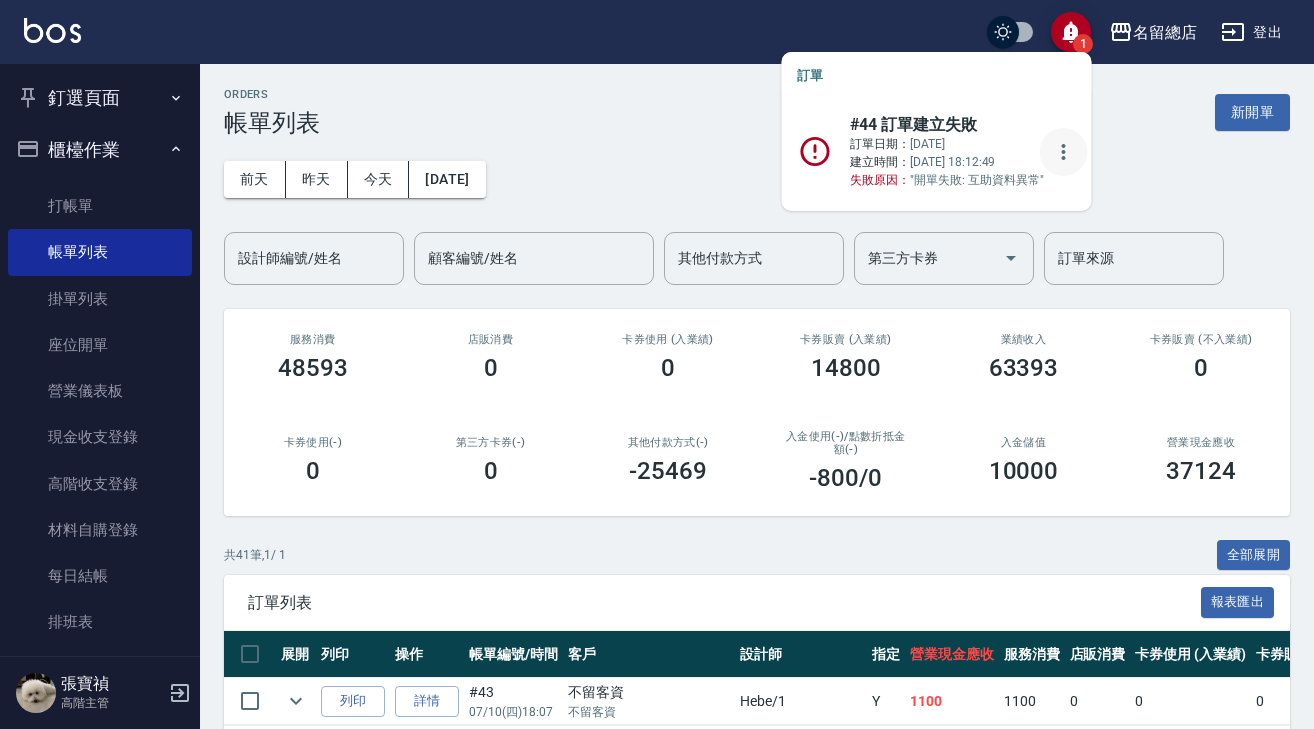 click 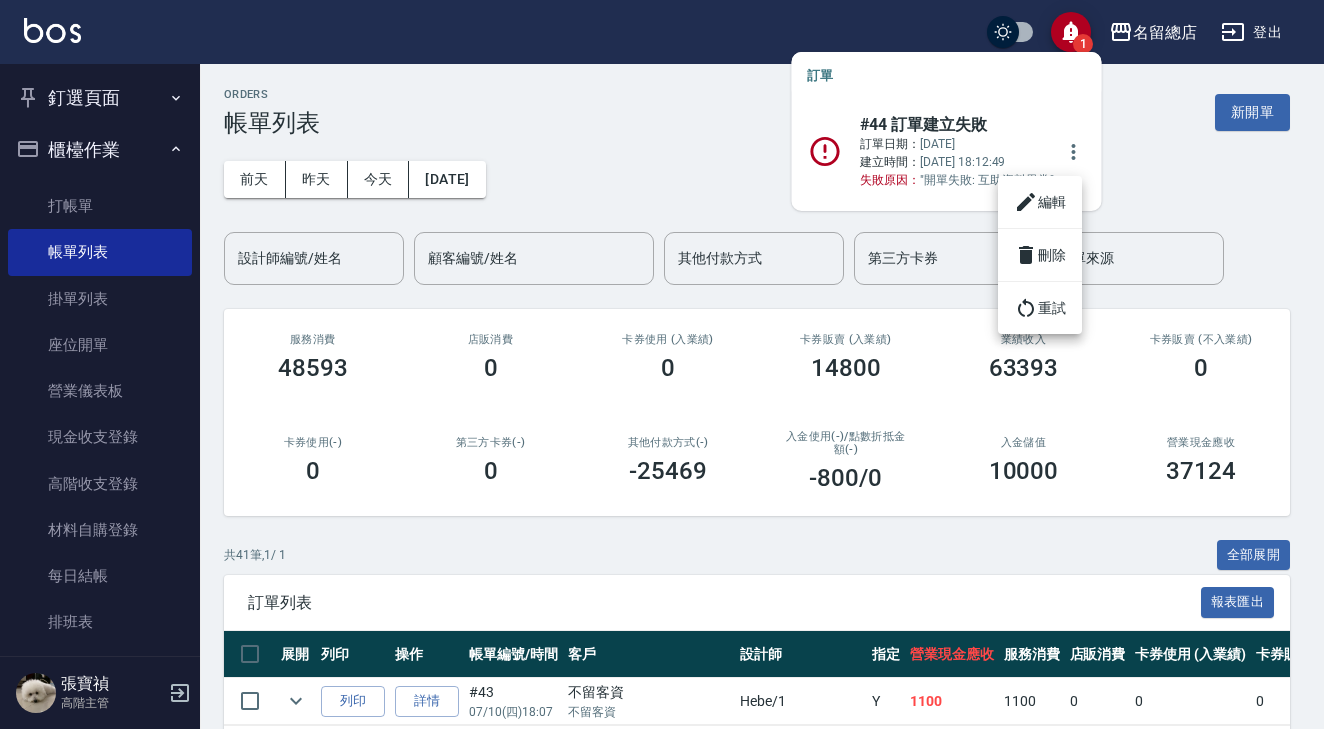 click on "編輯" at bounding box center (1040, 202) 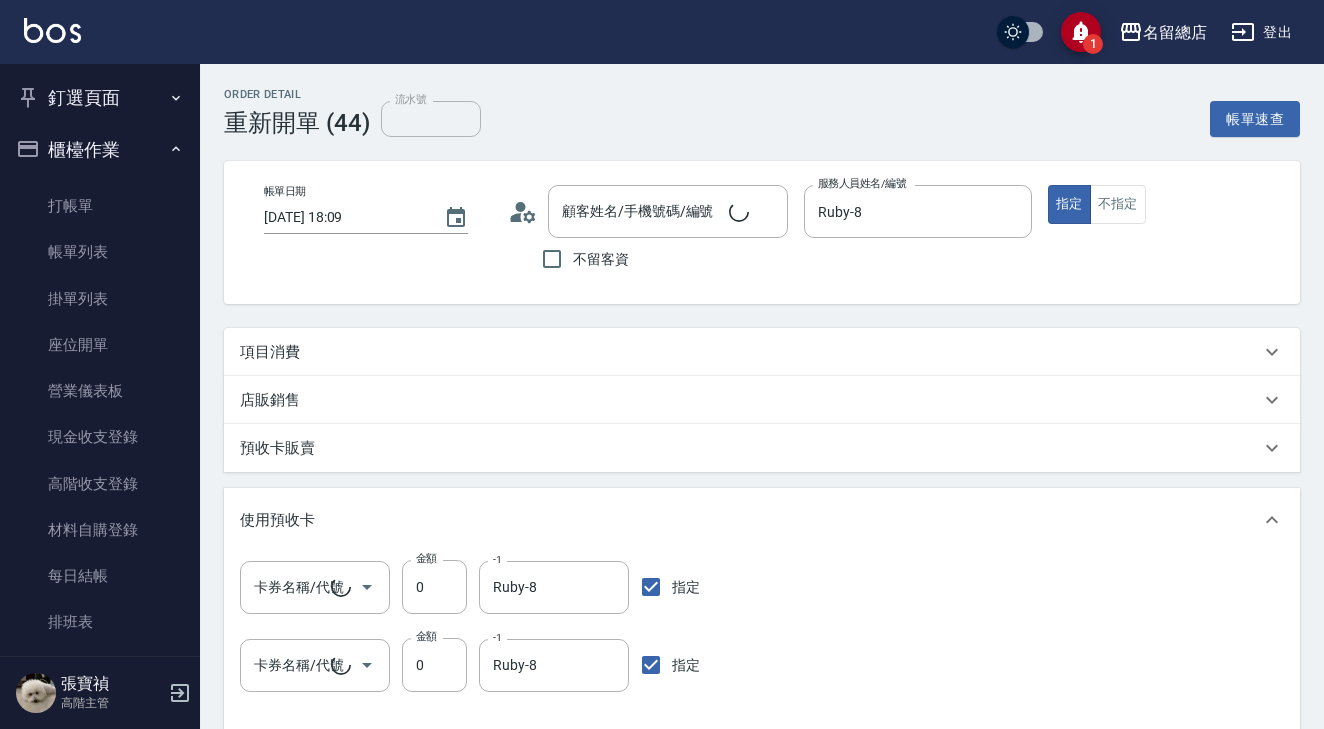 type on "[DATE] 18:09" 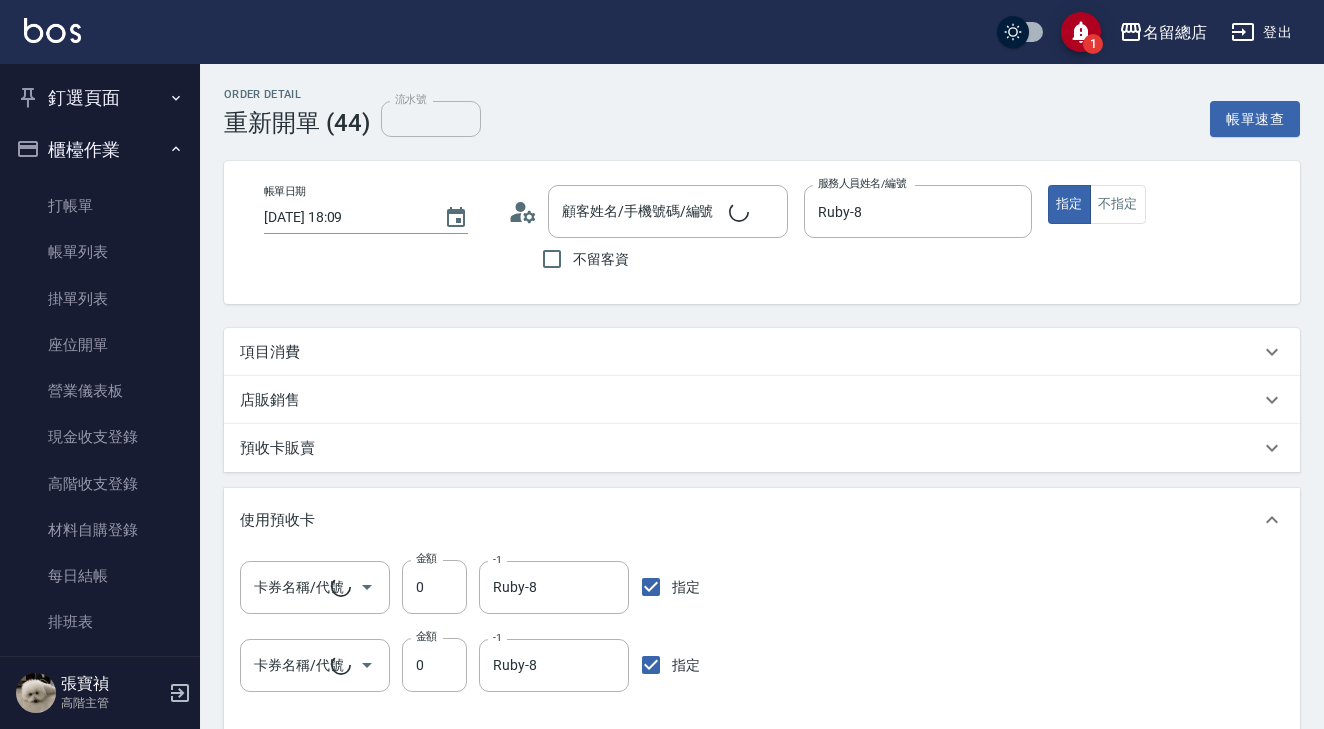 type on "Ruby-8" 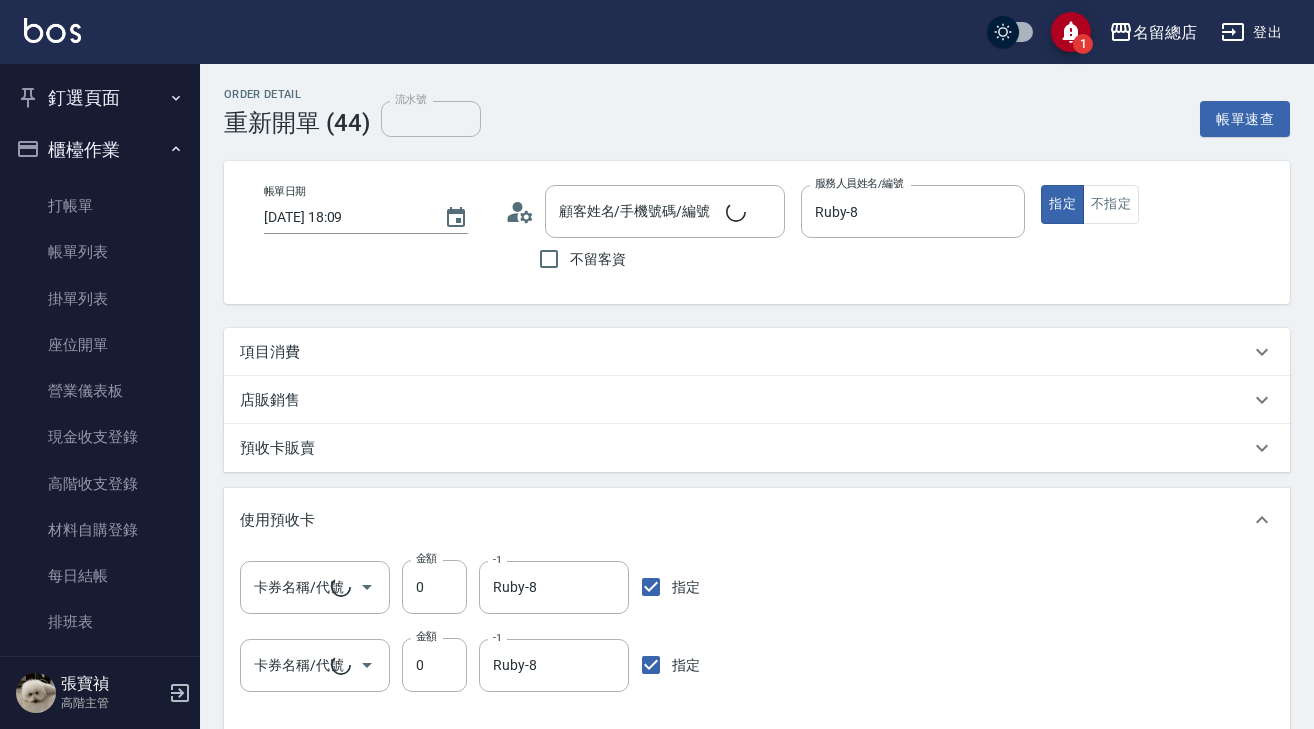 type on "[PERSON_NAME]/0975419946/null" 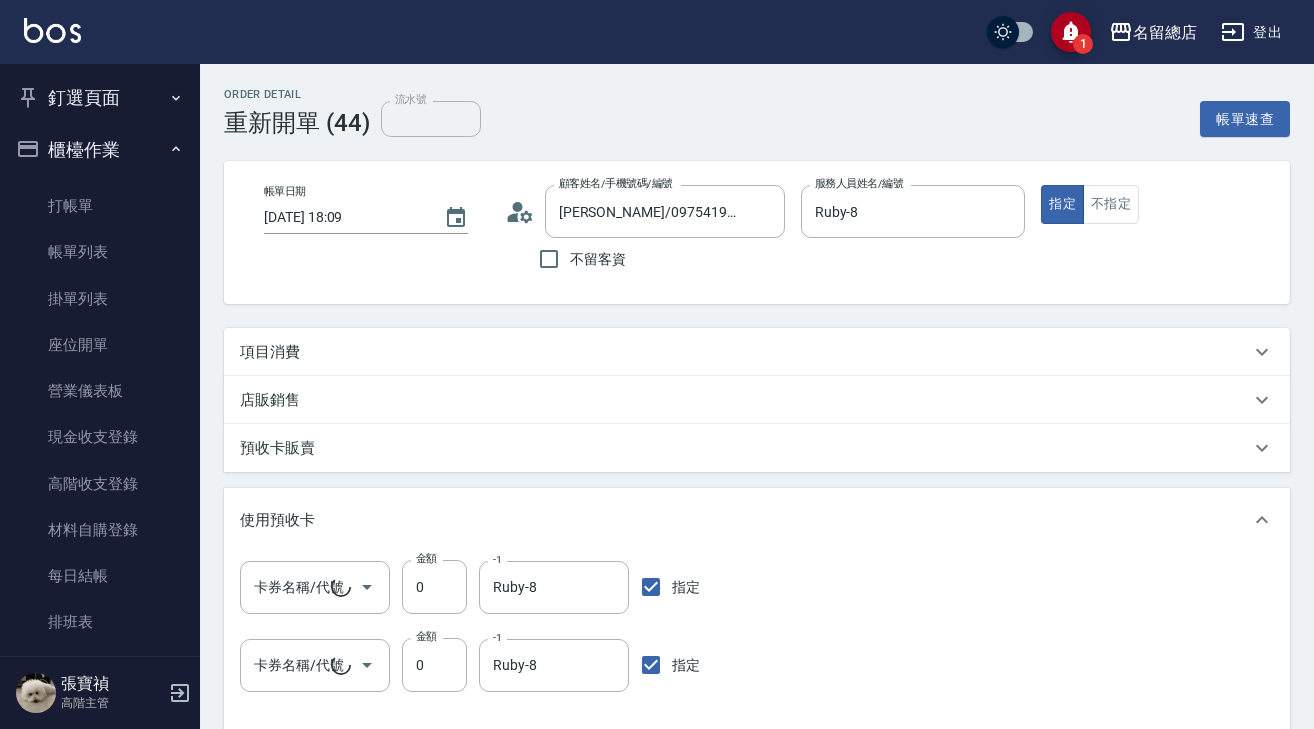type on "二段自備卡(2/3) 8998" 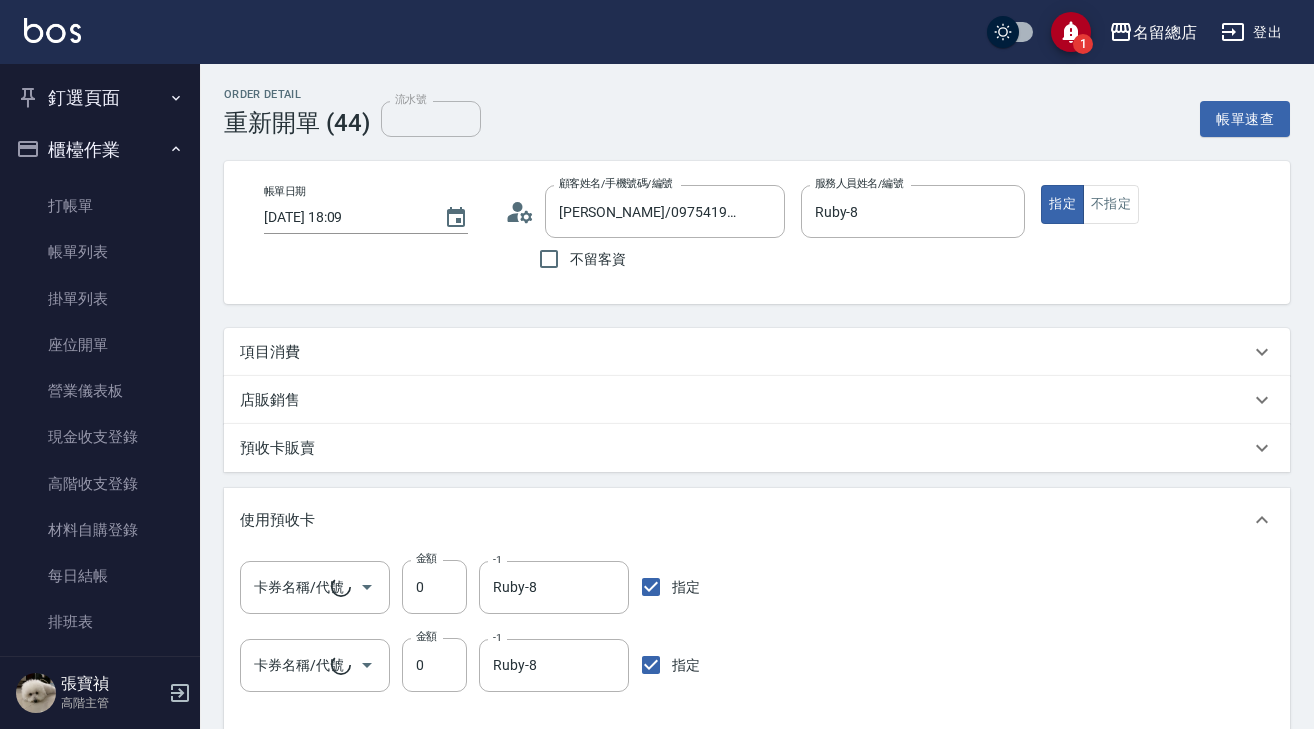 type on "二段自備卡(3/3) 8998" 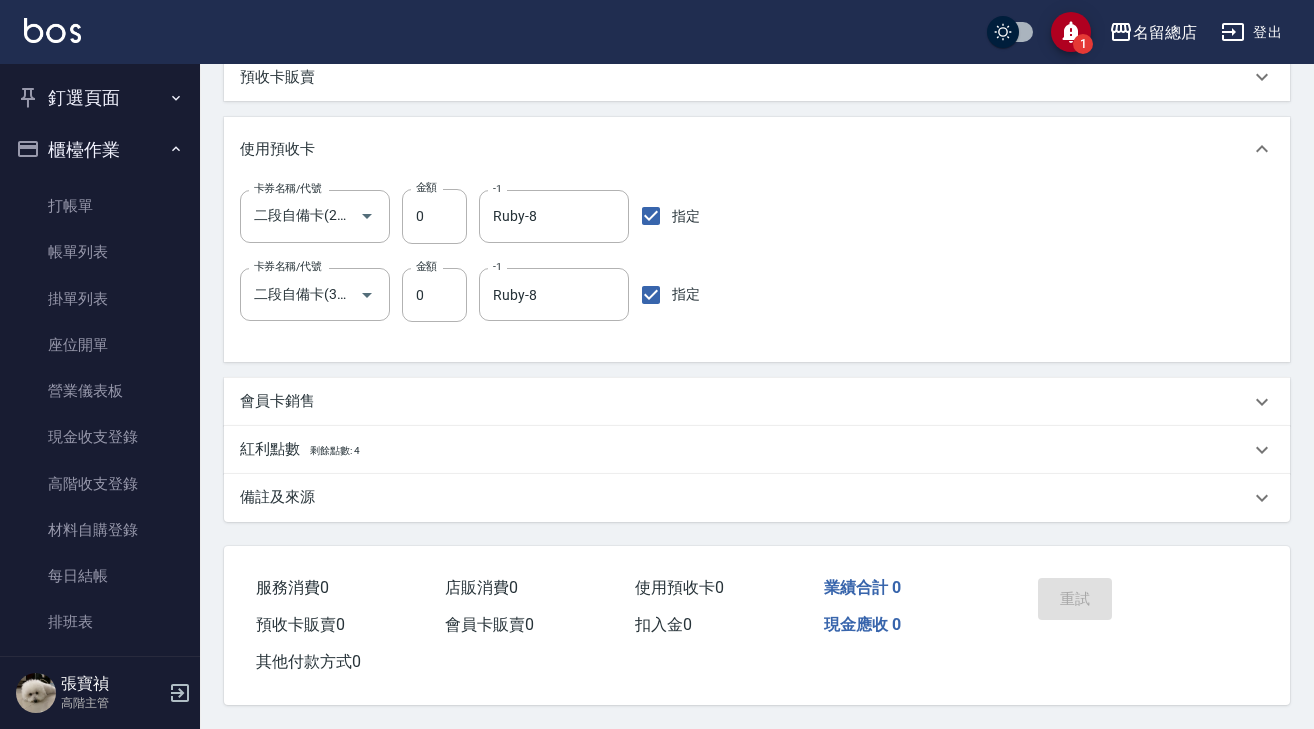 scroll, scrollTop: 629, scrollLeft: 0, axis: vertical 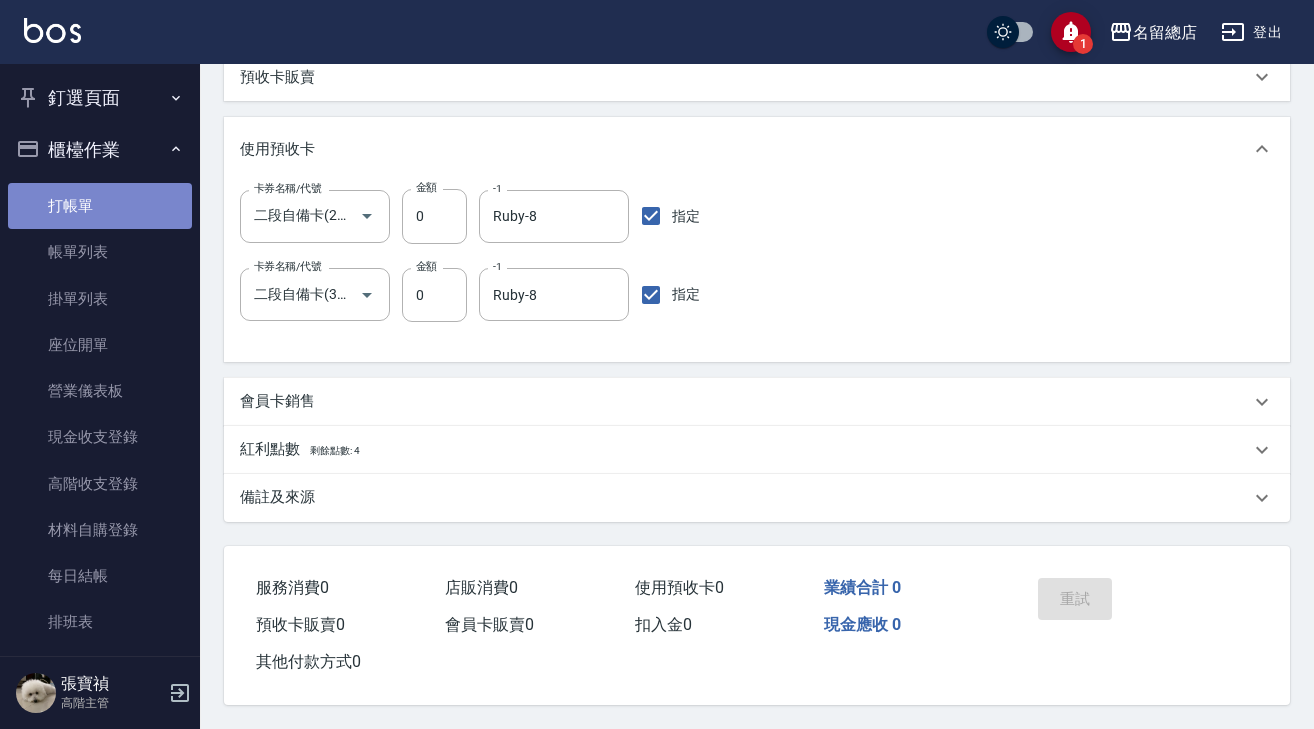 click on "打帳單" at bounding box center (100, 206) 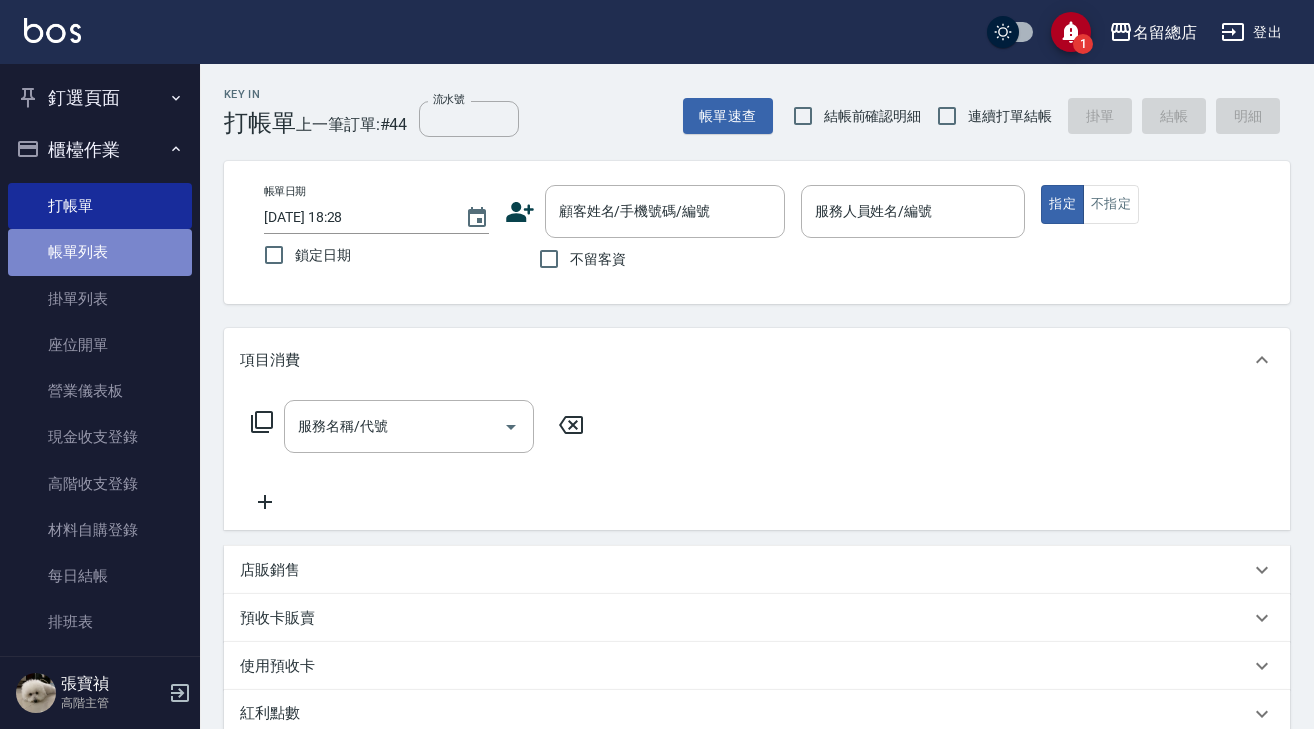 click on "帳單列表" at bounding box center (100, 252) 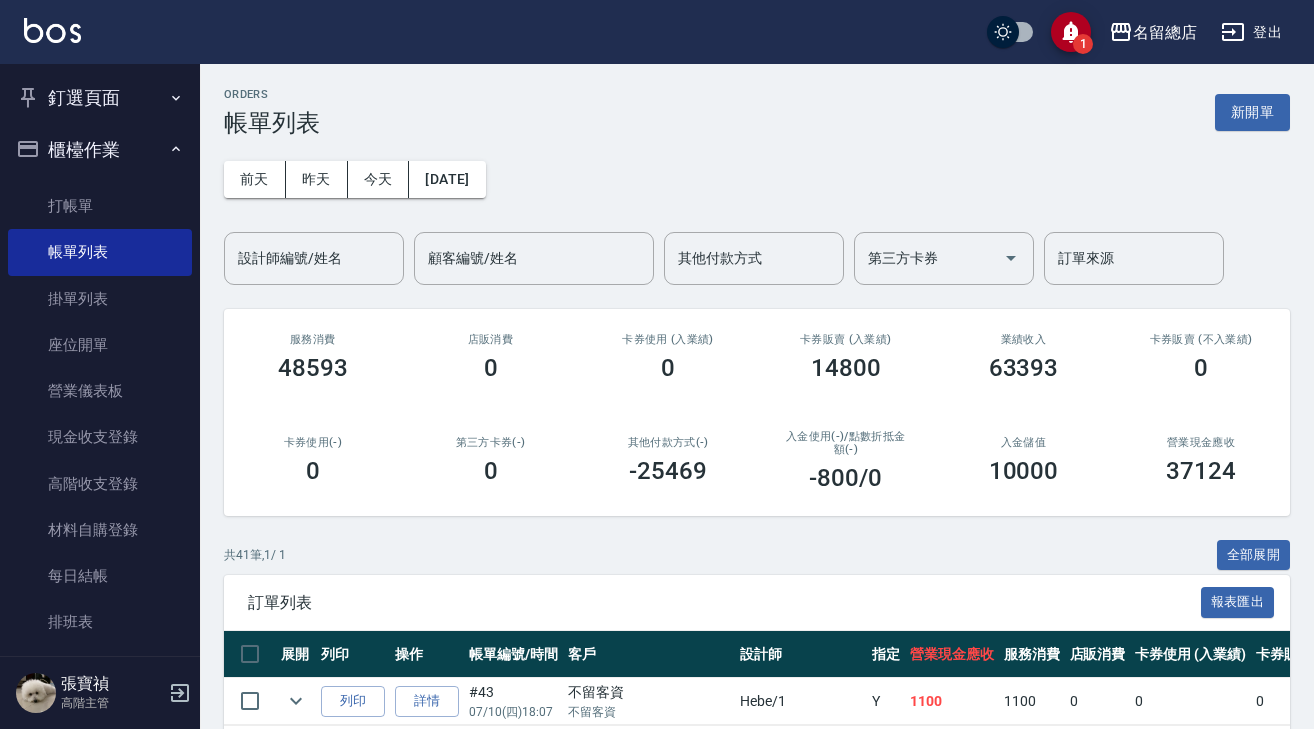 scroll, scrollTop: 0, scrollLeft: 0, axis: both 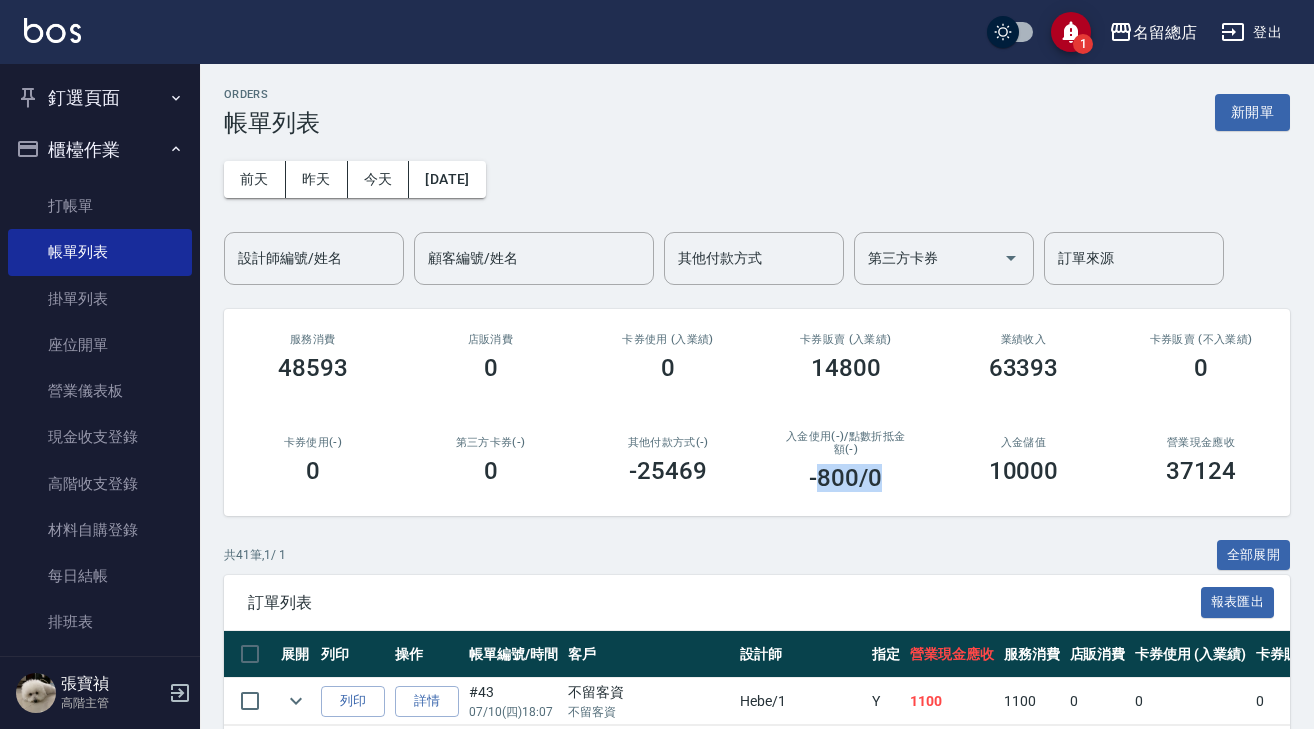 drag, startPoint x: 816, startPoint y: 484, endPoint x: 876, endPoint y: 482, distance: 60.033325 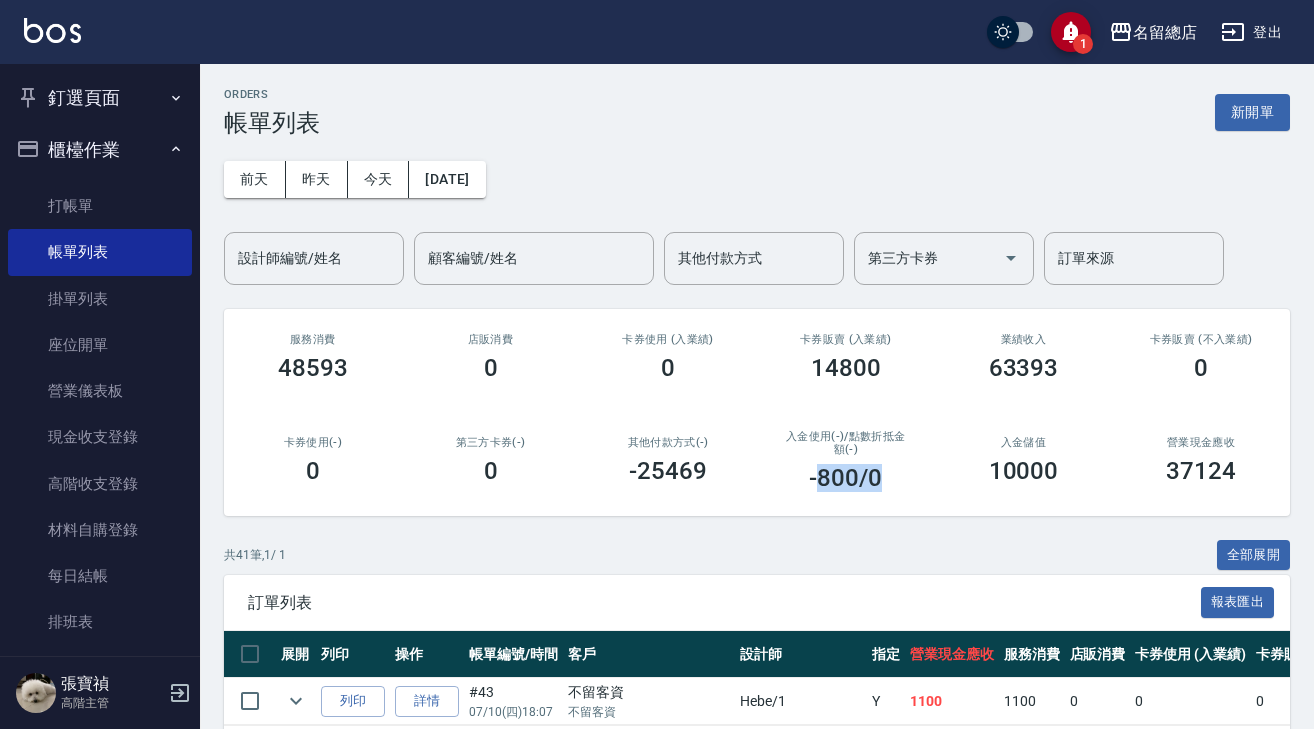 click on "-800 /0" at bounding box center (845, 478) 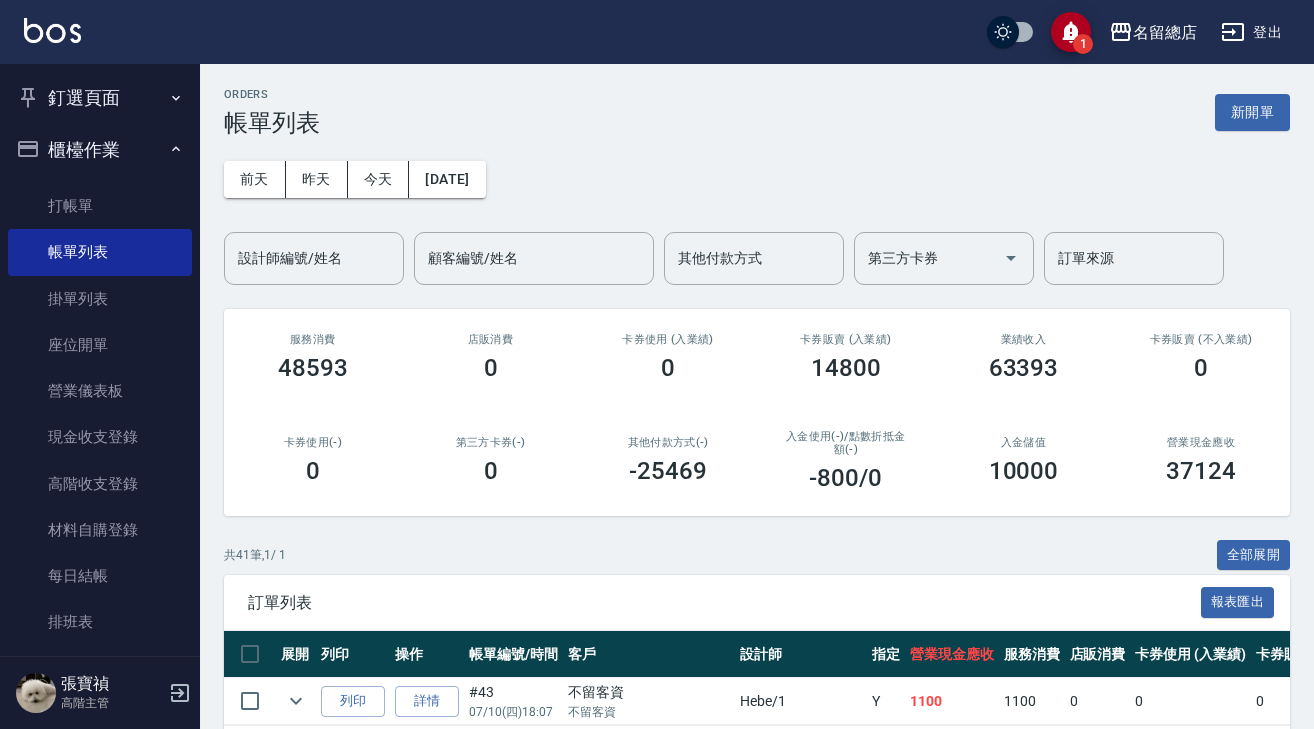 click on "共  41  筆,  1  /   1 全部展開" at bounding box center [757, 555] 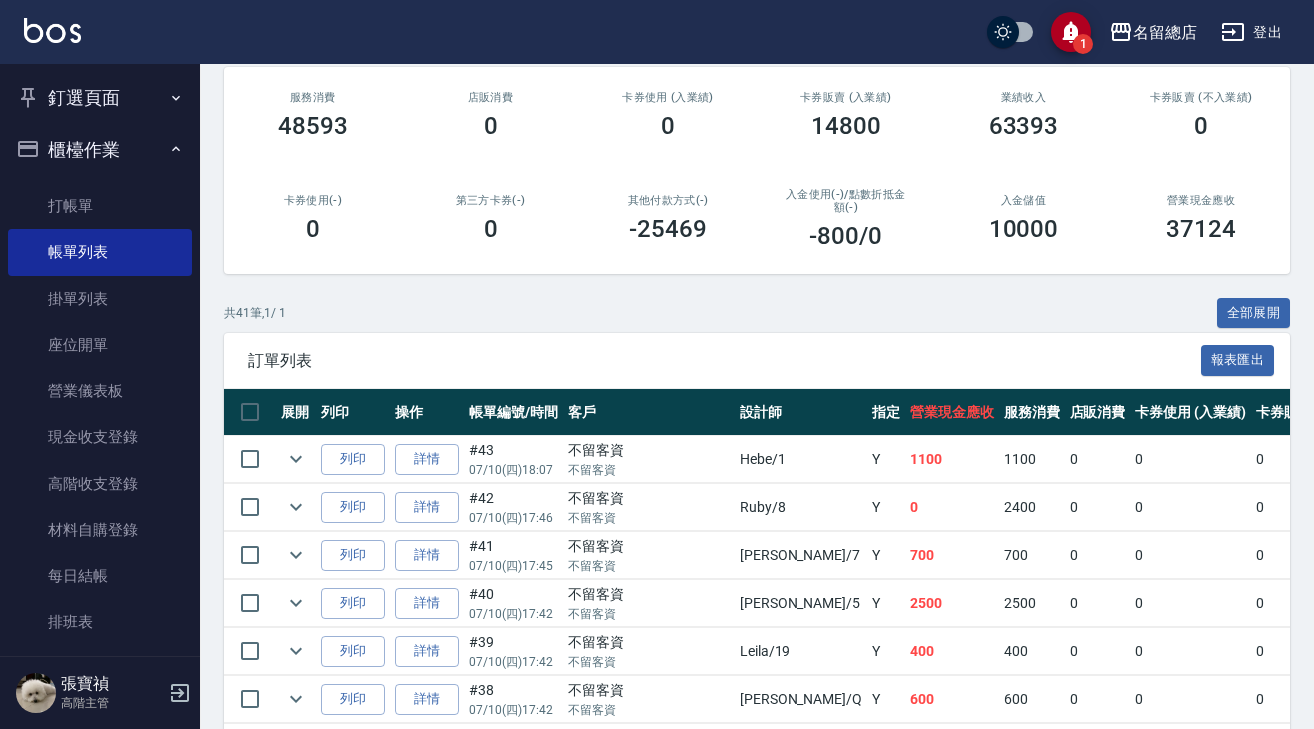scroll, scrollTop: 241, scrollLeft: 0, axis: vertical 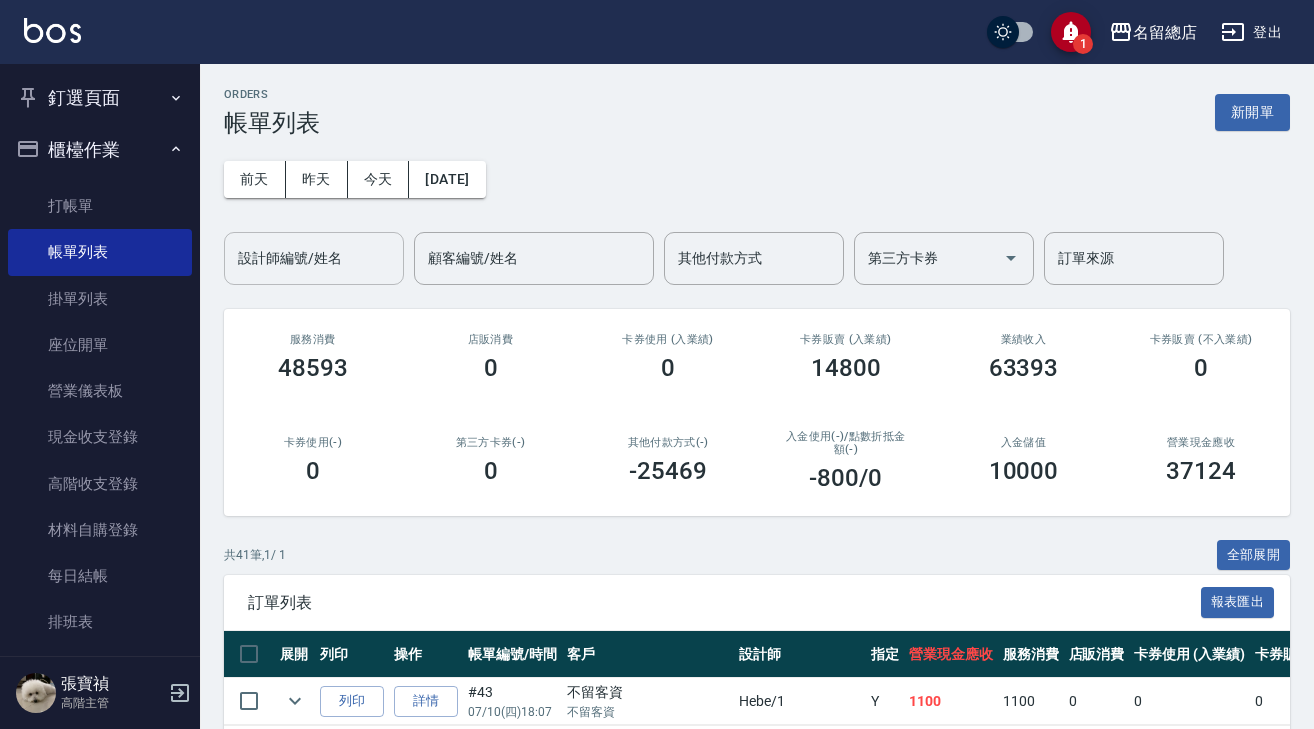 click on "設計師編號/姓名" at bounding box center [314, 258] 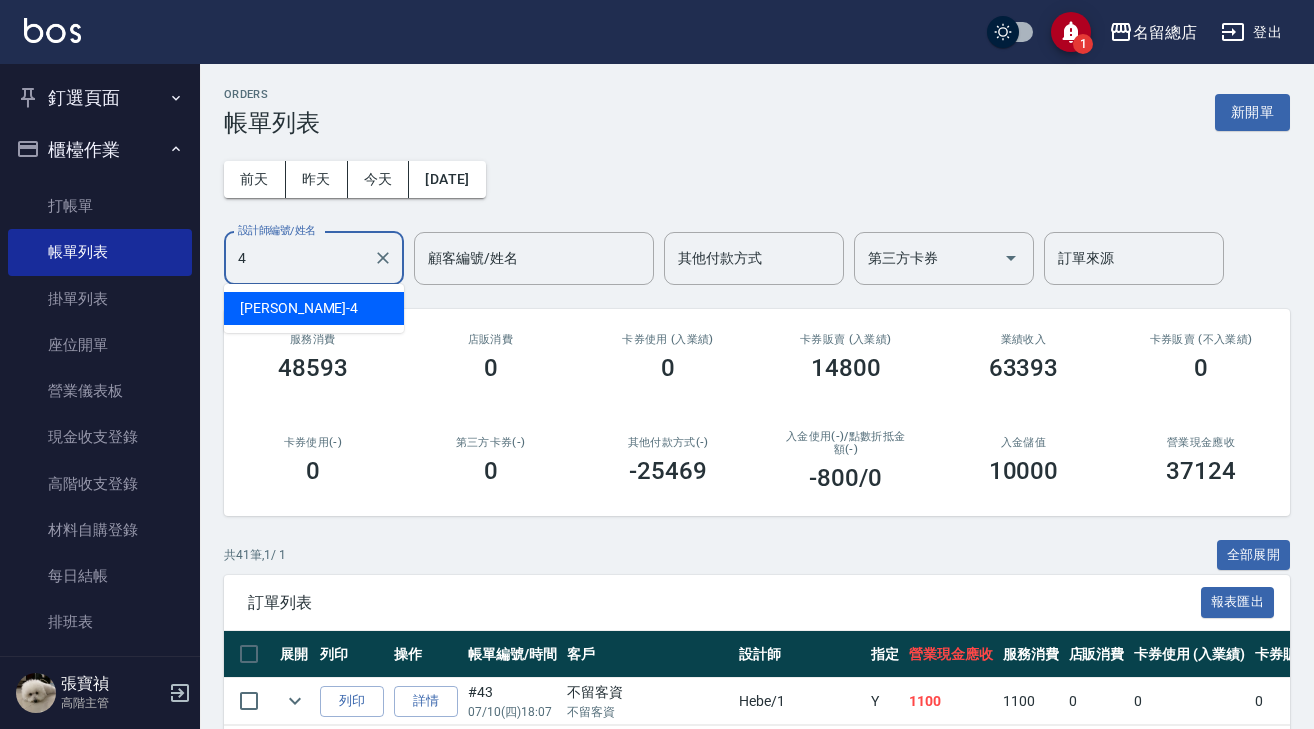 type on "[PERSON_NAME]-4" 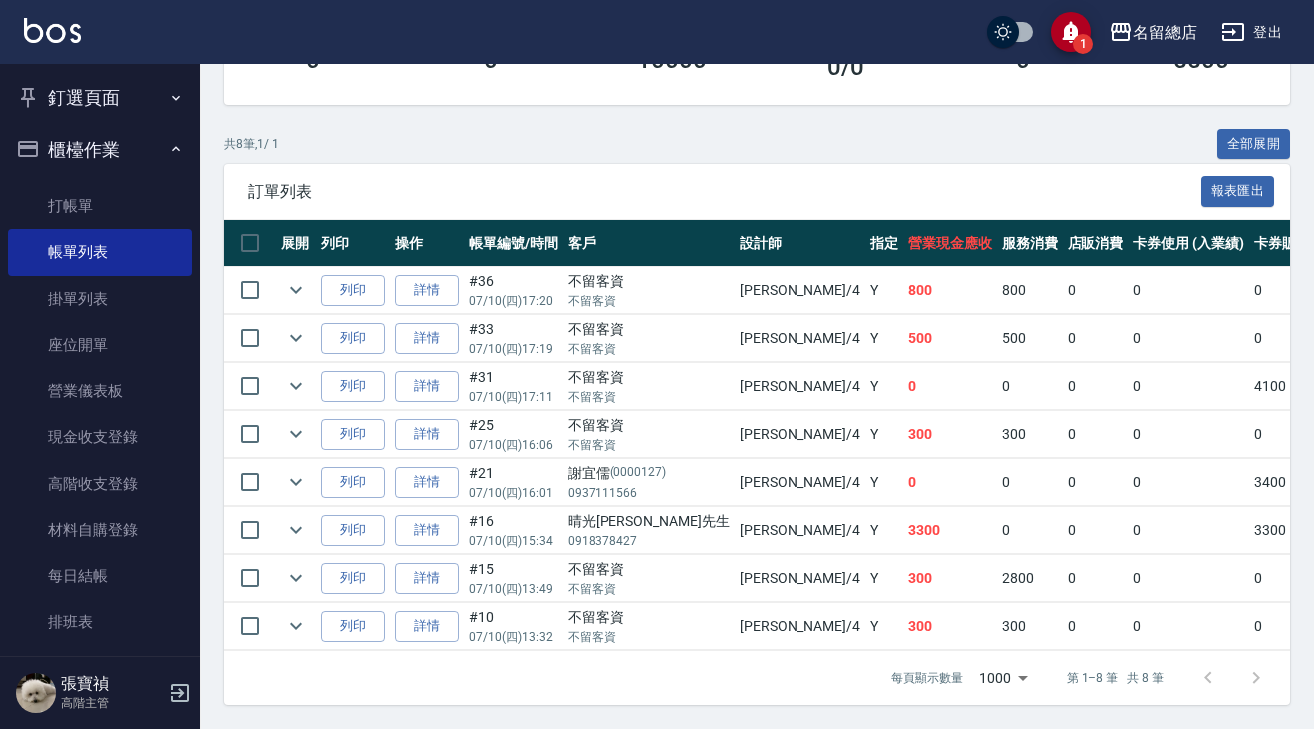 scroll, scrollTop: 425, scrollLeft: 0, axis: vertical 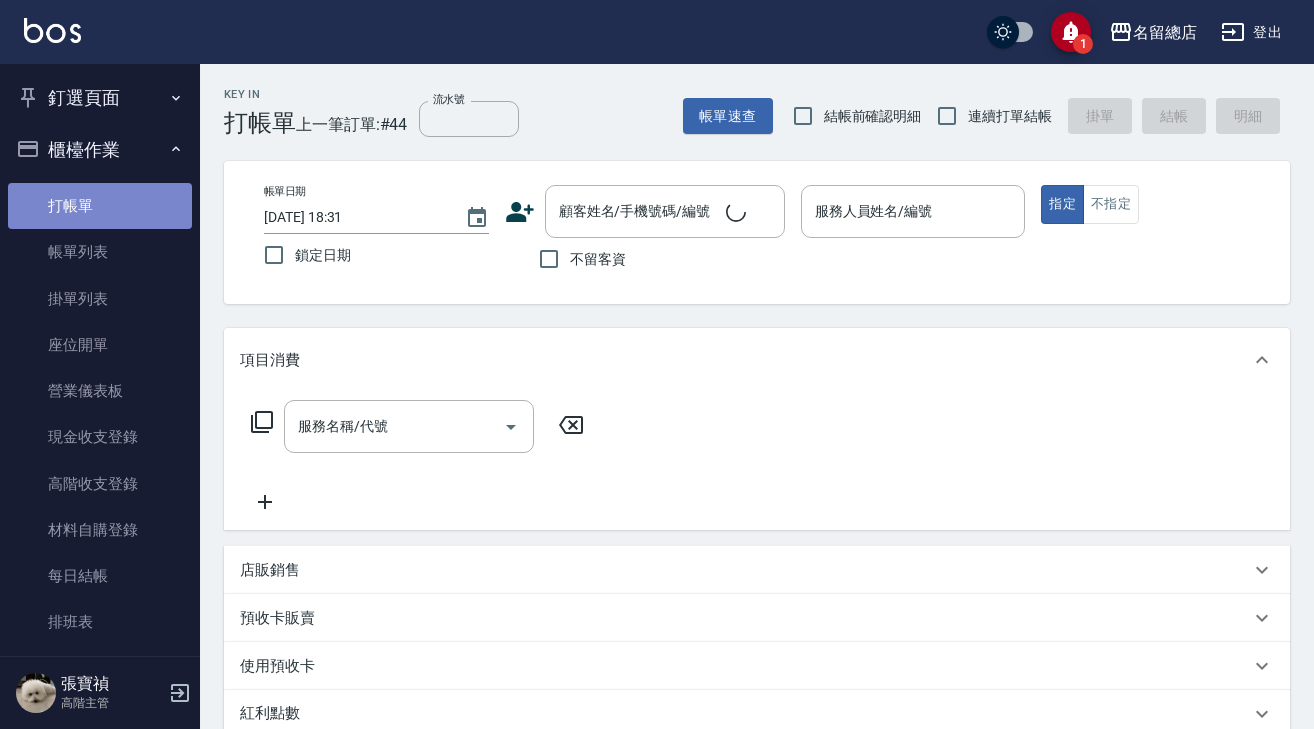 click on "打帳單" at bounding box center (100, 206) 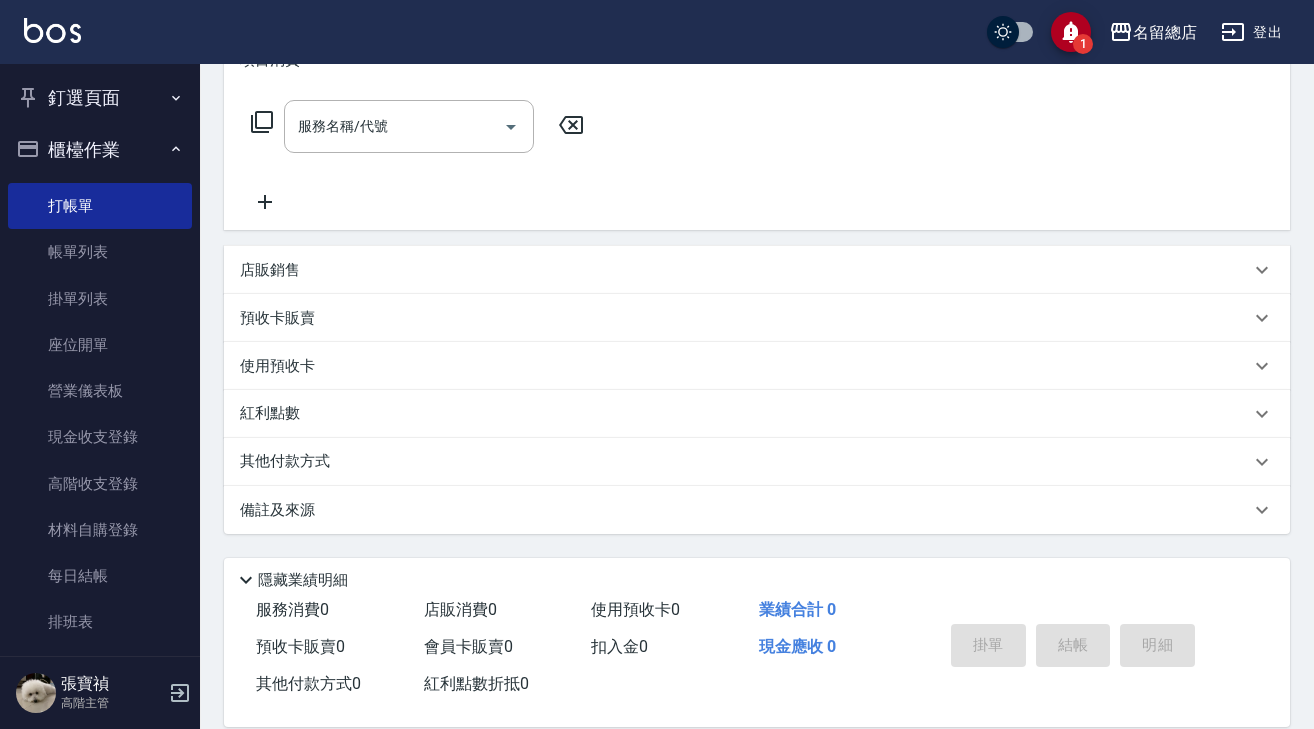 scroll, scrollTop: 301, scrollLeft: 0, axis: vertical 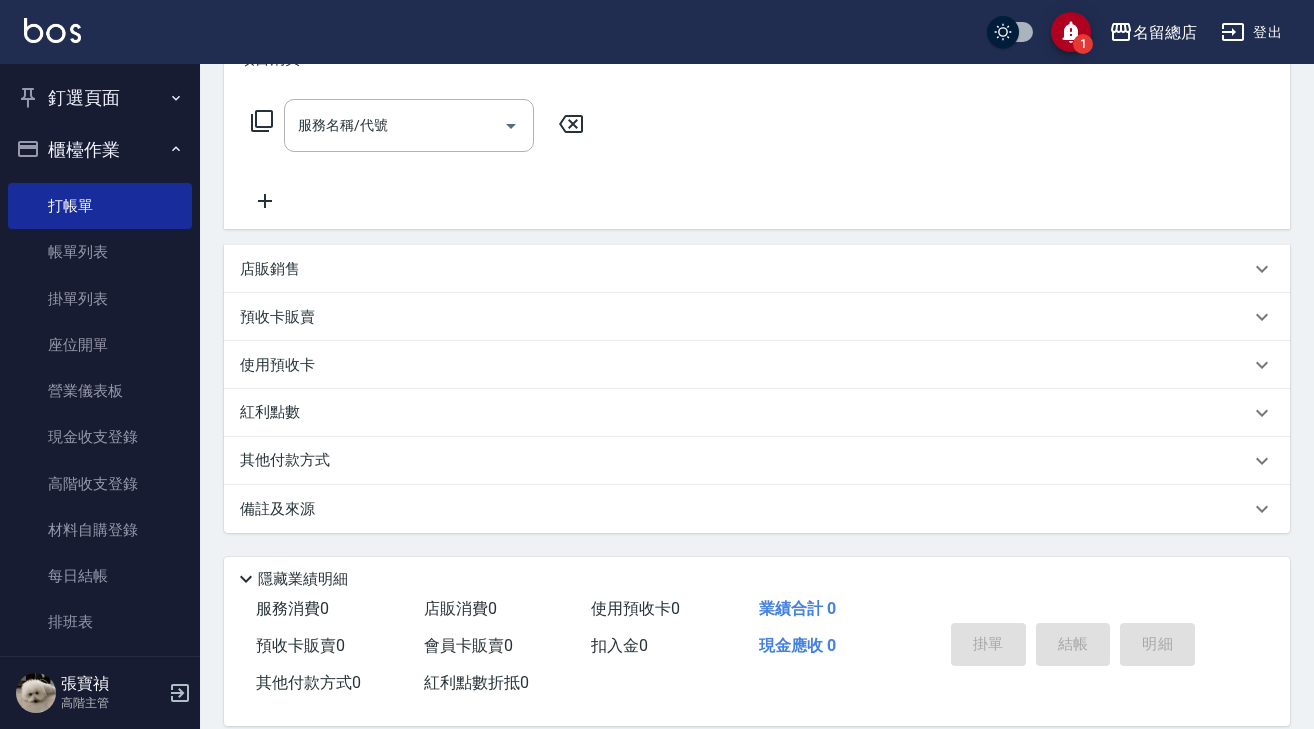 click on "其他付款方式" at bounding box center [290, 461] 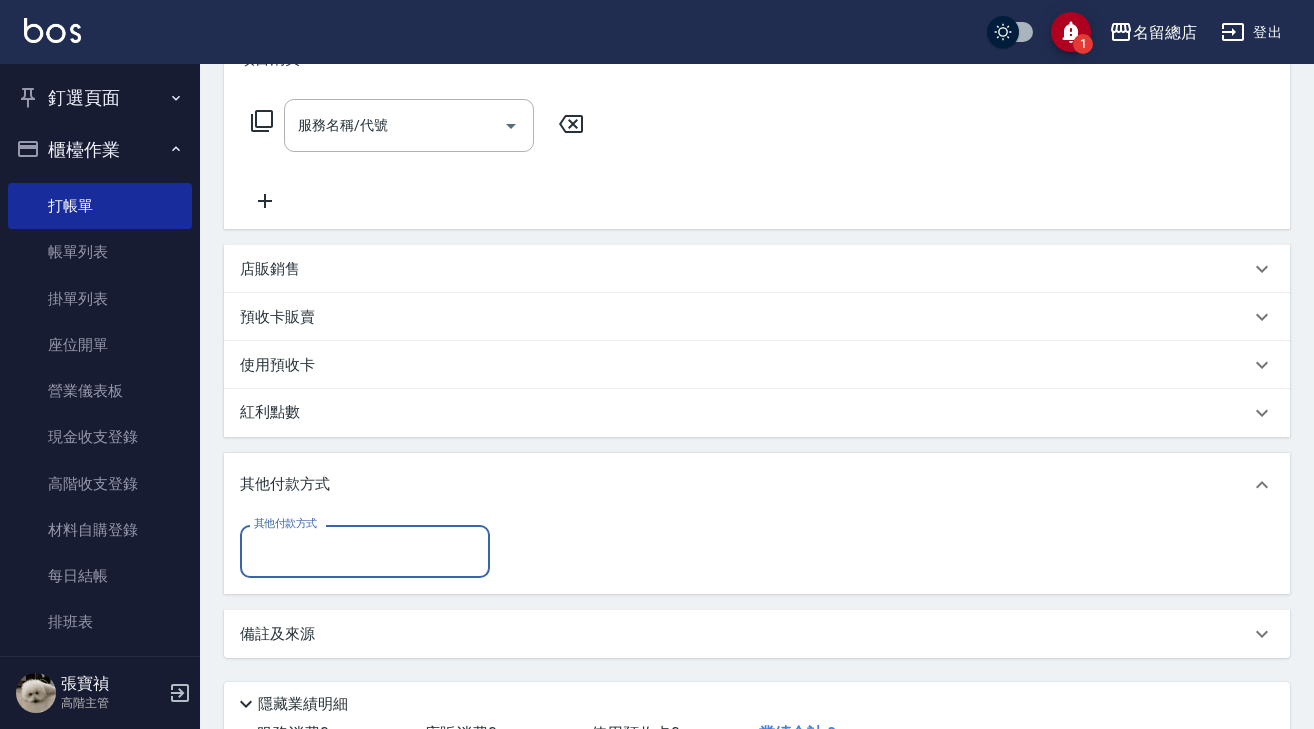 scroll, scrollTop: 0, scrollLeft: 0, axis: both 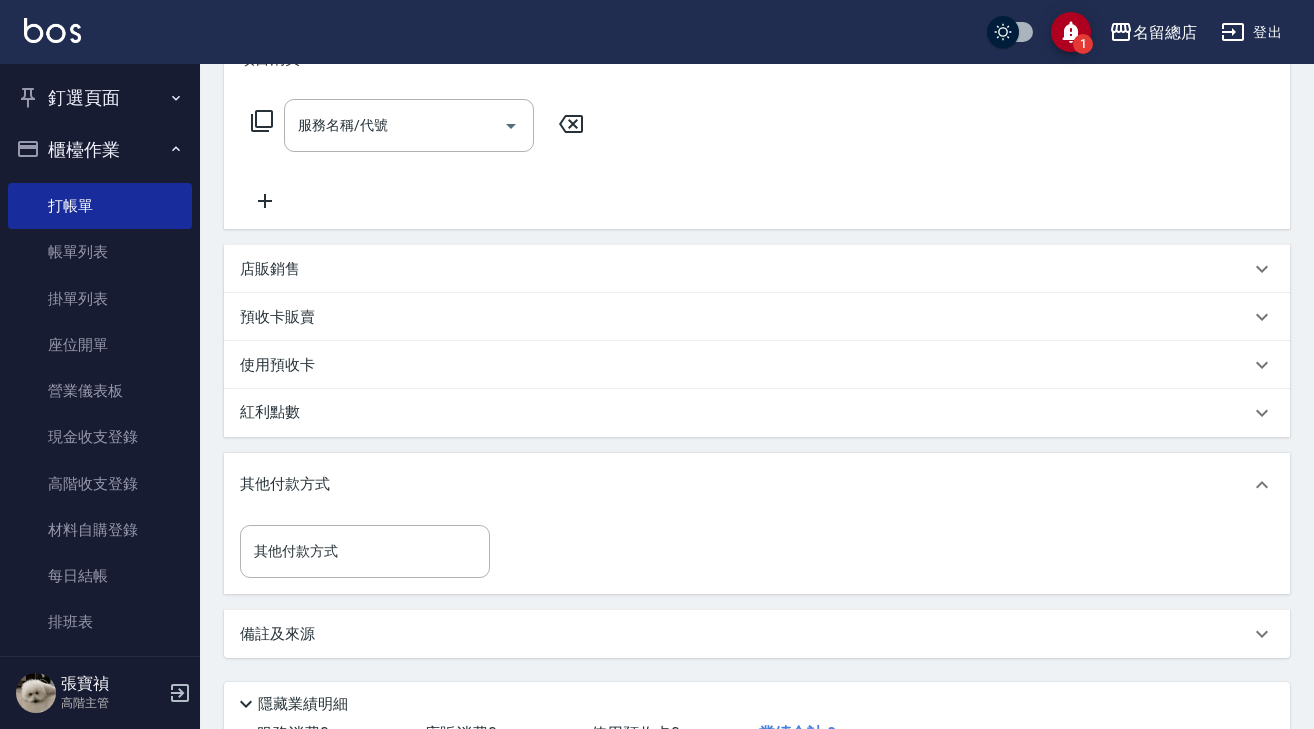 click on "其他付款方式" at bounding box center (290, 485) 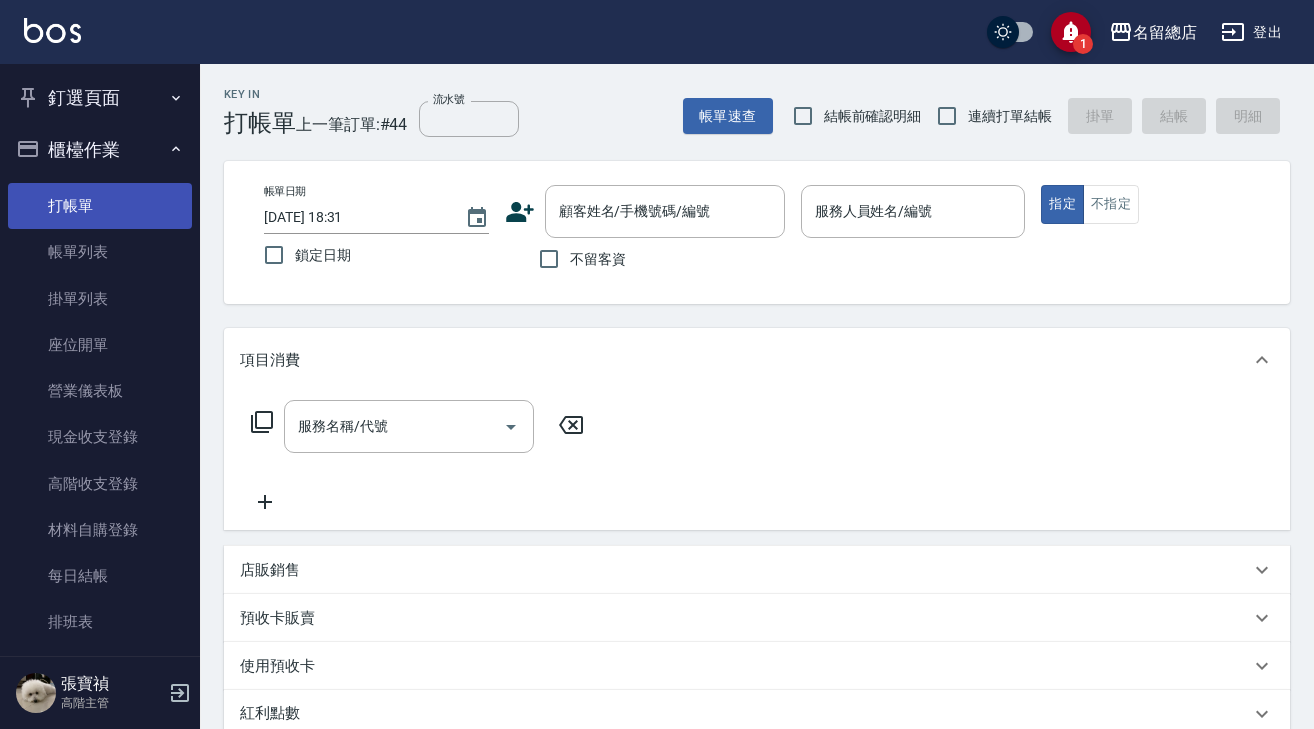 scroll, scrollTop: 0, scrollLeft: 0, axis: both 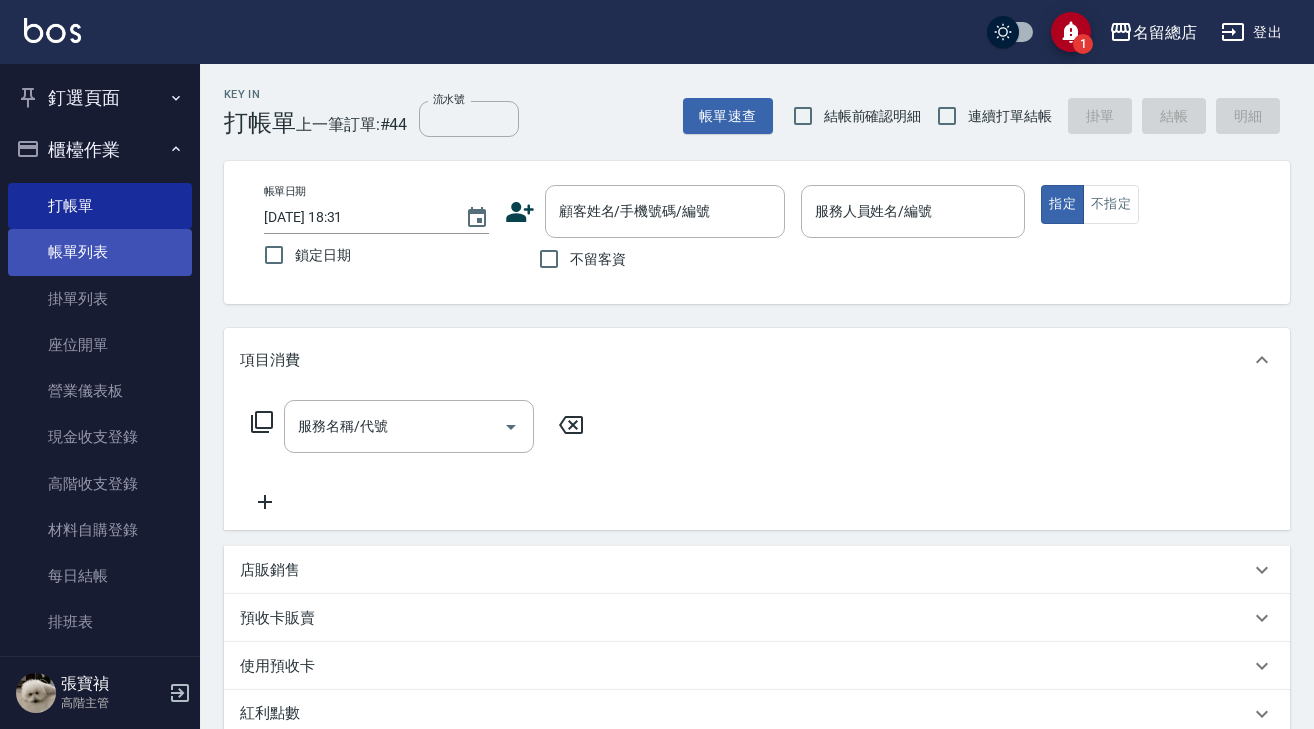 click on "帳單列表" at bounding box center (100, 252) 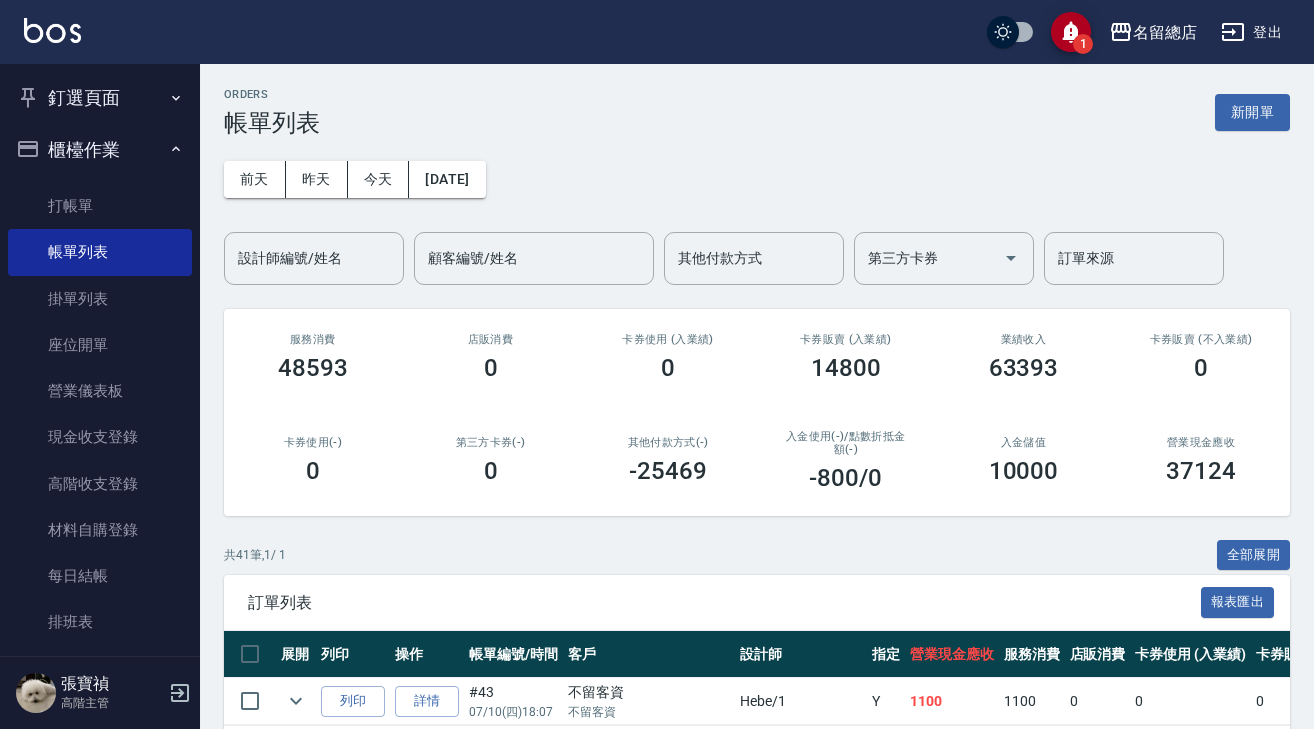 click on "櫃檯作業" at bounding box center (100, 150) 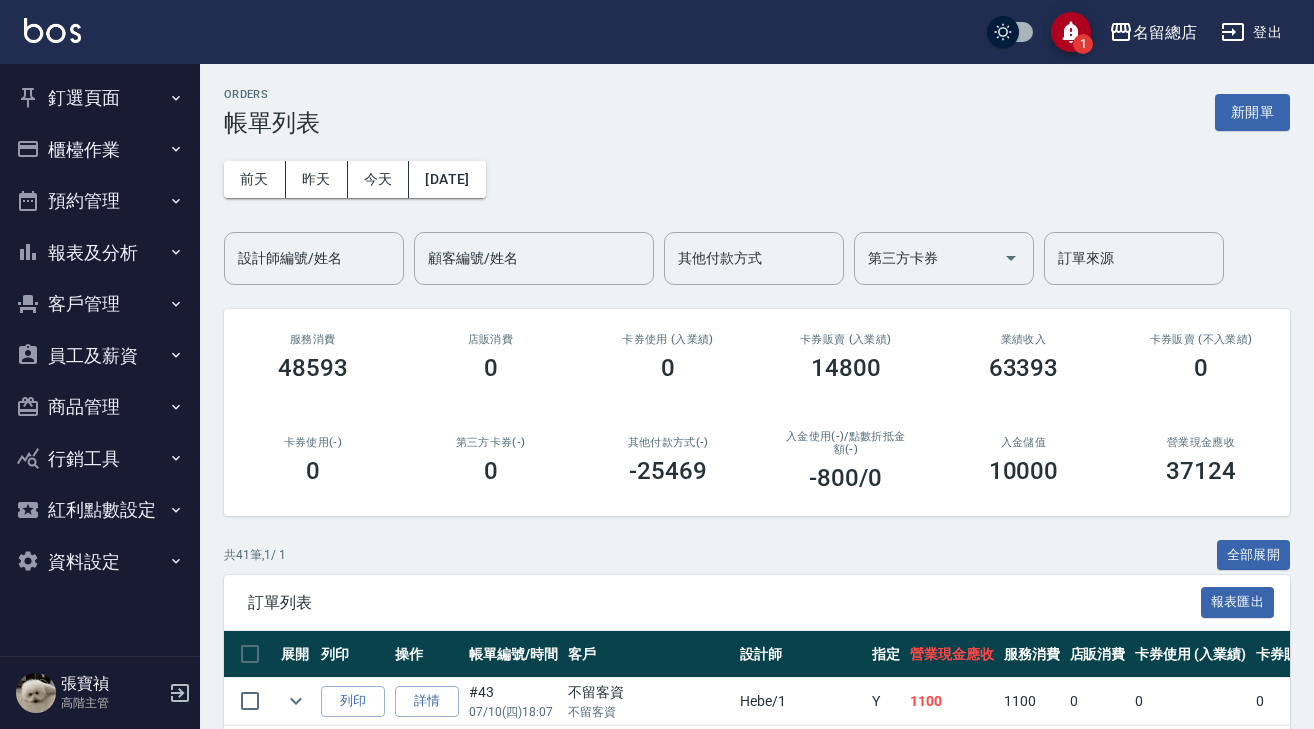 click on "釘選頁面" at bounding box center (100, 98) 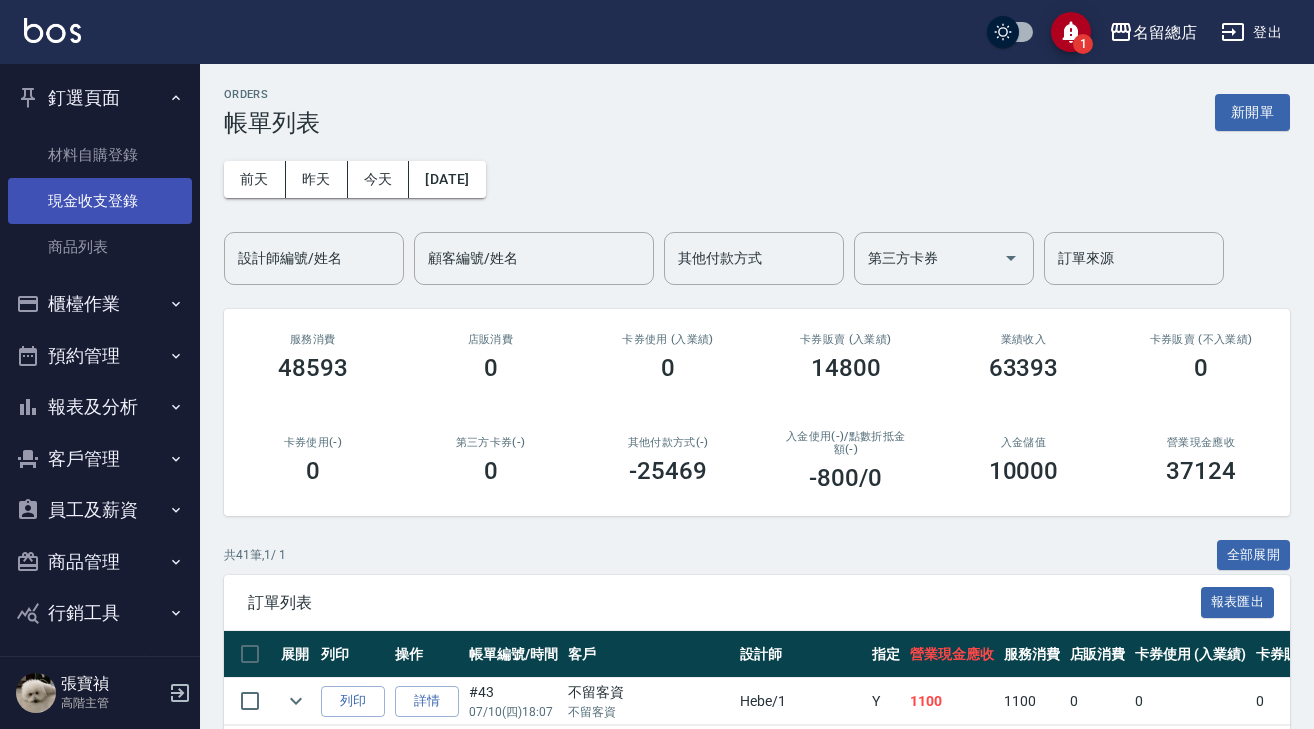 click on "現金收支登錄" at bounding box center (100, 201) 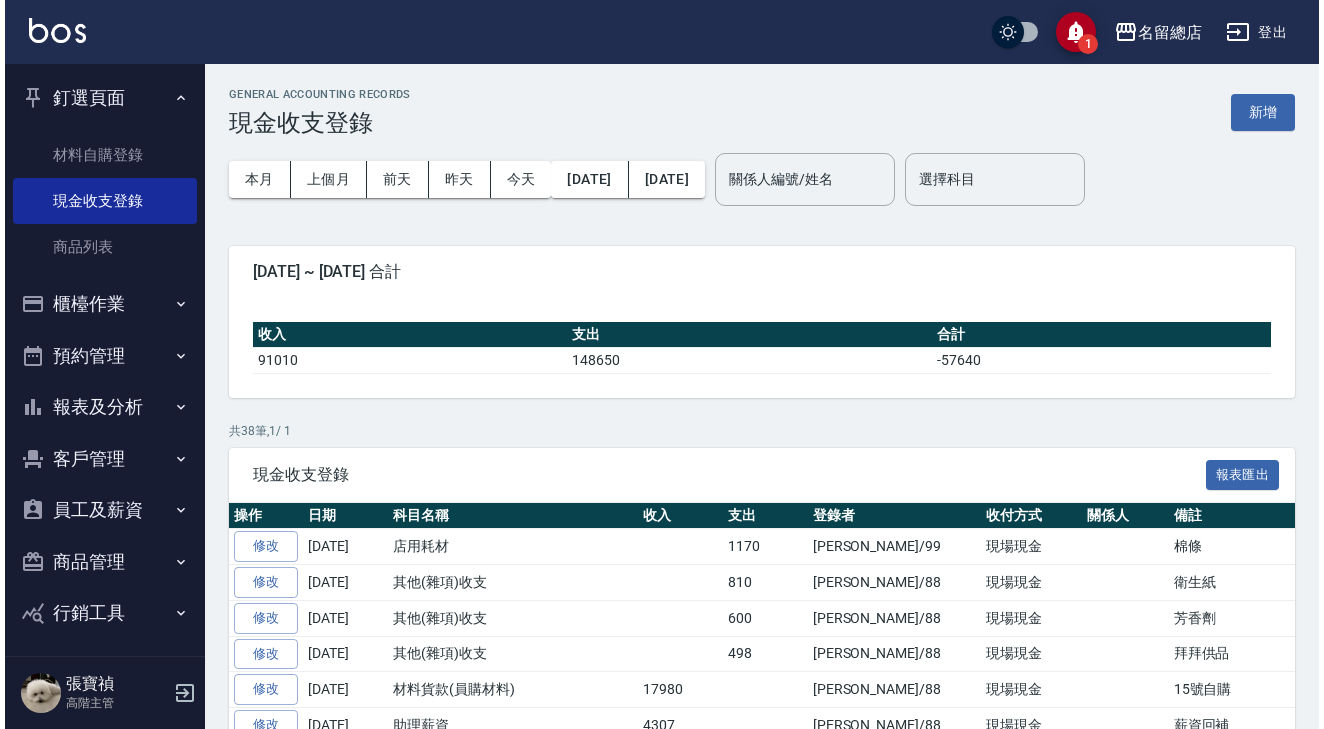 scroll, scrollTop: 0, scrollLeft: 0, axis: both 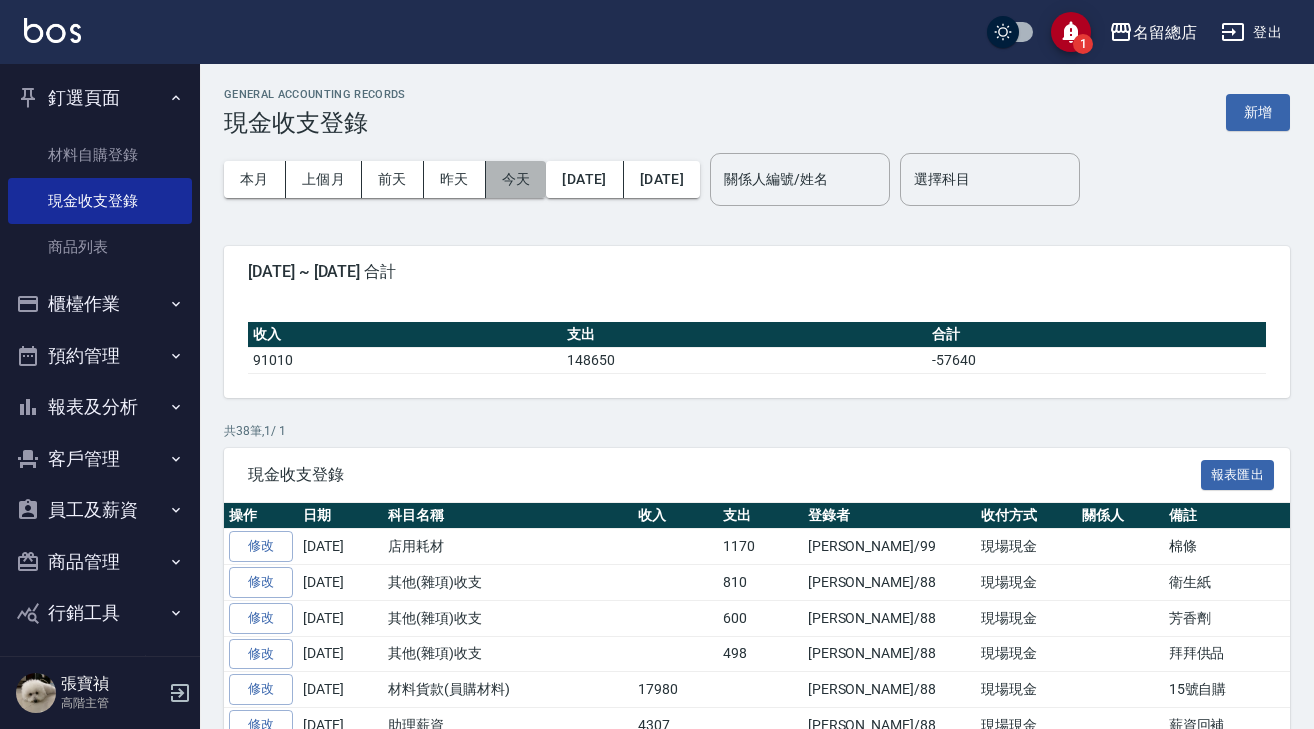 click on "今天" at bounding box center (516, 179) 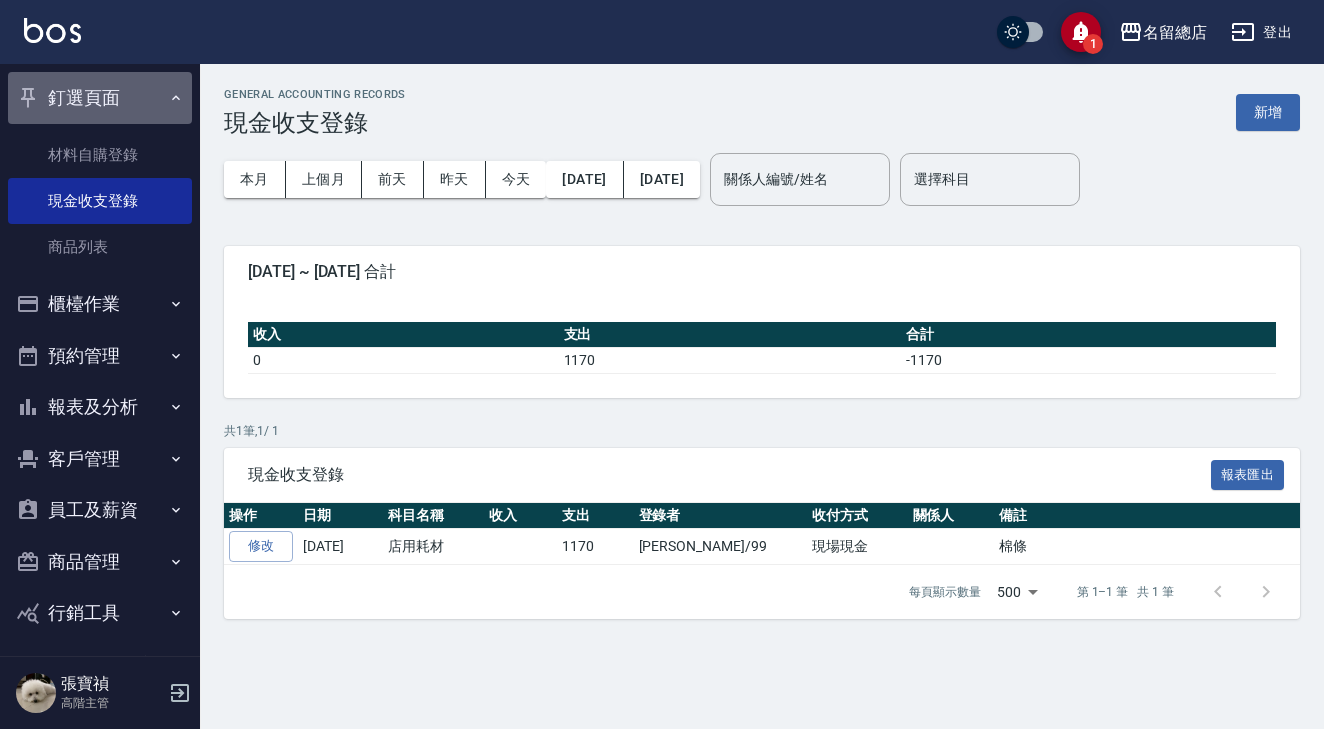click on "釘選頁面" at bounding box center [100, 98] 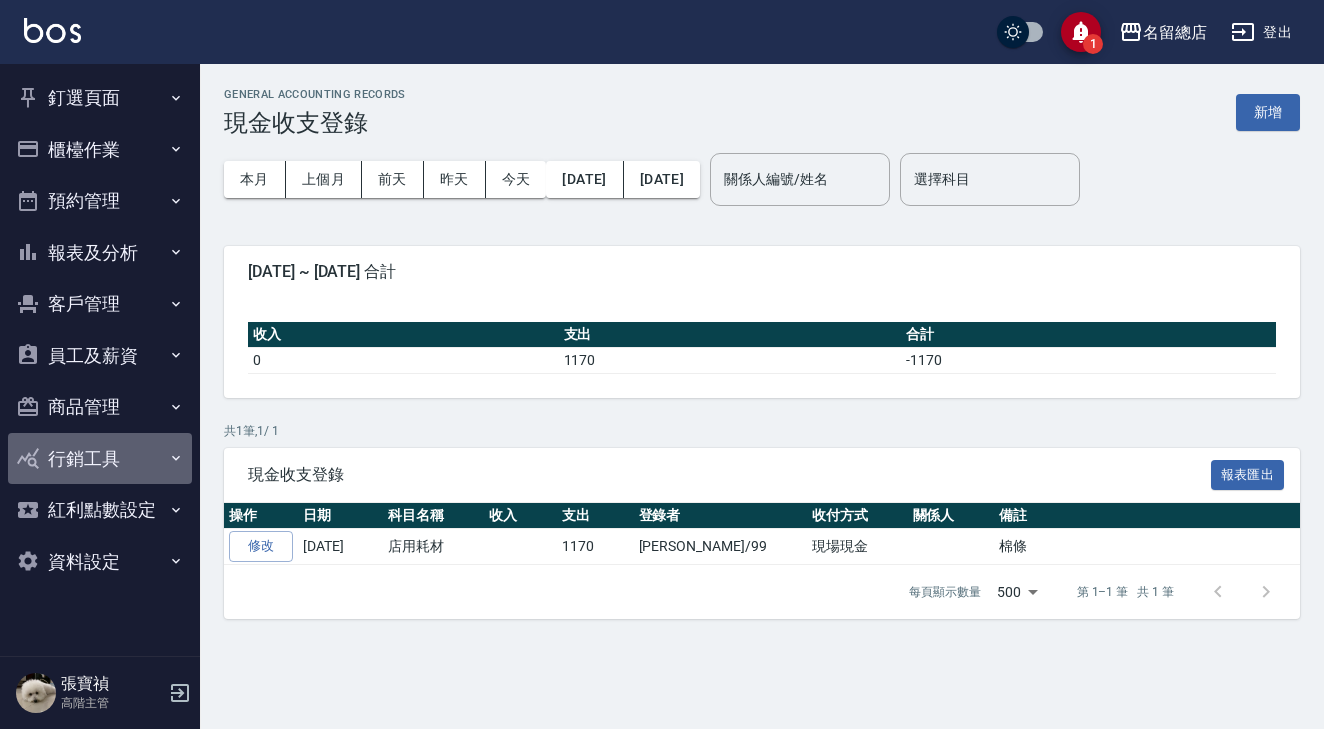 click on "行銷工具" at bounding box center (100, 459) 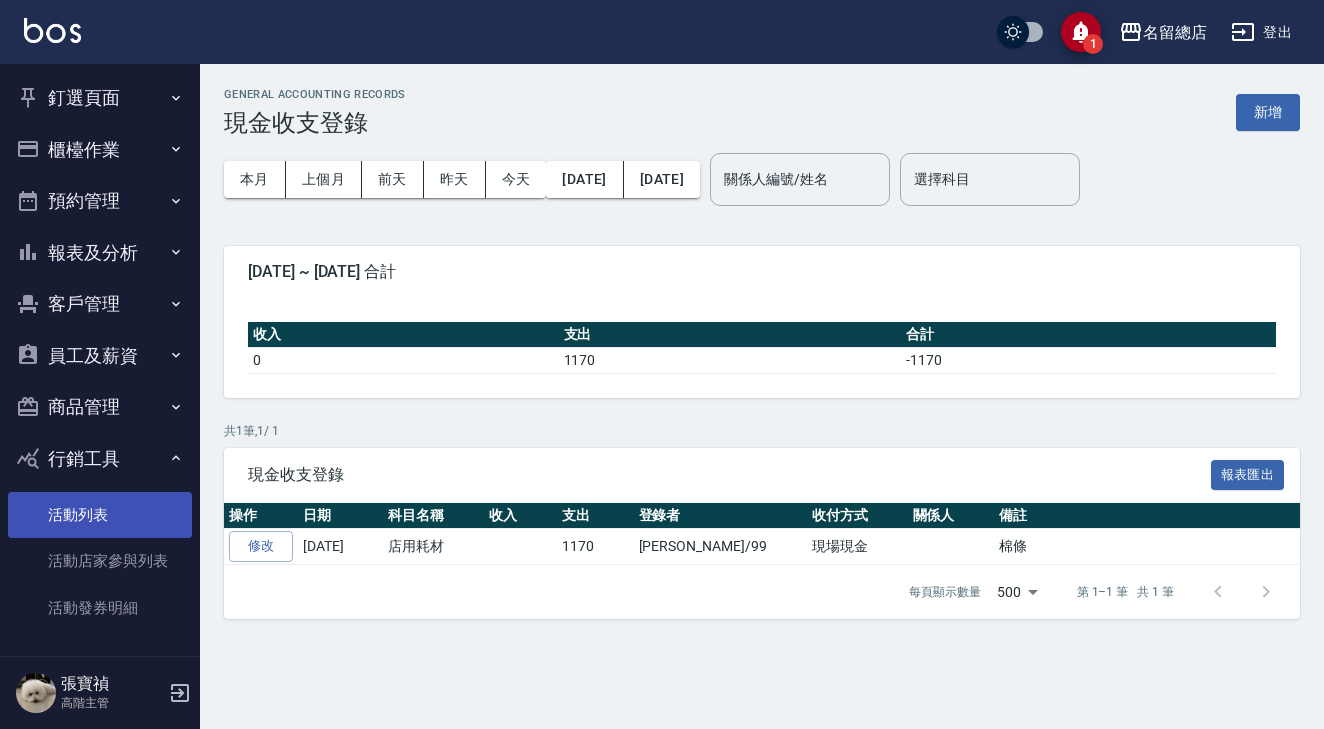 scroll, scrollTop: 71, scrollLeft: 0, axis: vertical 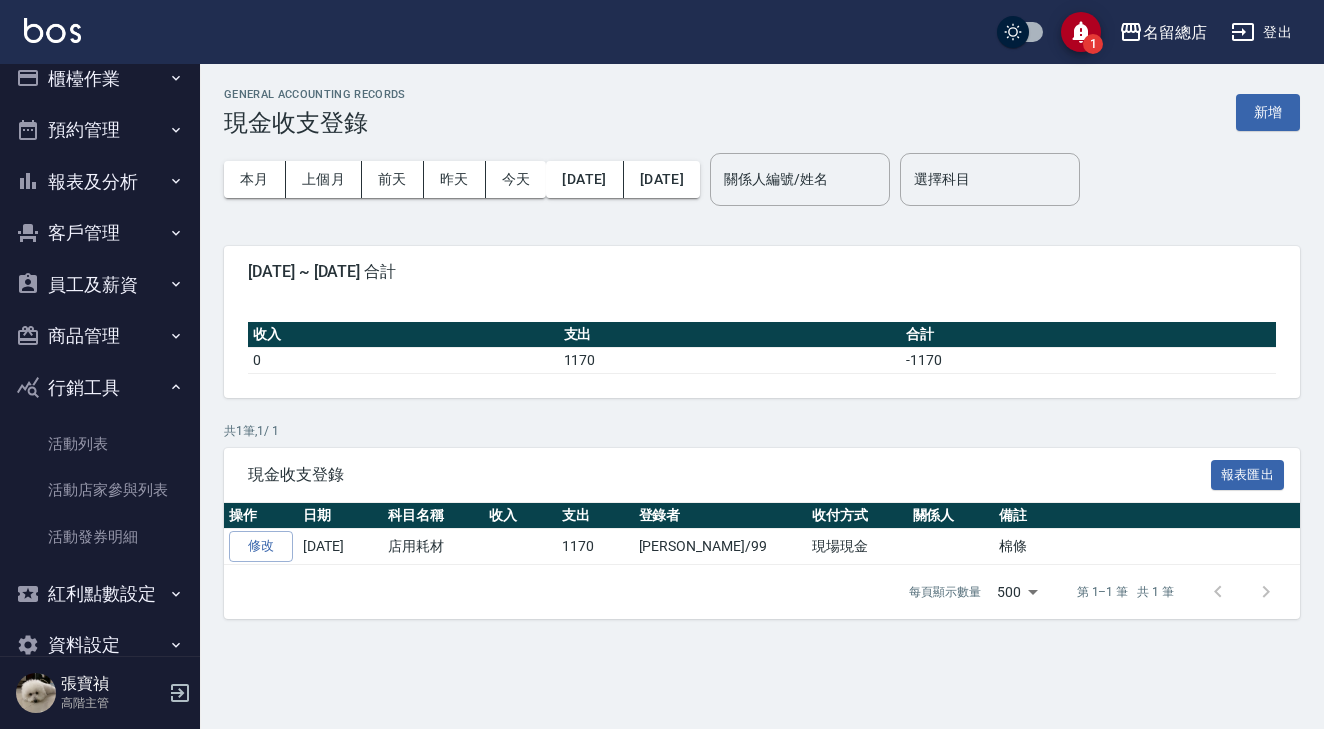 click on "行銷工具" at bounding box center [100, 388] 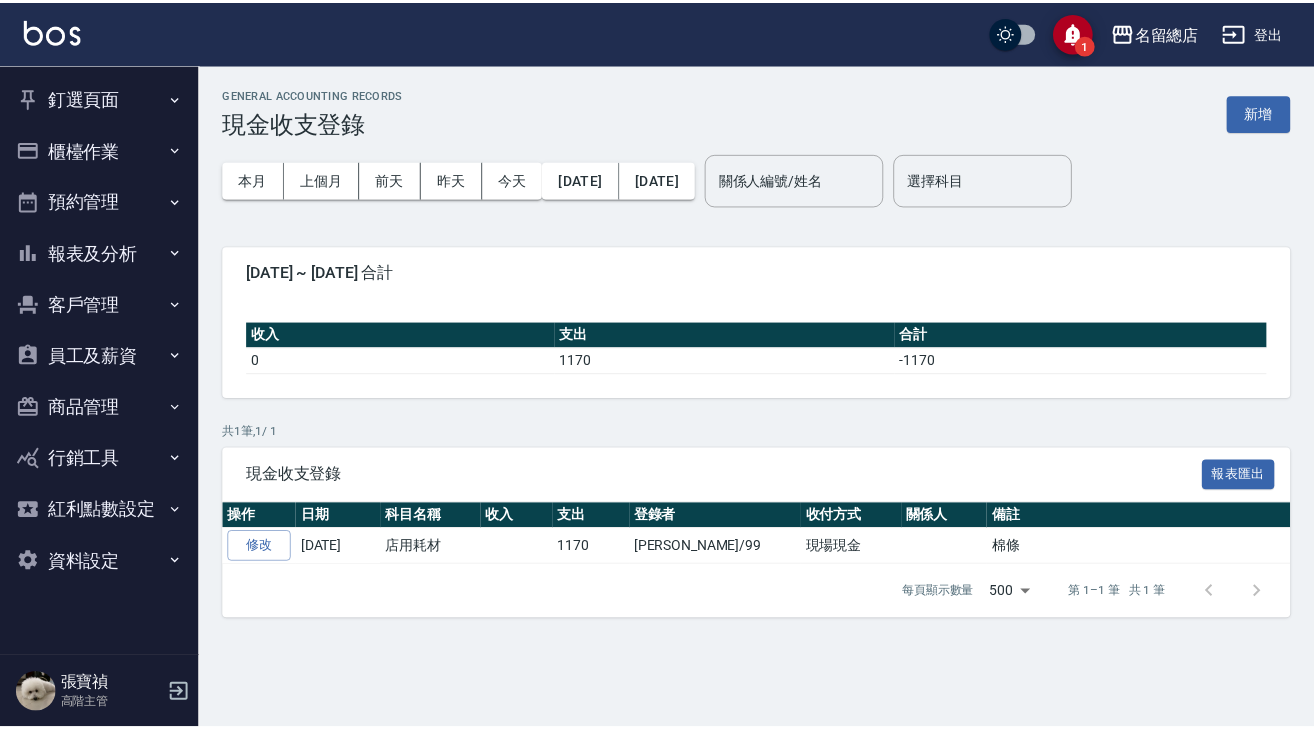 scroll, scrollTop: 0, scrollLeft: 0, axis: both 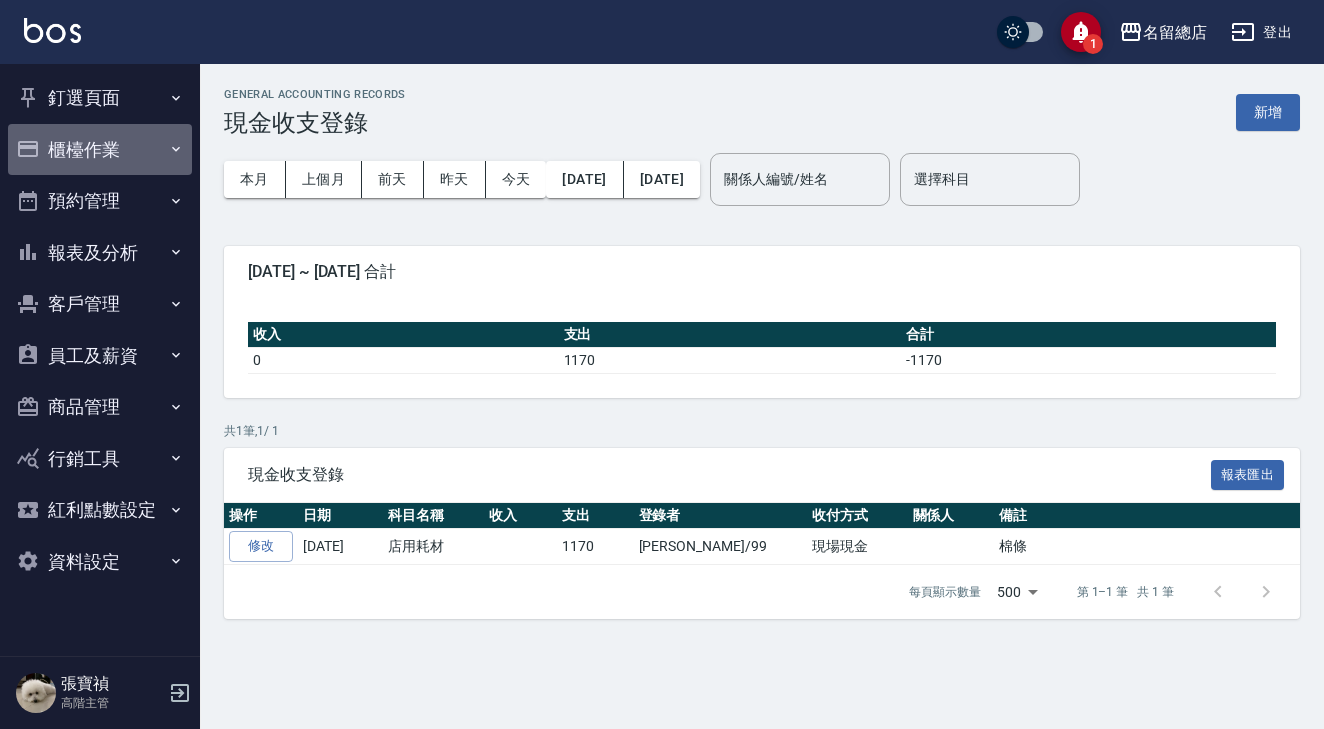 click on "櫃檯作業" at bounding box center (100, 150) 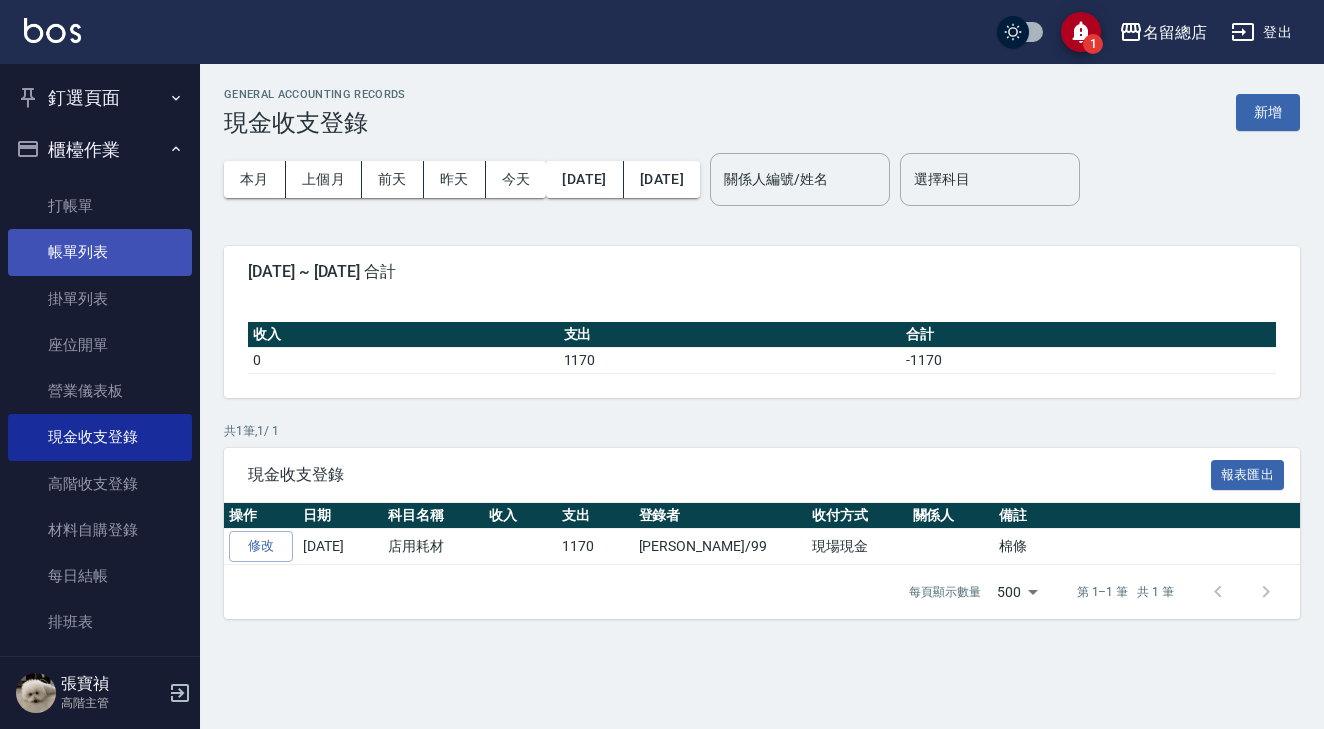 click on "帳單列表" at bounding box center [100, 252] 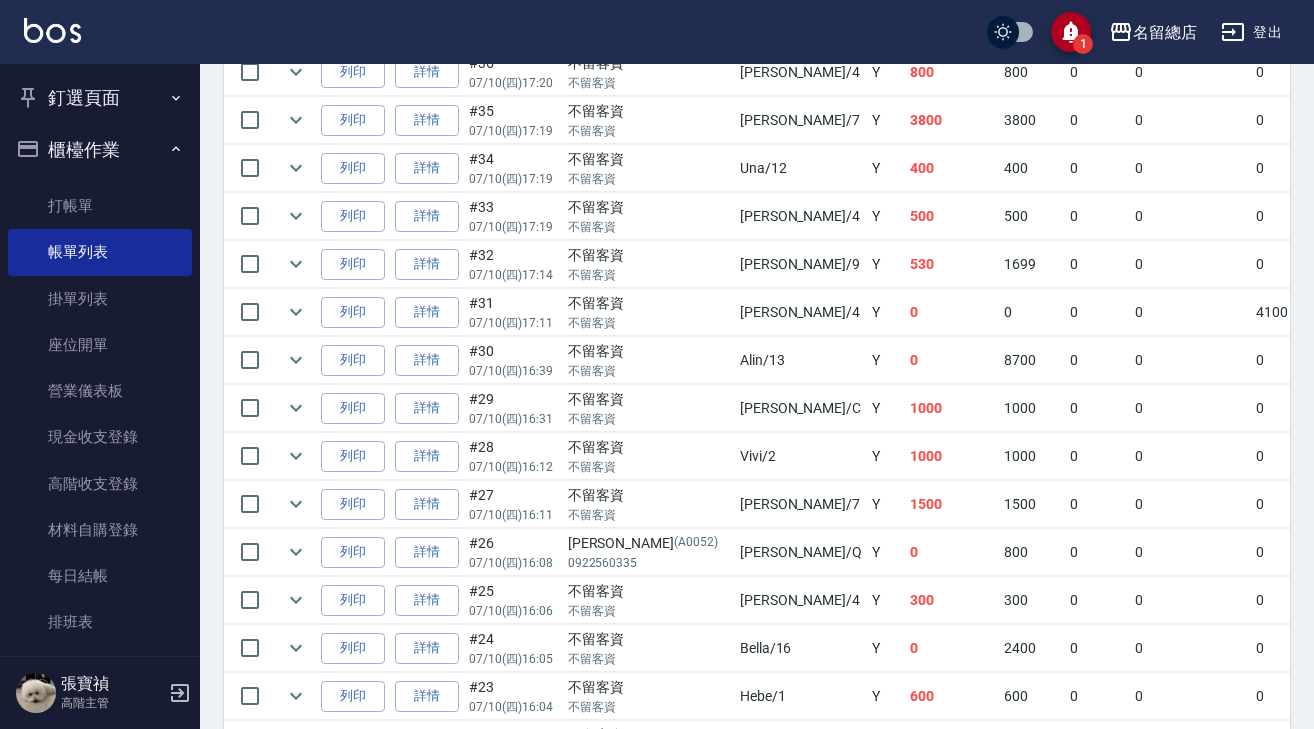 scroll, scrollTop: 962, scrollLeft: 0, axis: vertical 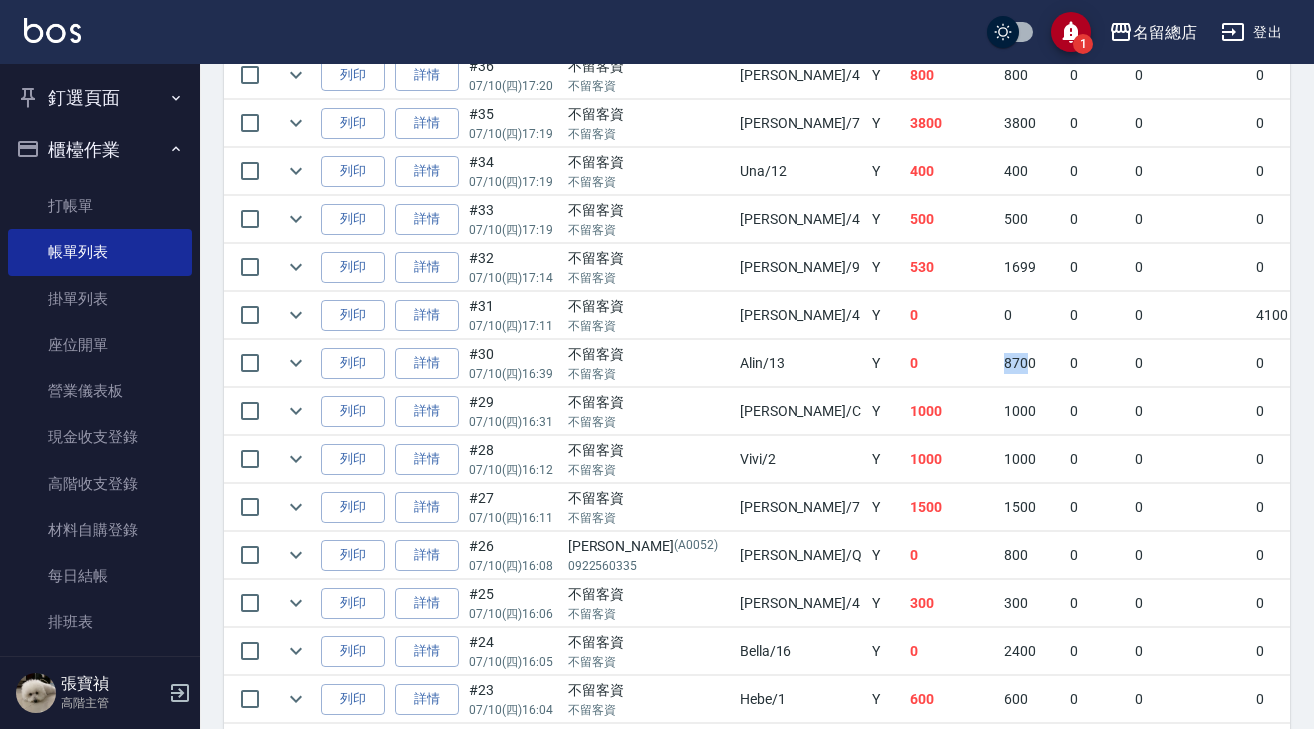 drag, startPoint x: 855, startPoint y: 363, endPoint x: 902, endPoint y: 362, distance: 47.010635 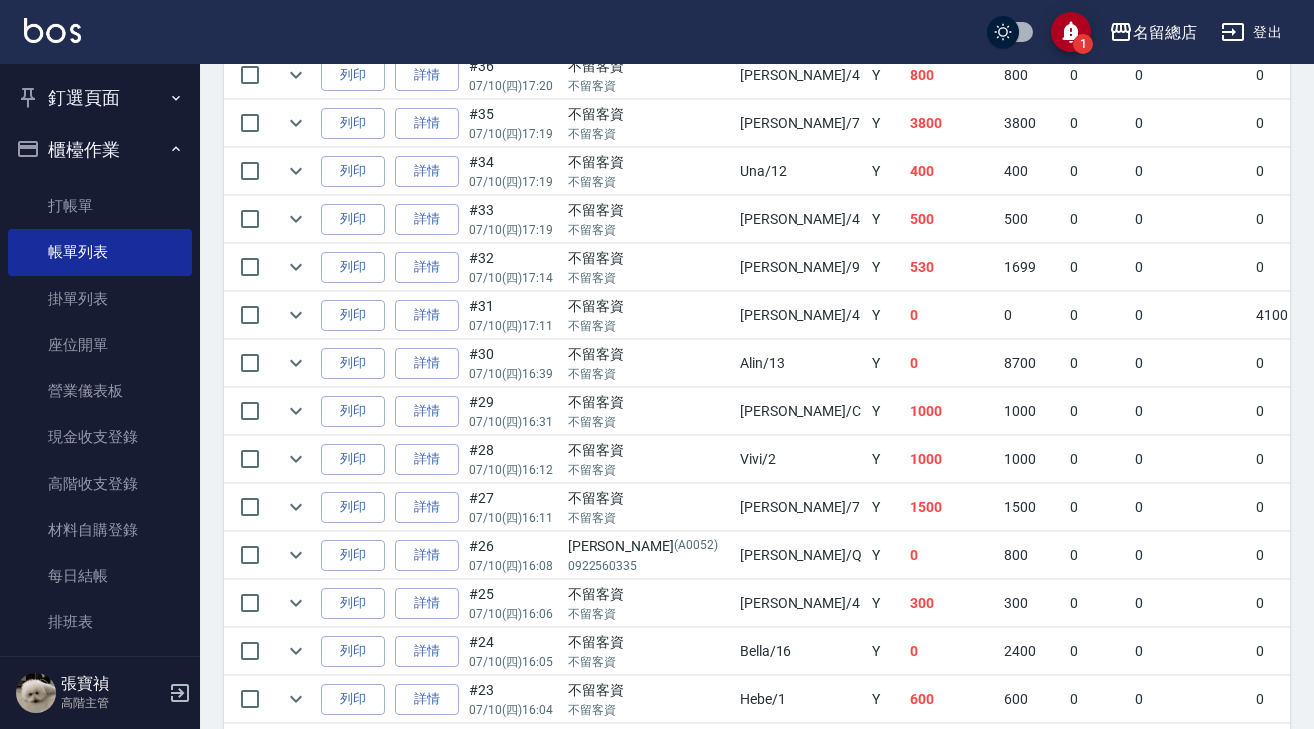 click on "8700" at bounding box center (1032, 363) 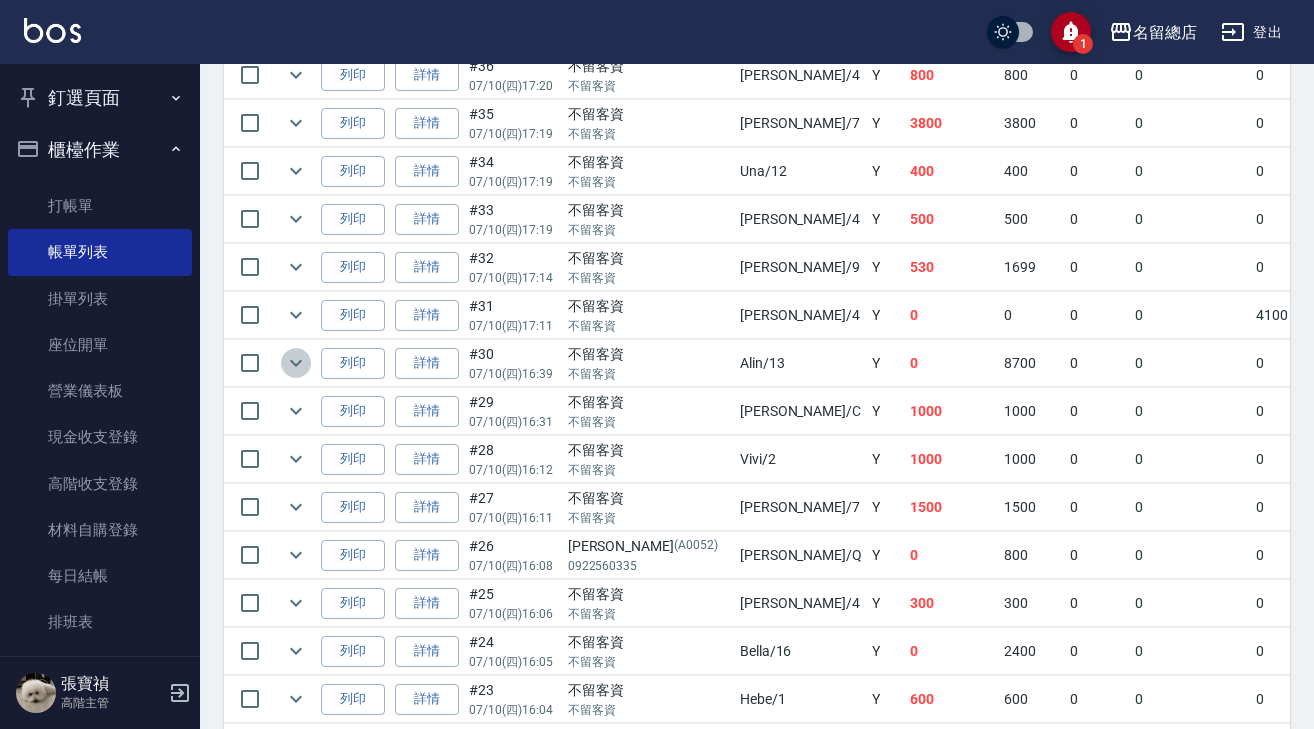 click 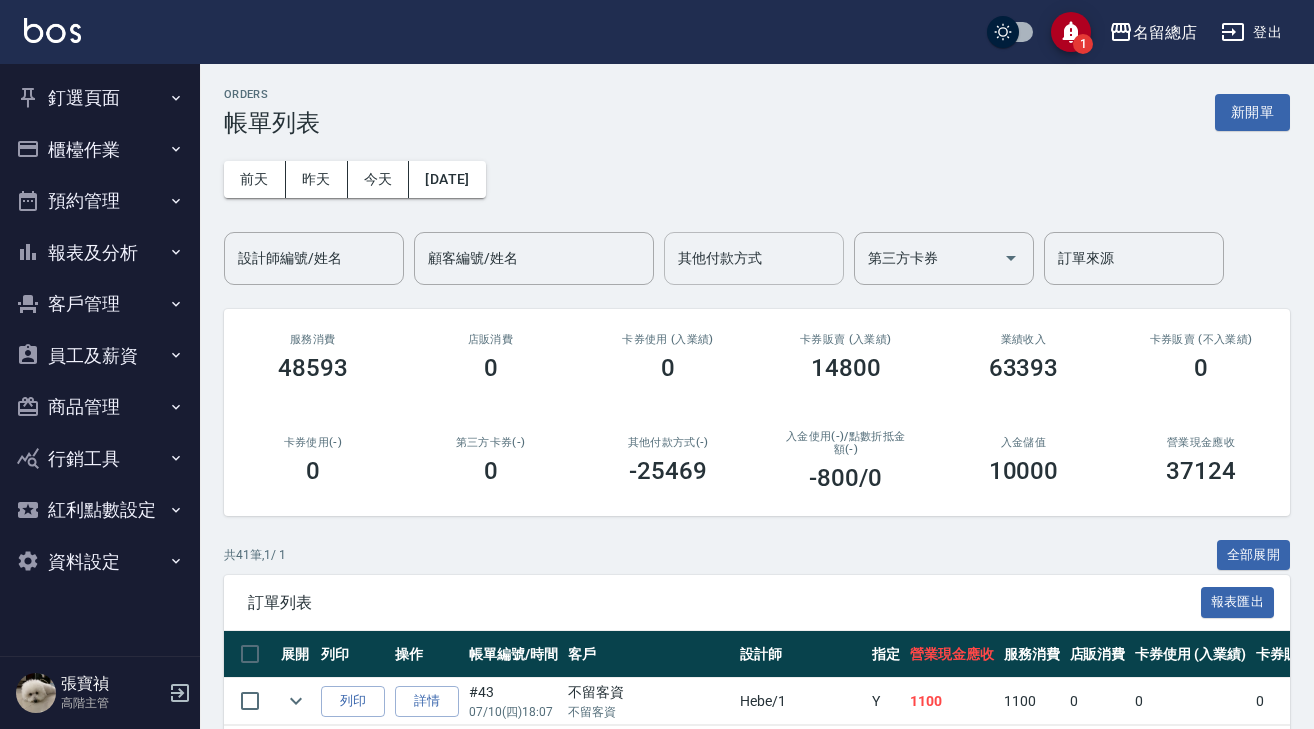 scroll, scrollTop: 0, scrollLeft: 0, axis: both 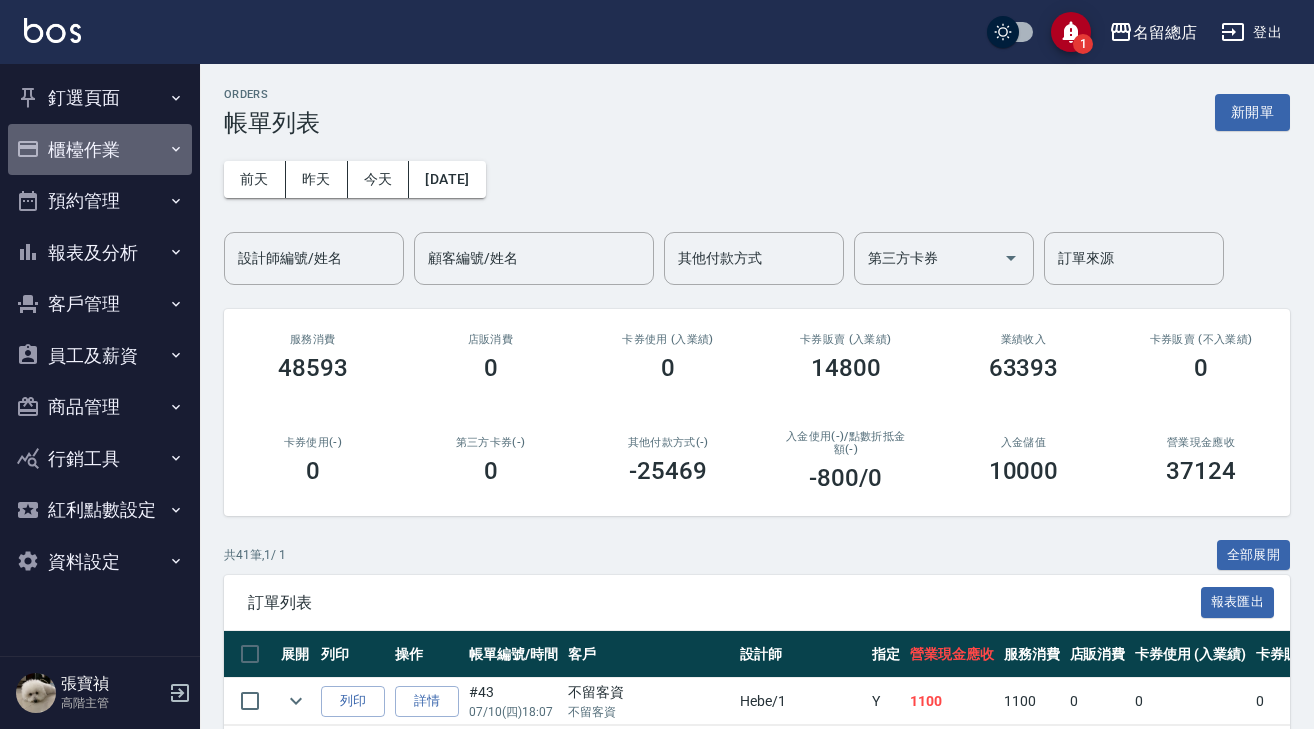 click on "櫃檯作業" at bounding box center (100, 150) 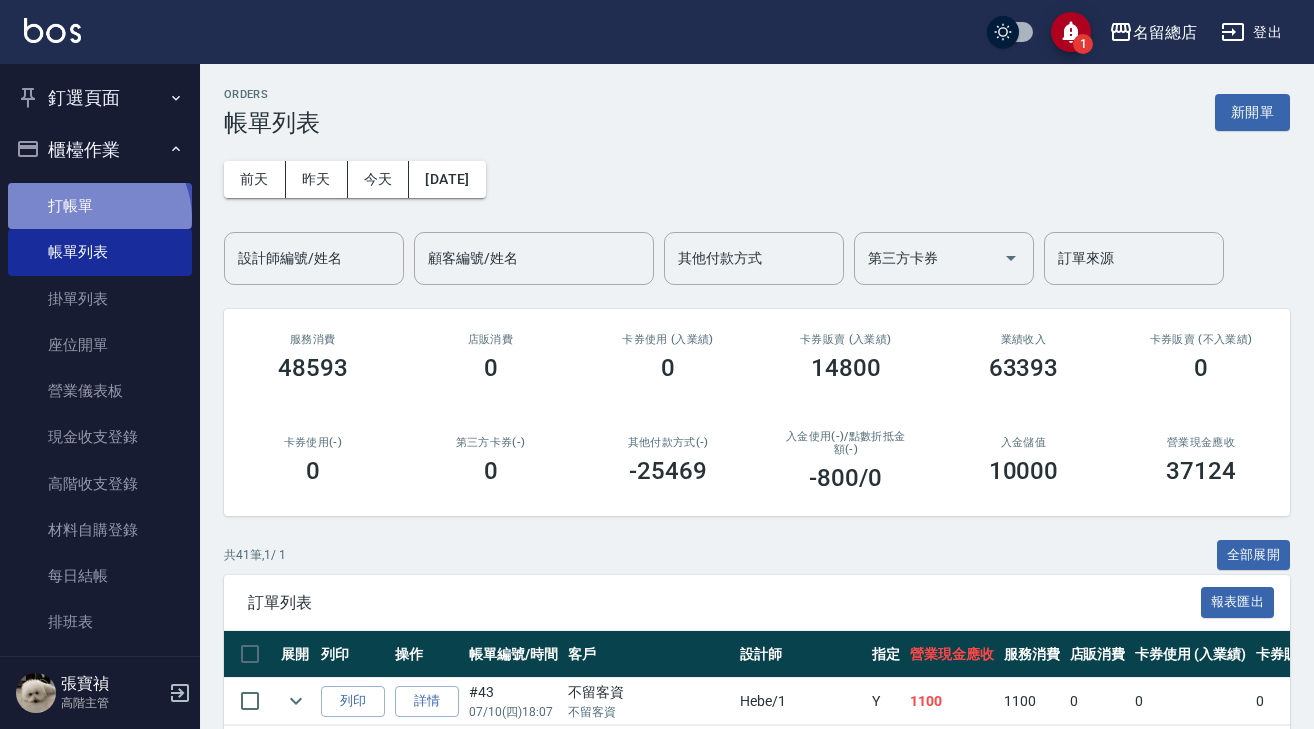 click on "打帳單" at bounding box center (100, 206) 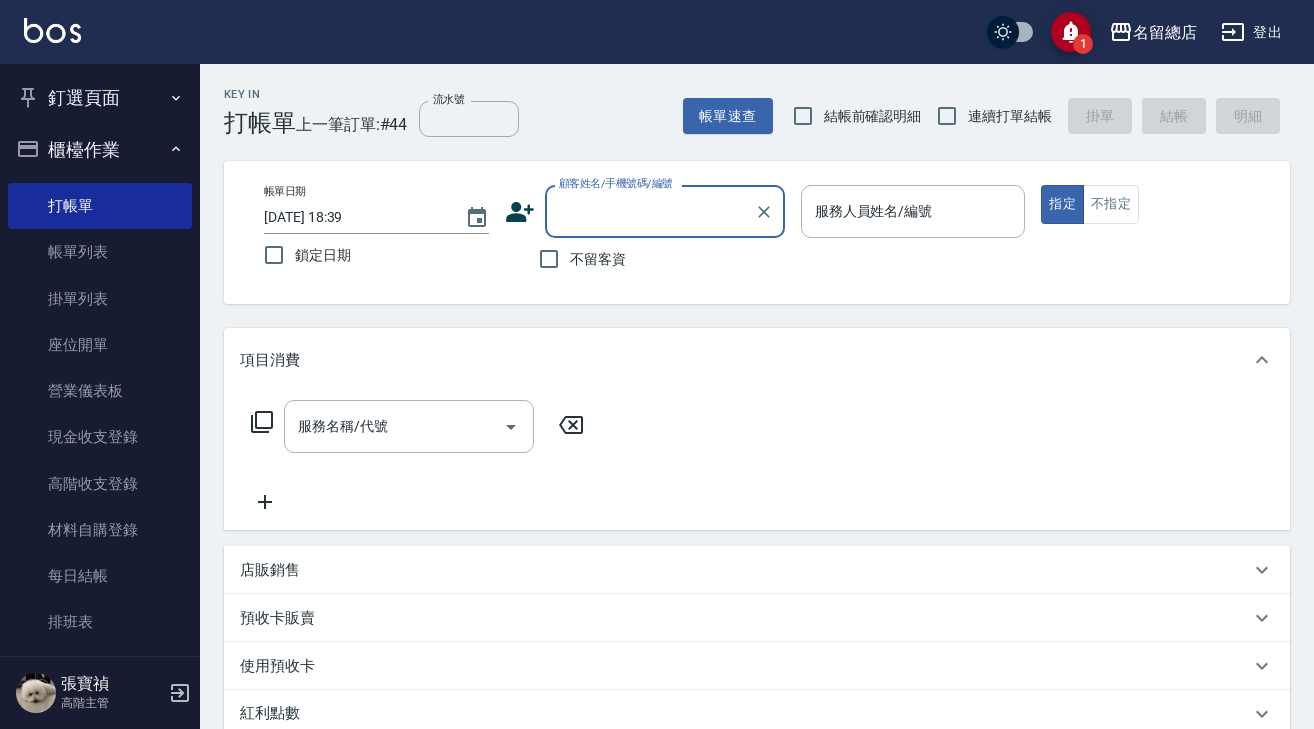 click 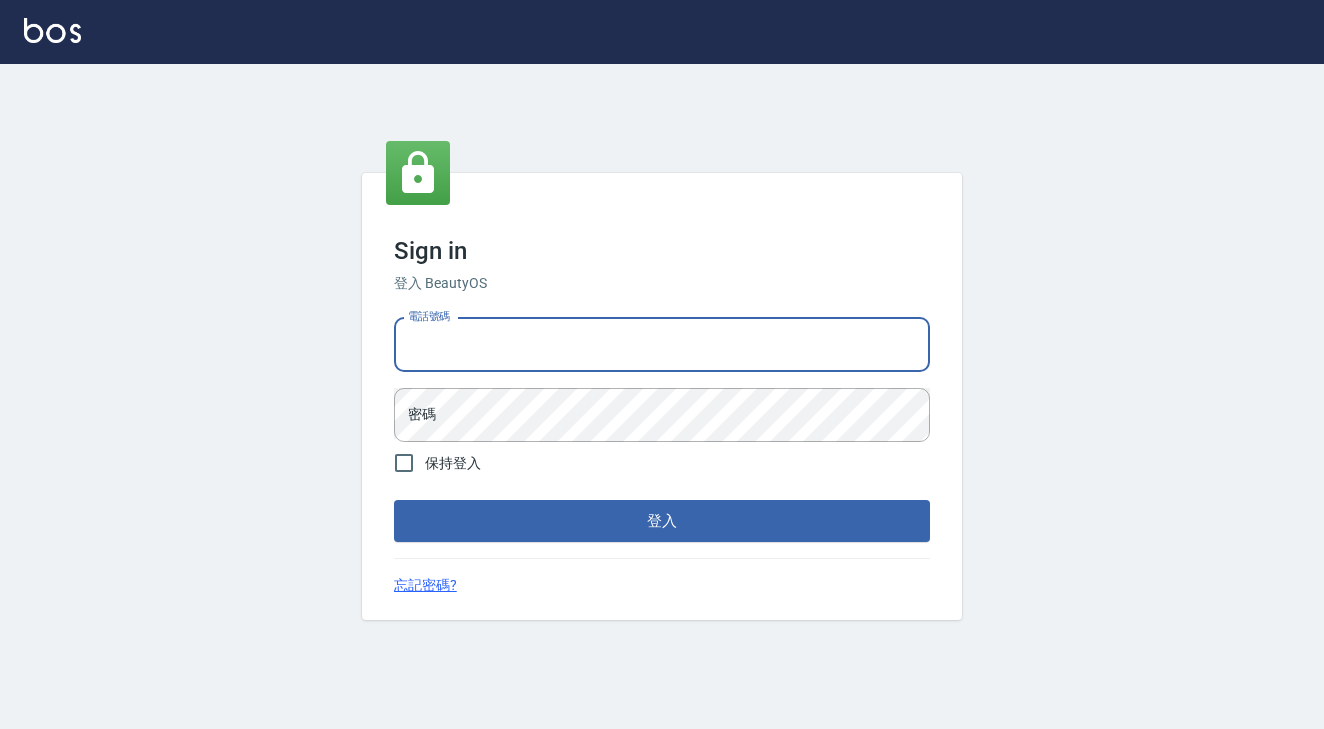 scroll, scrollTop: 0, scrollLeft: 0, axis: both 